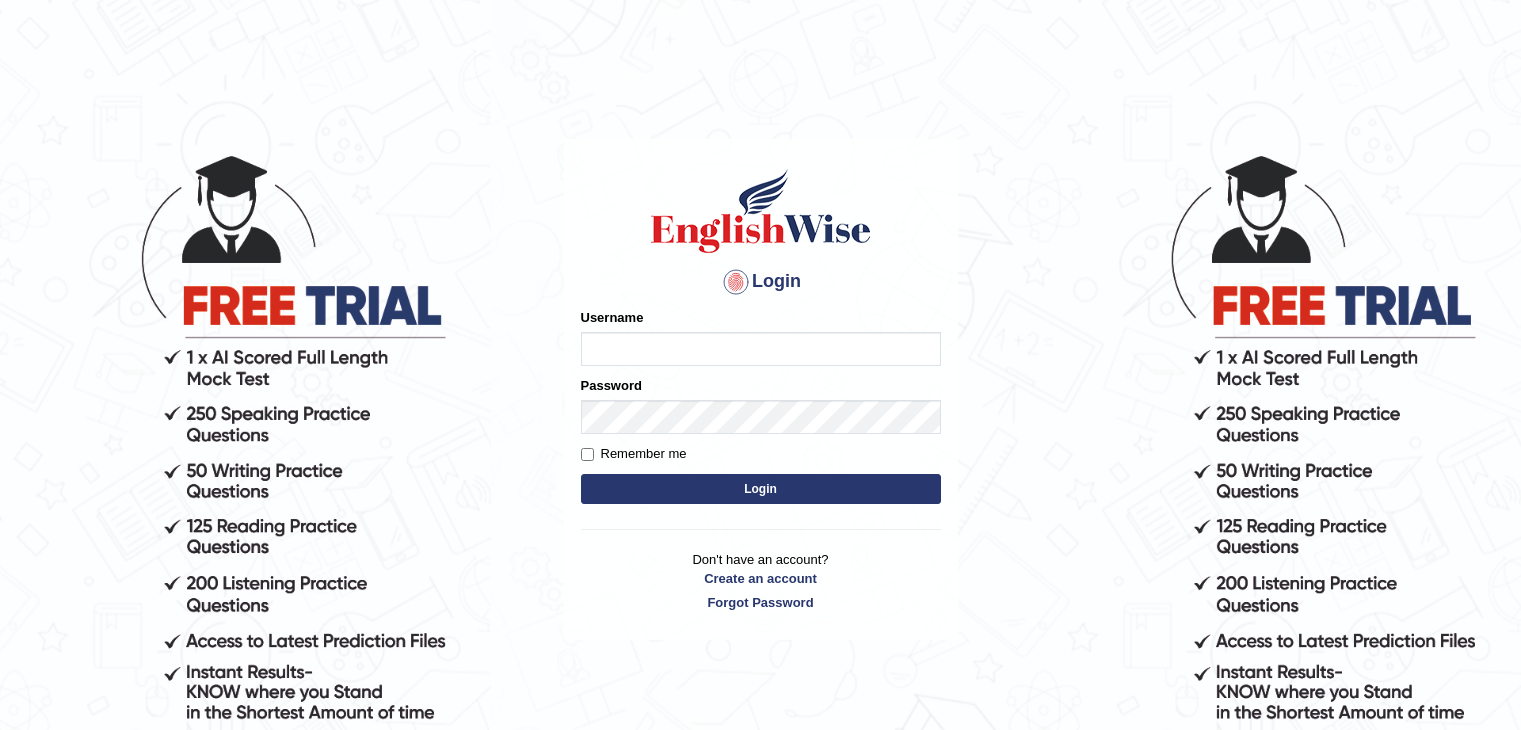 scroll, scrollTop: 0, scrollLeft: 0, axis: both 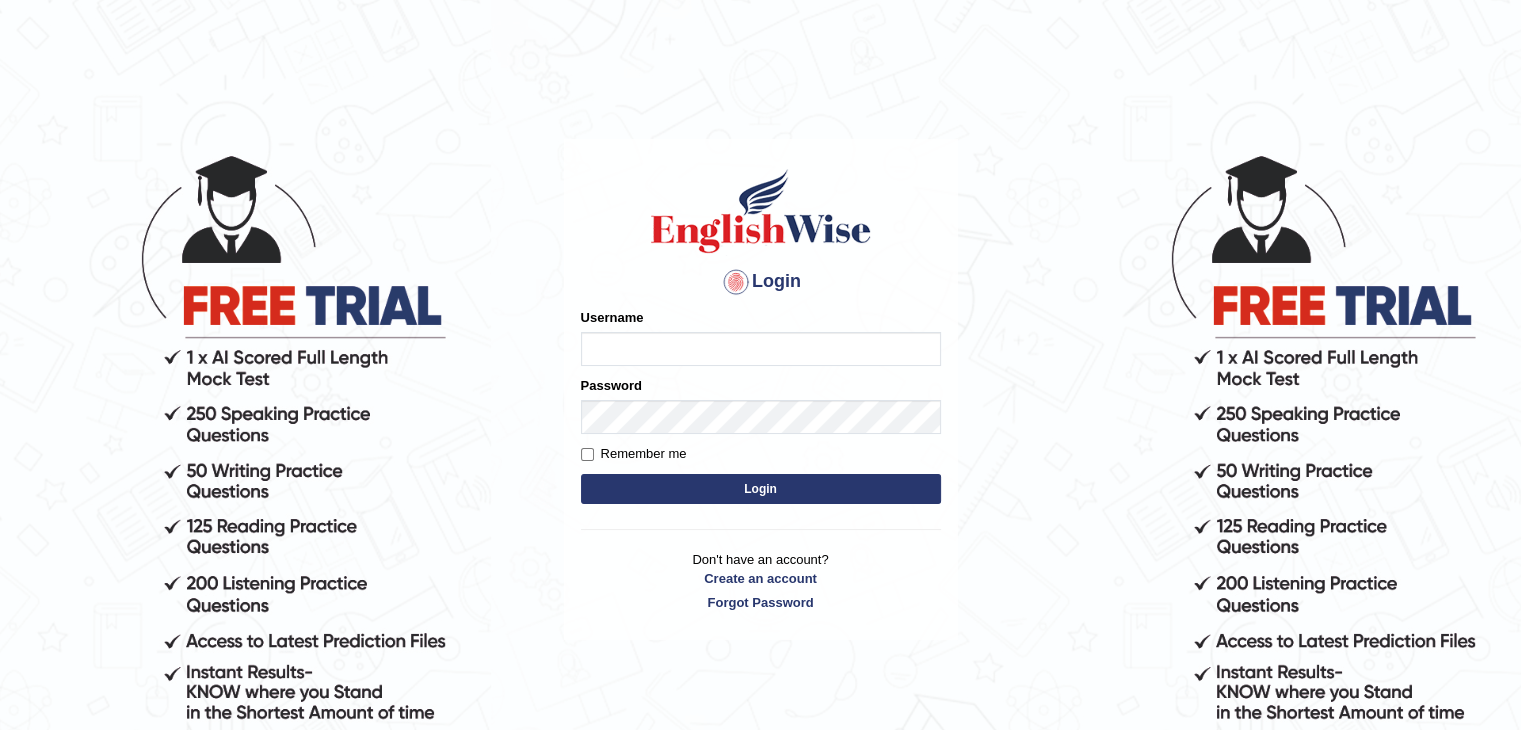 type on "riha_parramatta" 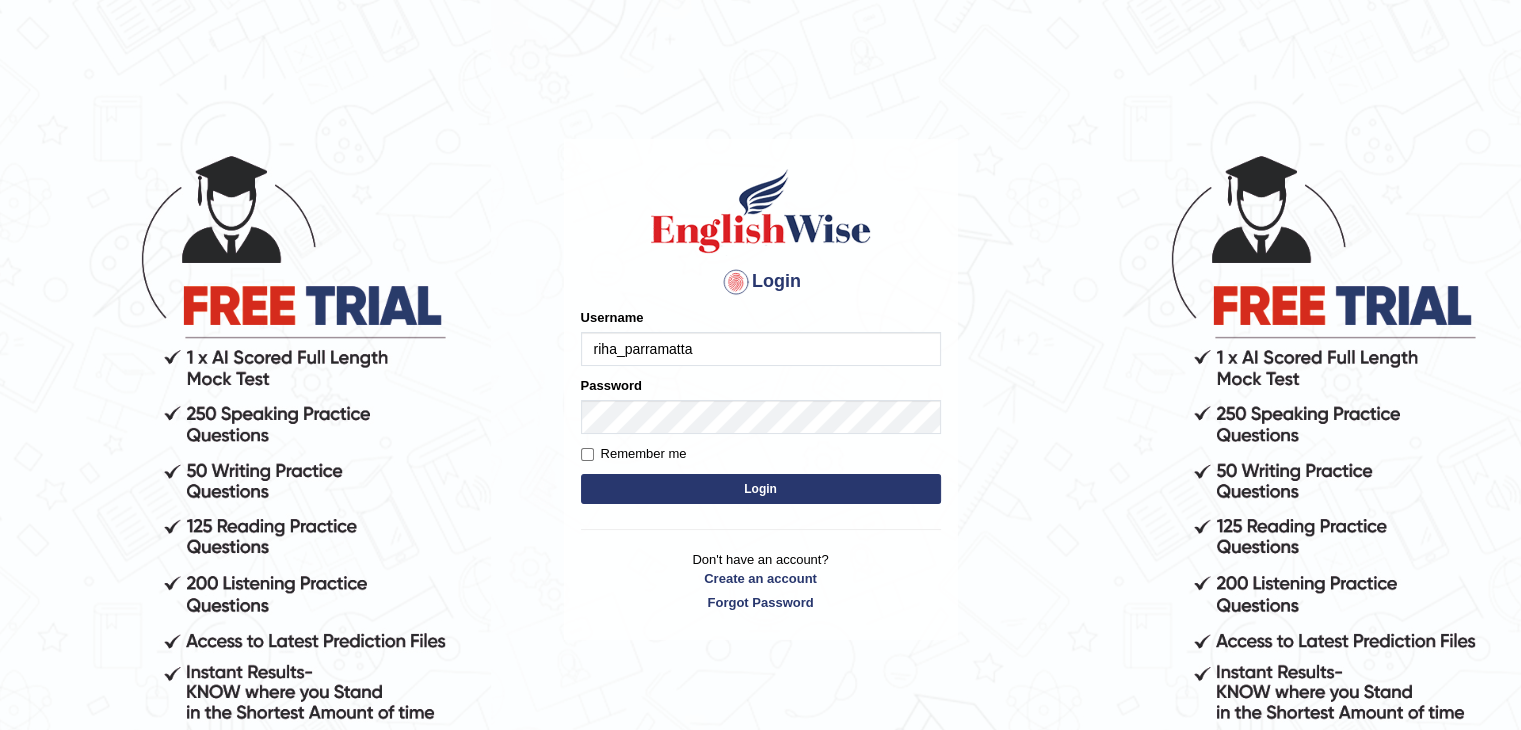 click on "Login" at bounding box center [761, 489] 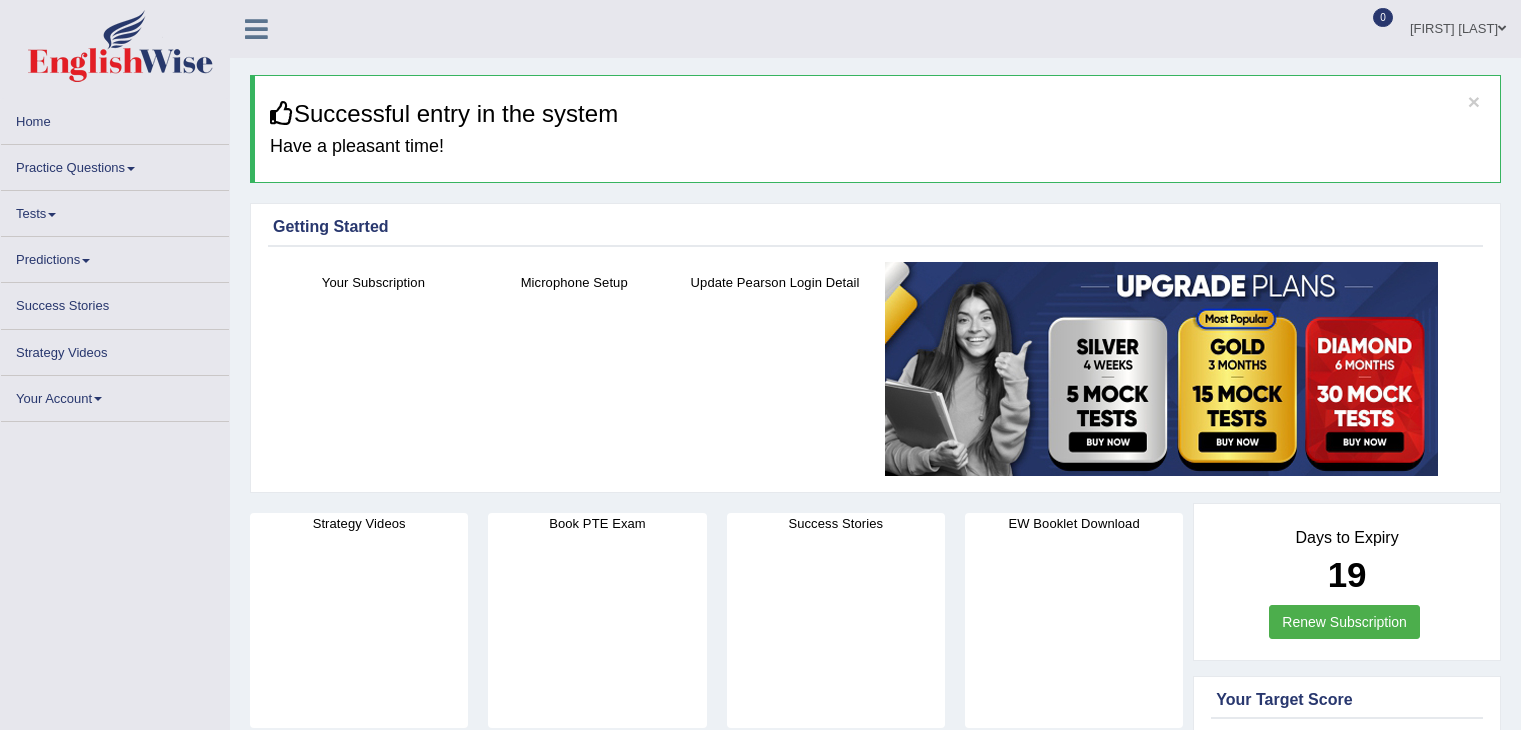 scroll, scrollTop: 0, scrollLeft: 0, axis: both 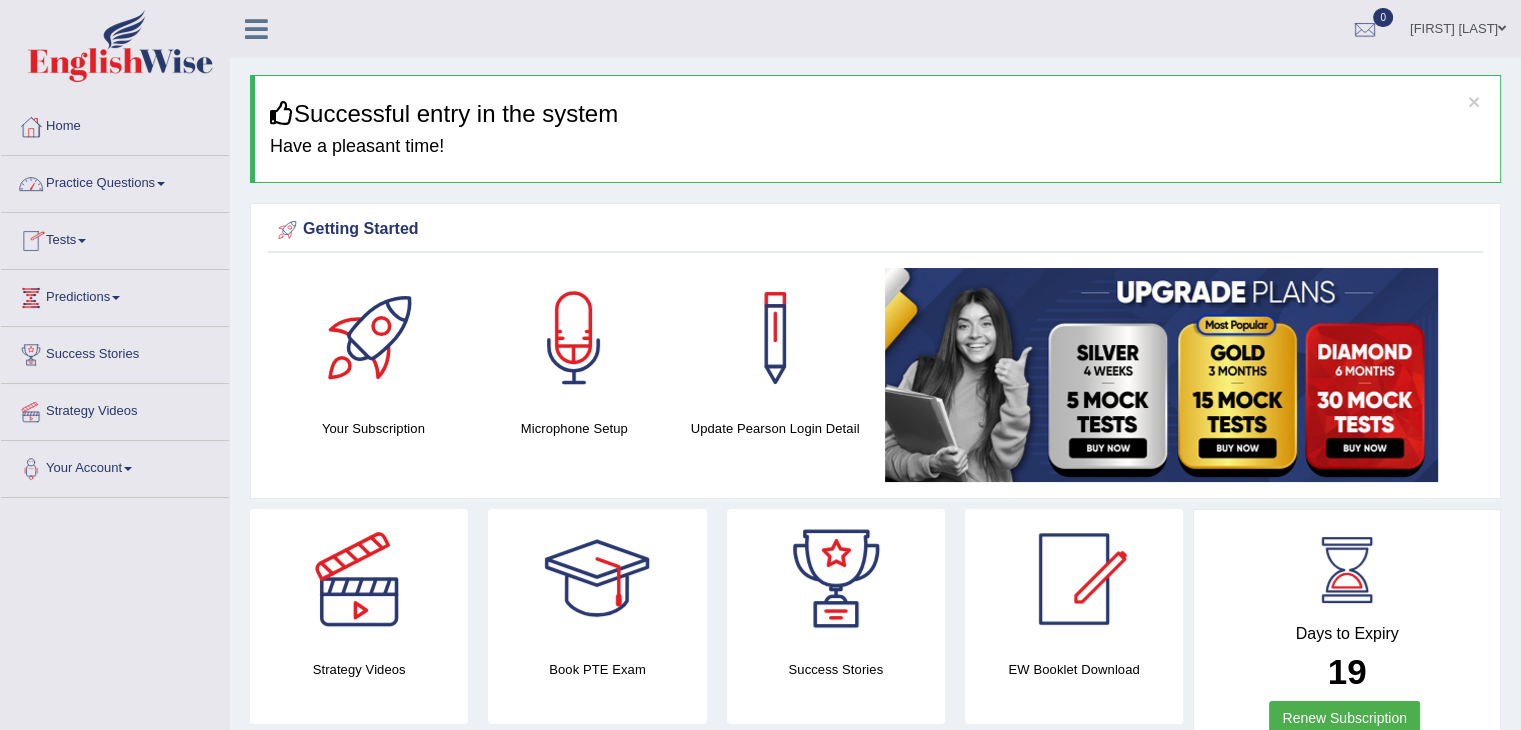 click on "Practice Questions" at bounding box center (115, 181) 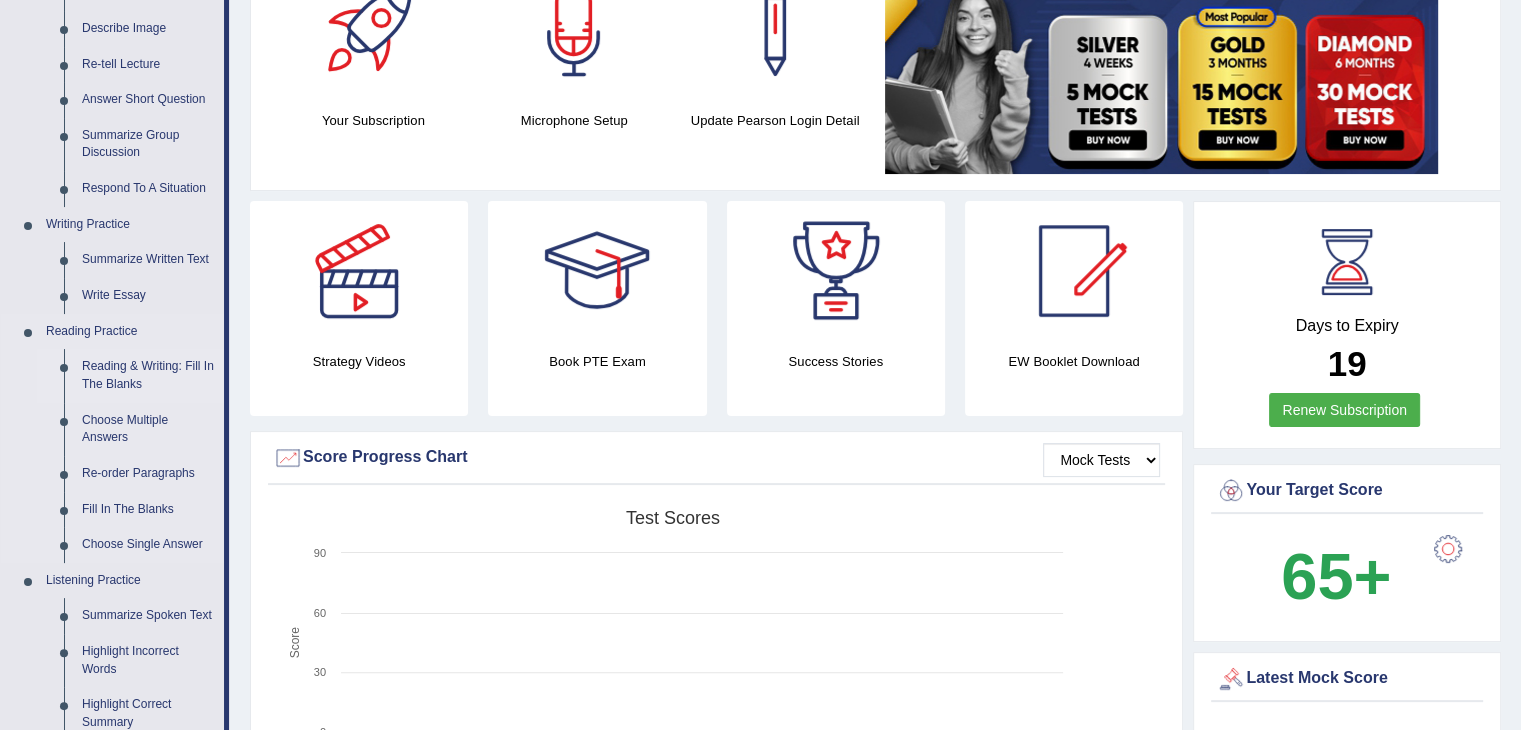scroll, scrollTop: 310, scrollLeft: 0, axis: vertical 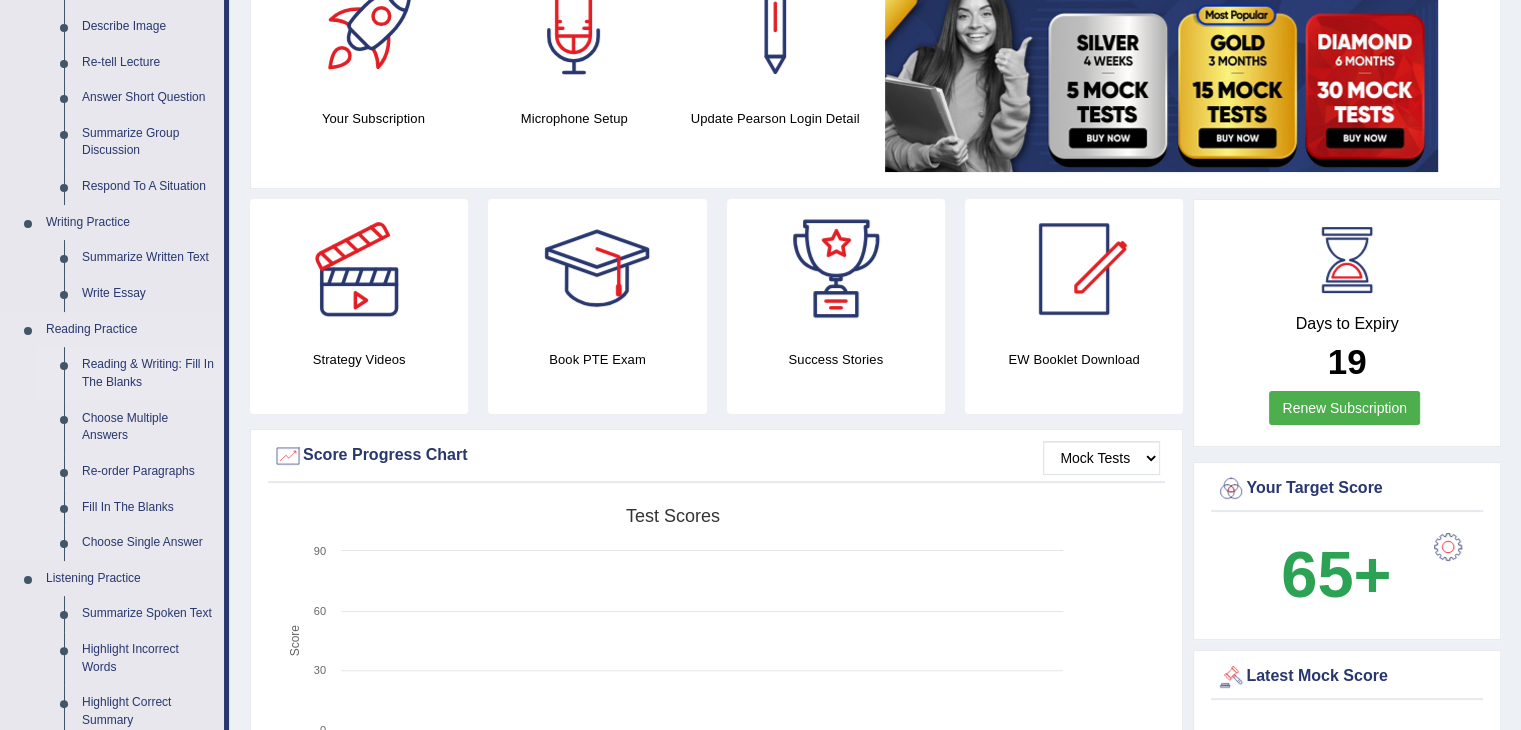 click on "Reading & Writing: Fill In The Blanks" at bounding box center [148, 373] 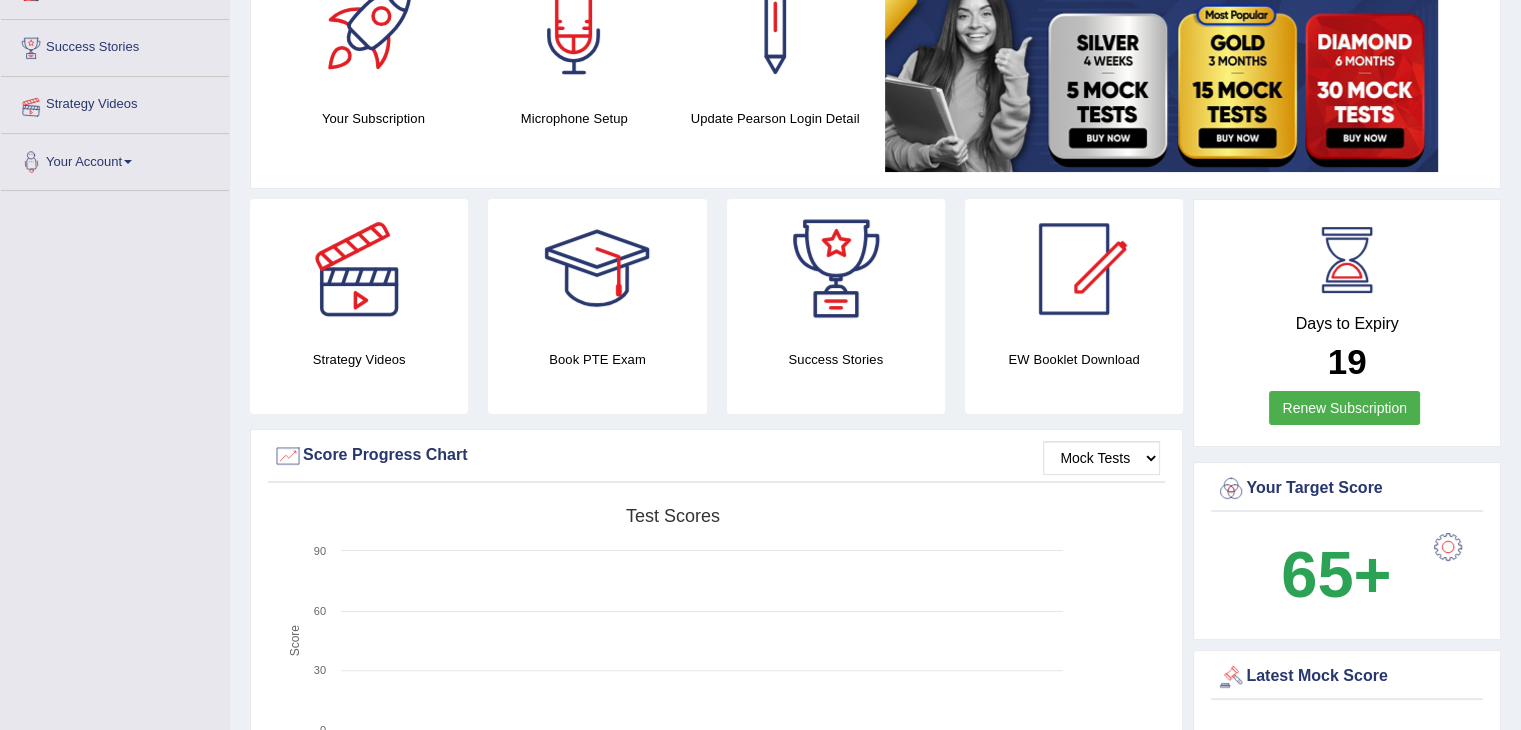 scroll, scrollTop: 395, scrollLeft: 0, axis: vertical 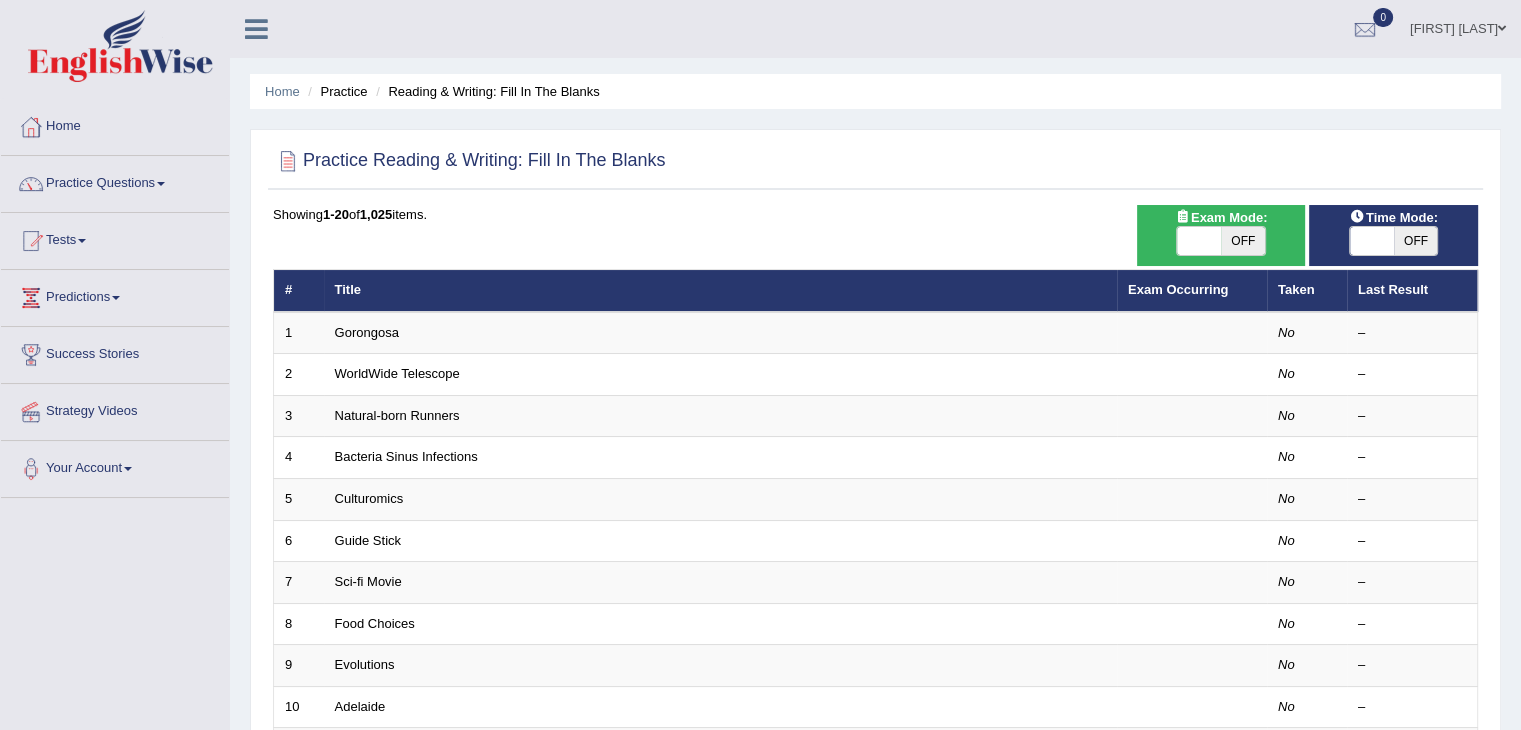 click on "OFF" at bounding box center (1243, 241) 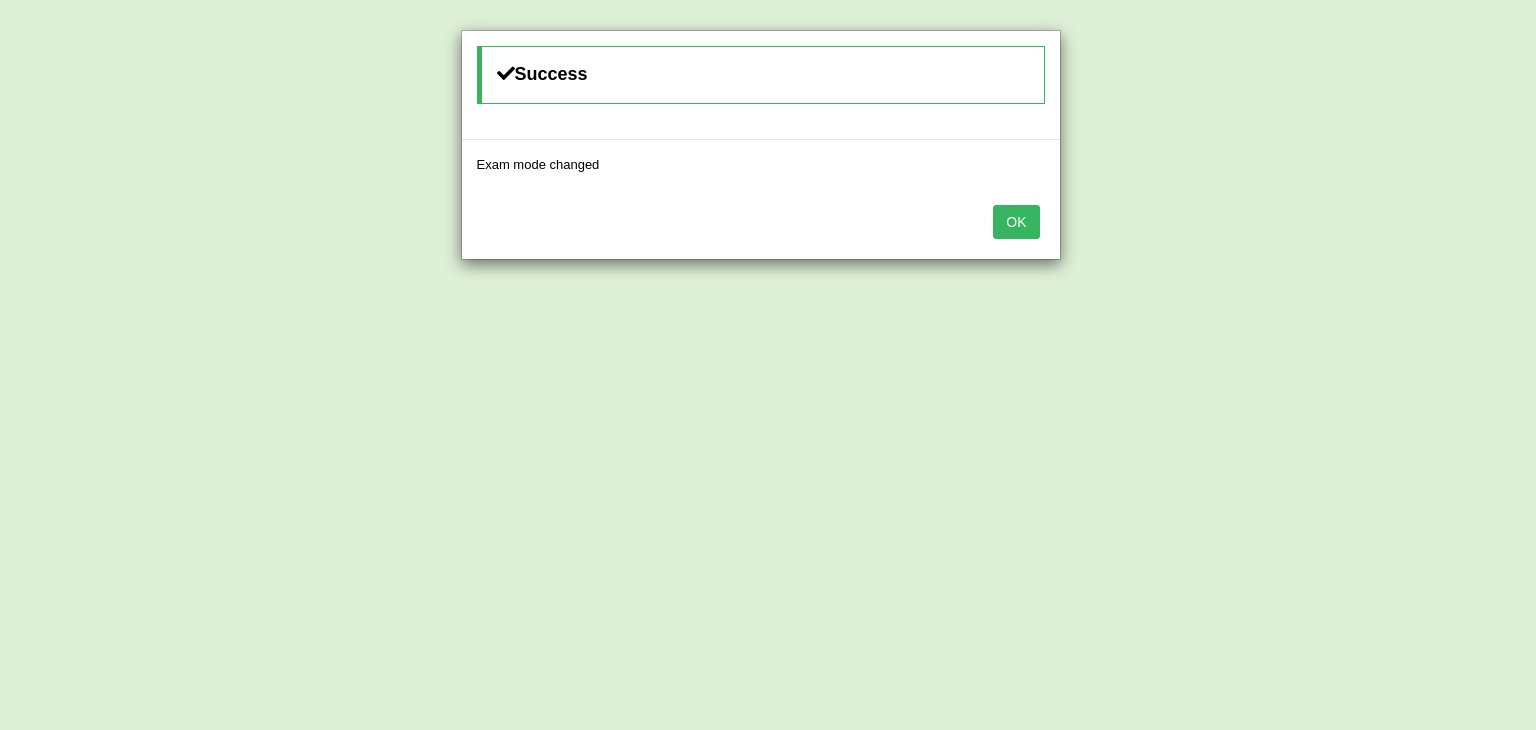 click on "OK" at bounding box center [1016, 222] 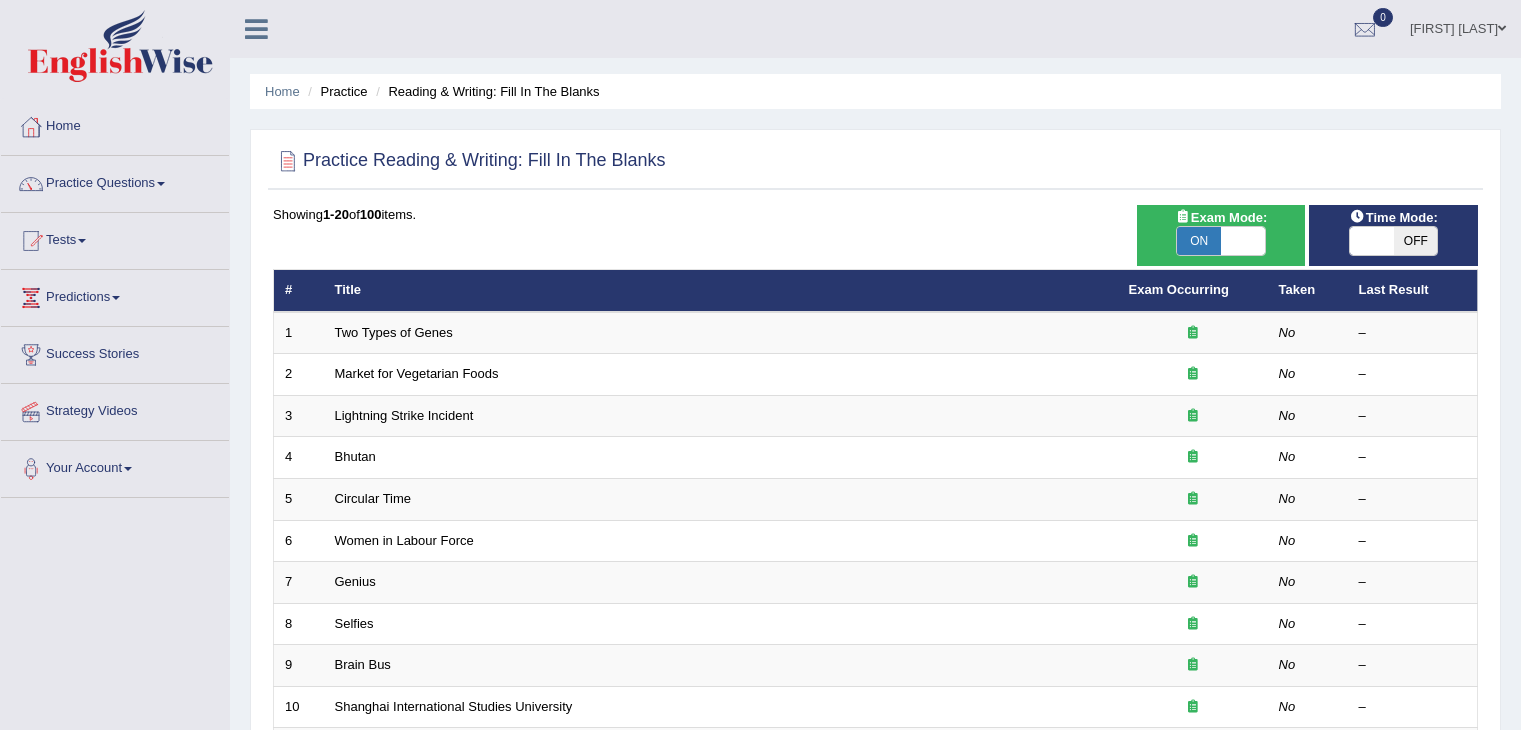 scroll, scrollTop: 0, scrollLeft: 0, axis: both 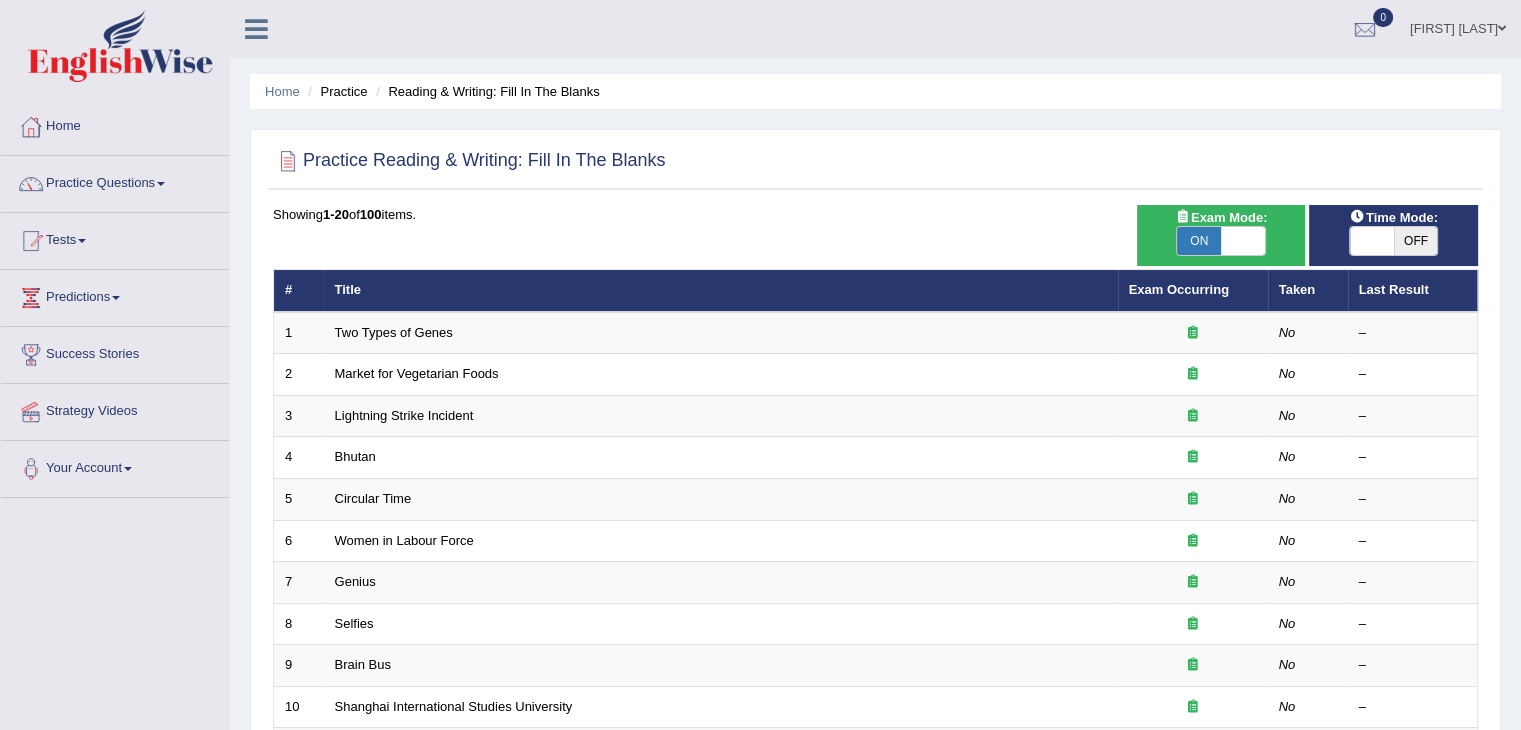 click on "OFF" at bounding box center [1416, 241] 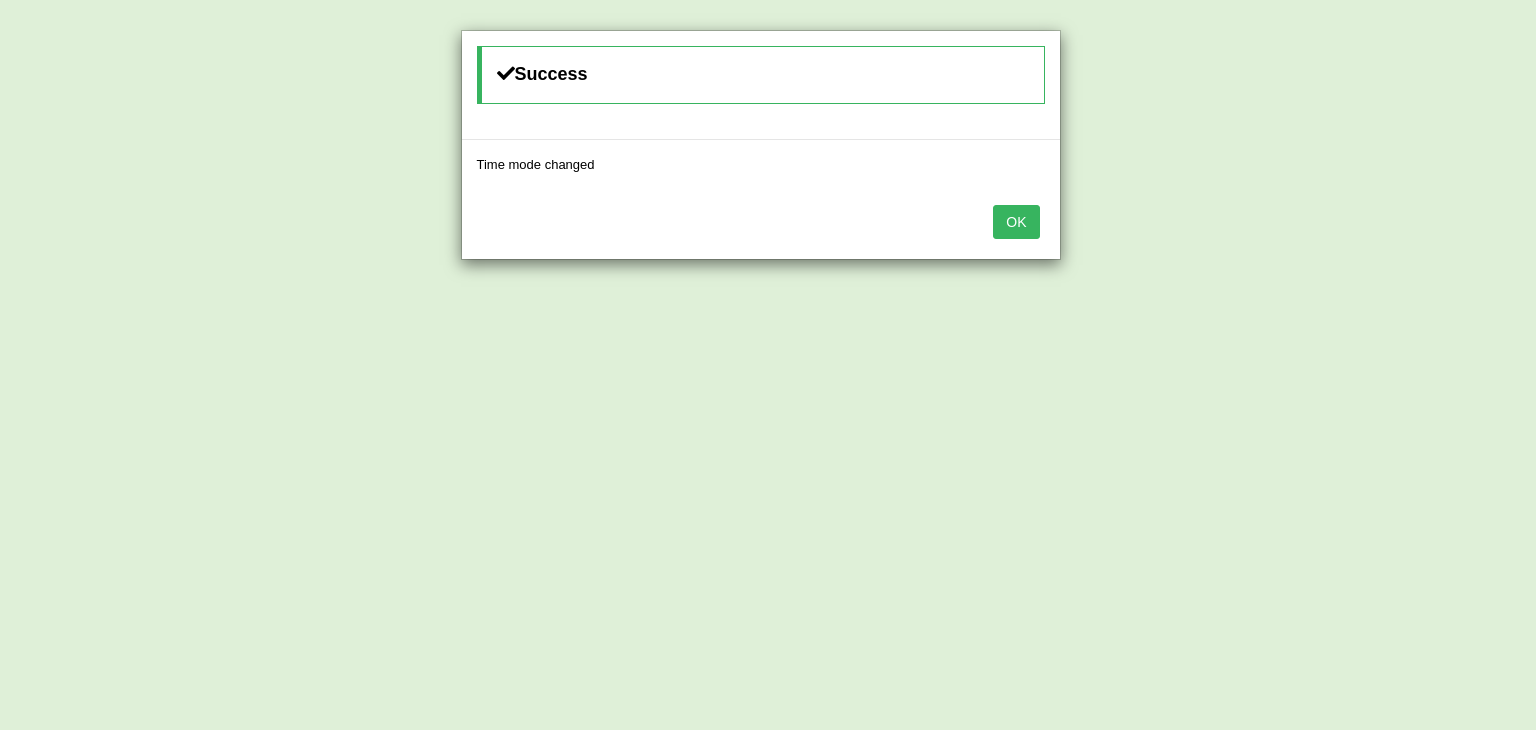 click on "OK" at bounding box center [1016, 222] 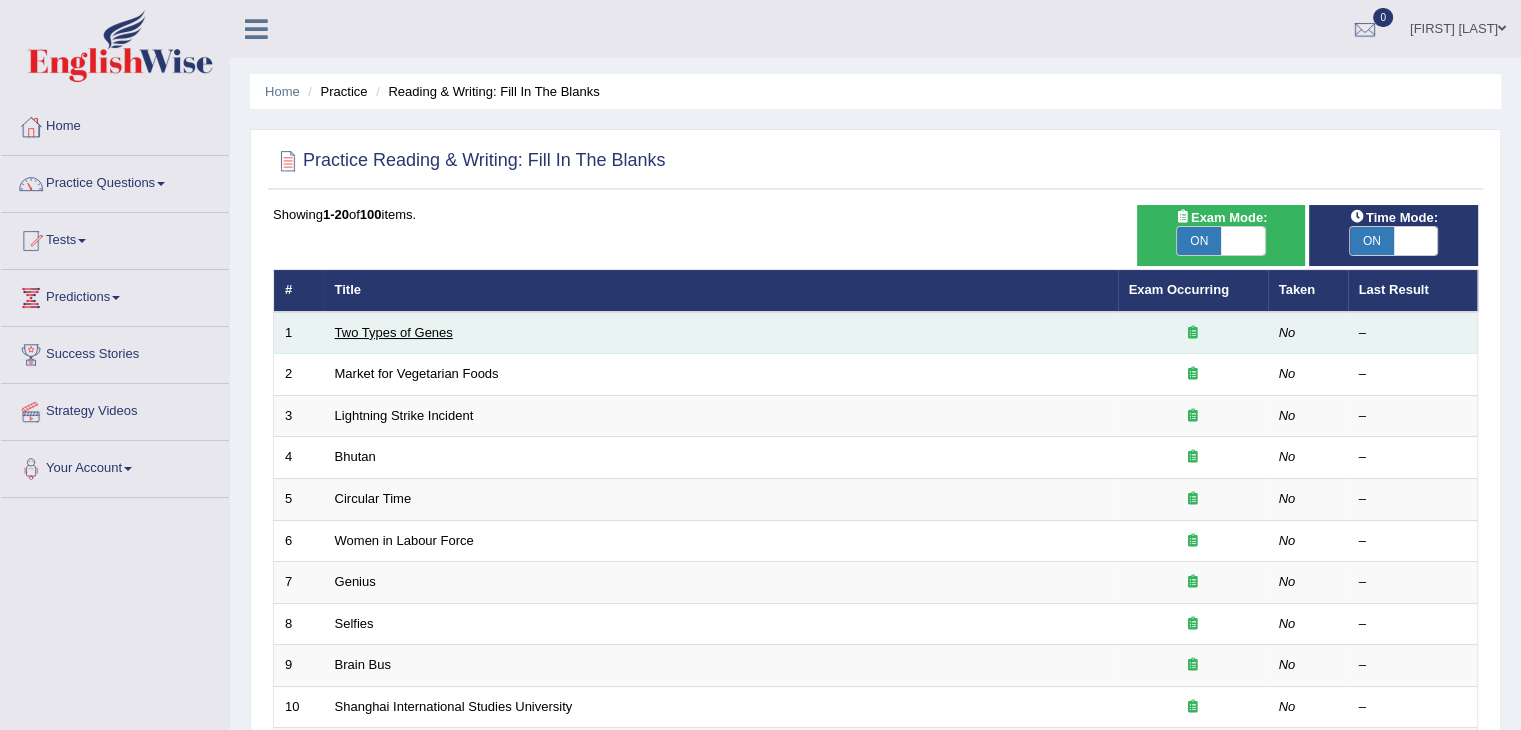 click on "Two Types of Genes" at bounding box center [394, 332] 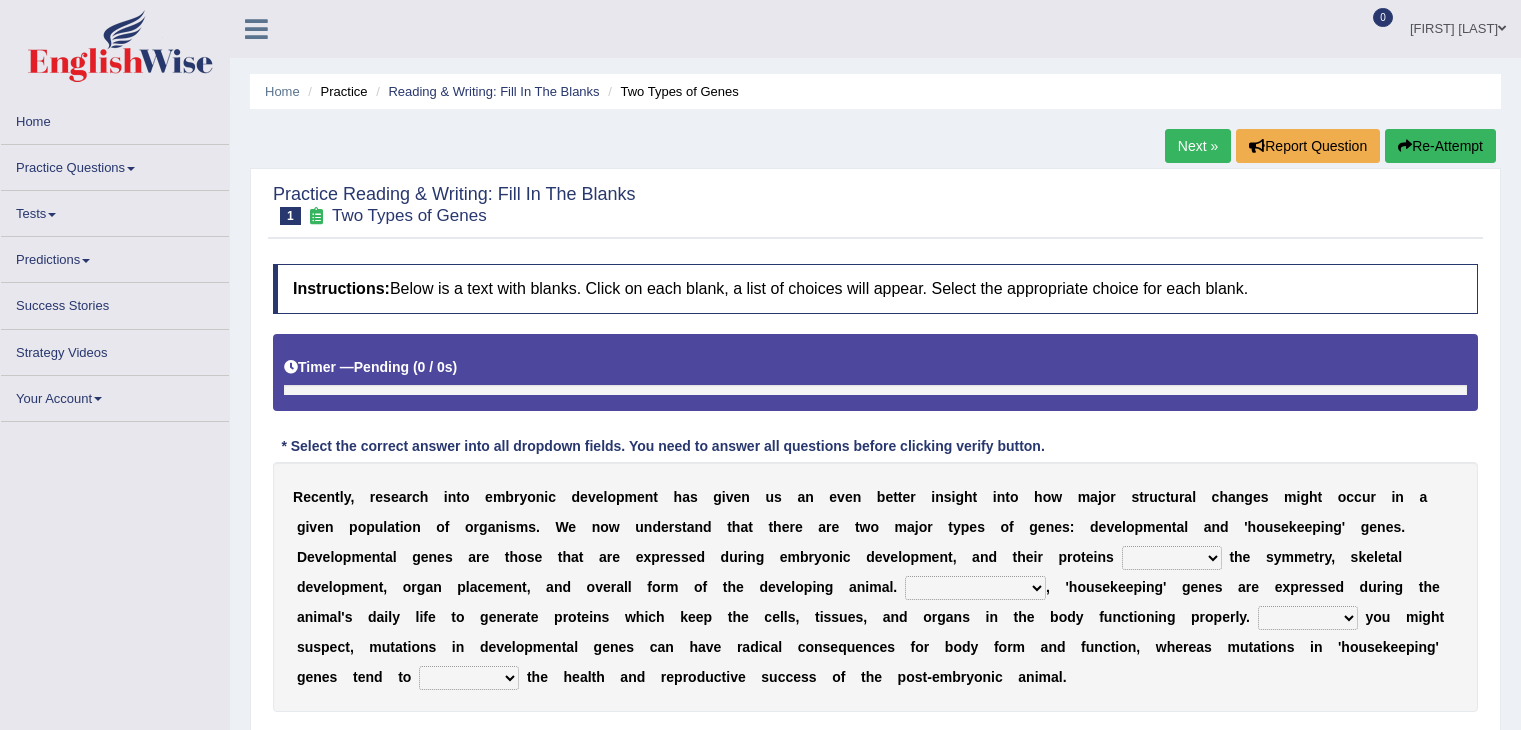 scroll, scrollTop: 0, scrollLeft: 0, axis: both 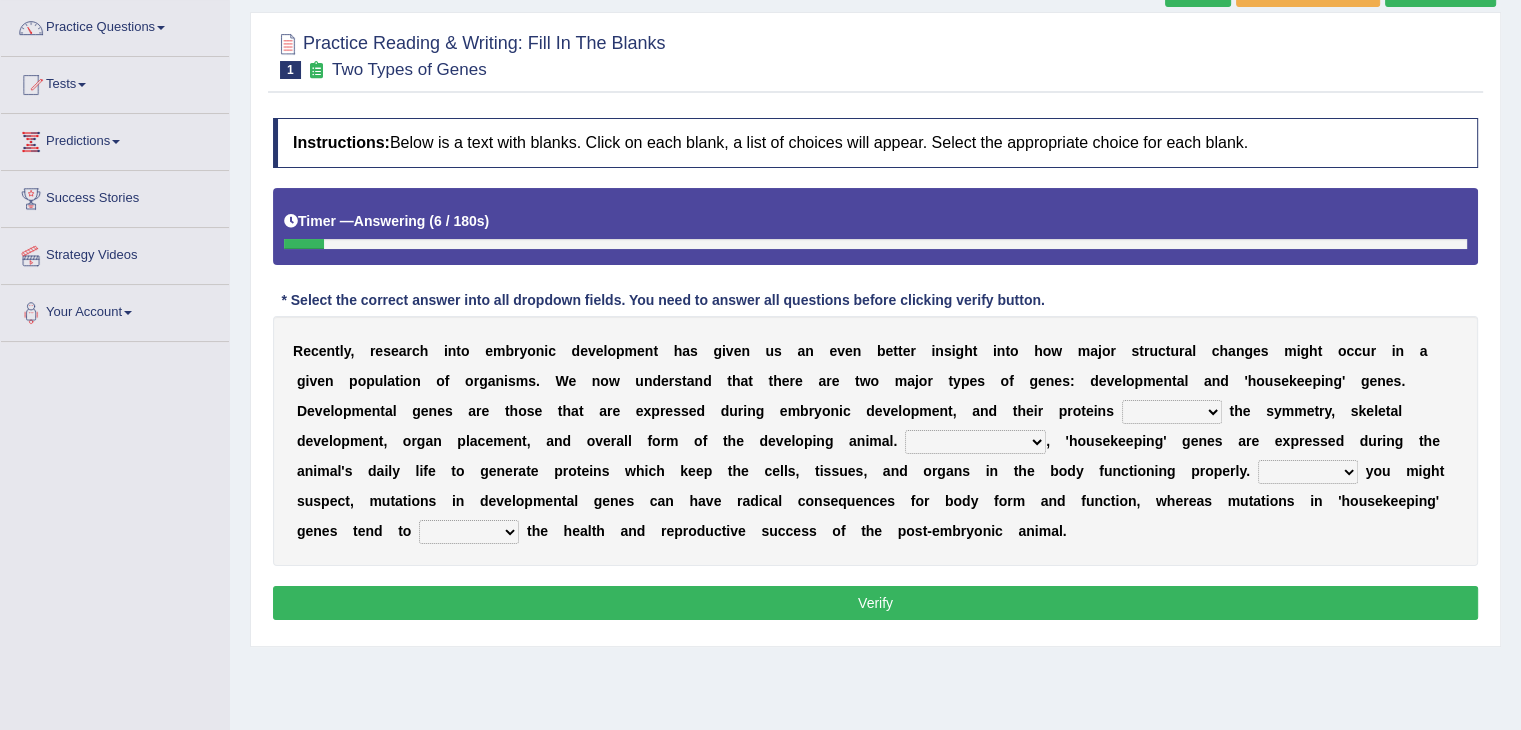 click on "push control hold elevate" at bounding box center [1172, 412] 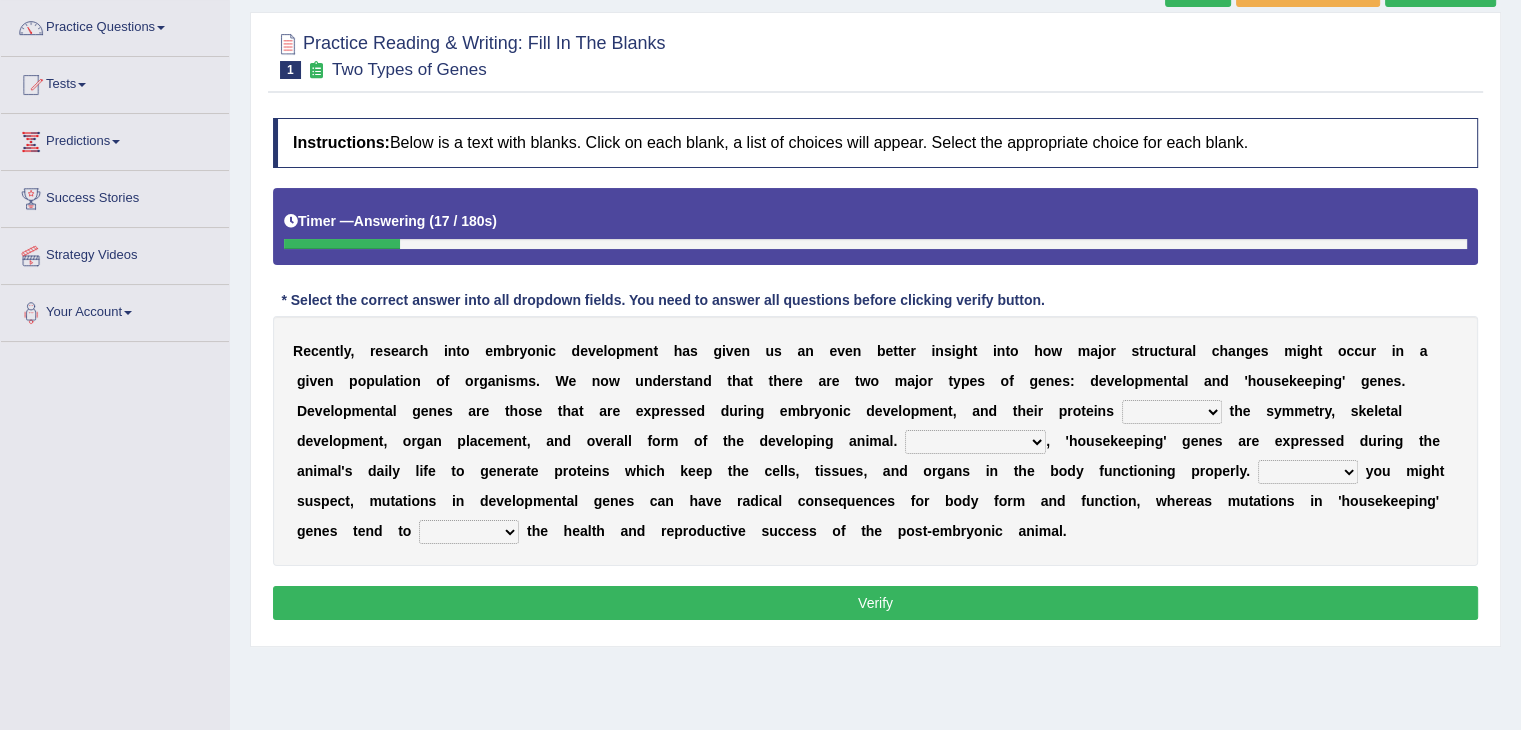 select on "hold" 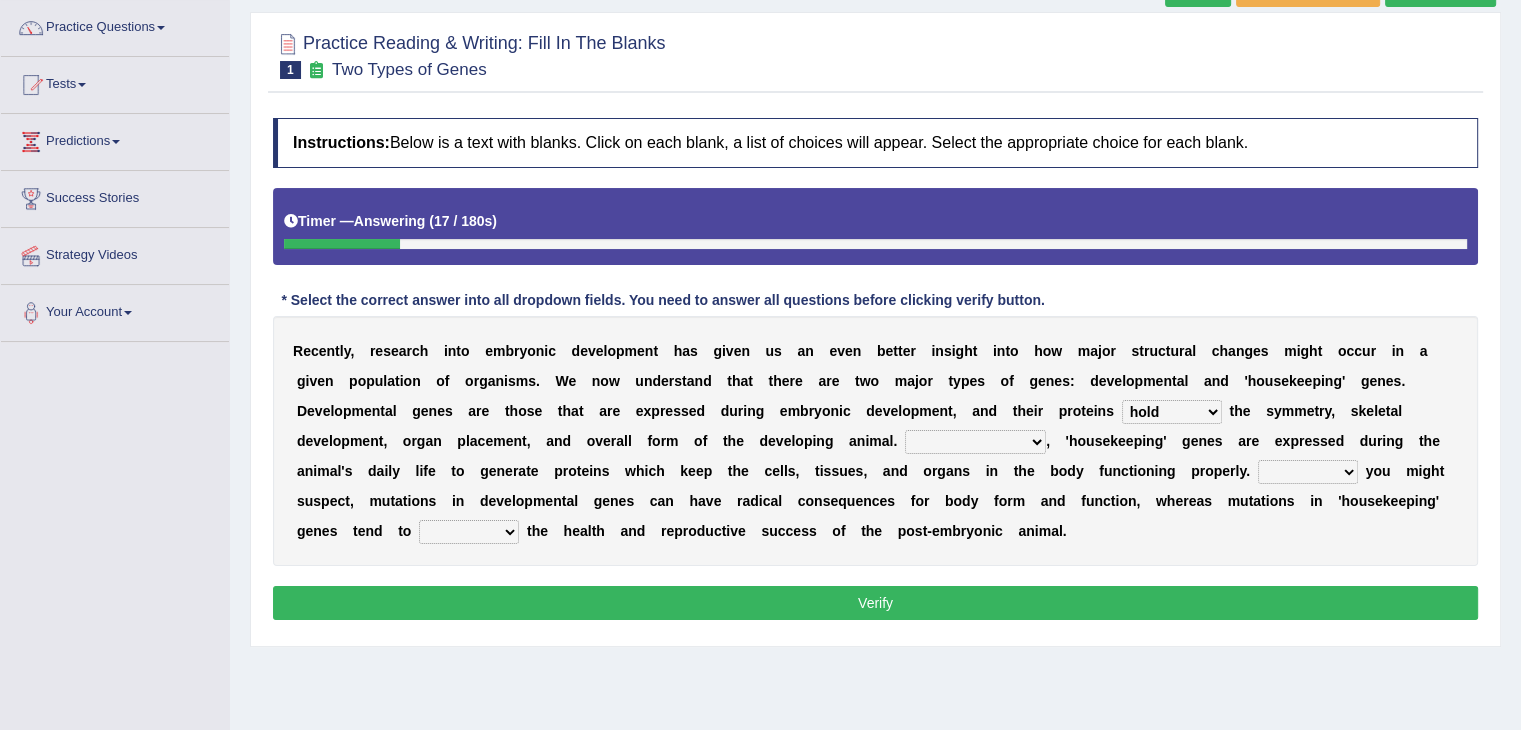 click on "push control hold elevate" at bounding box center (1172, 412) 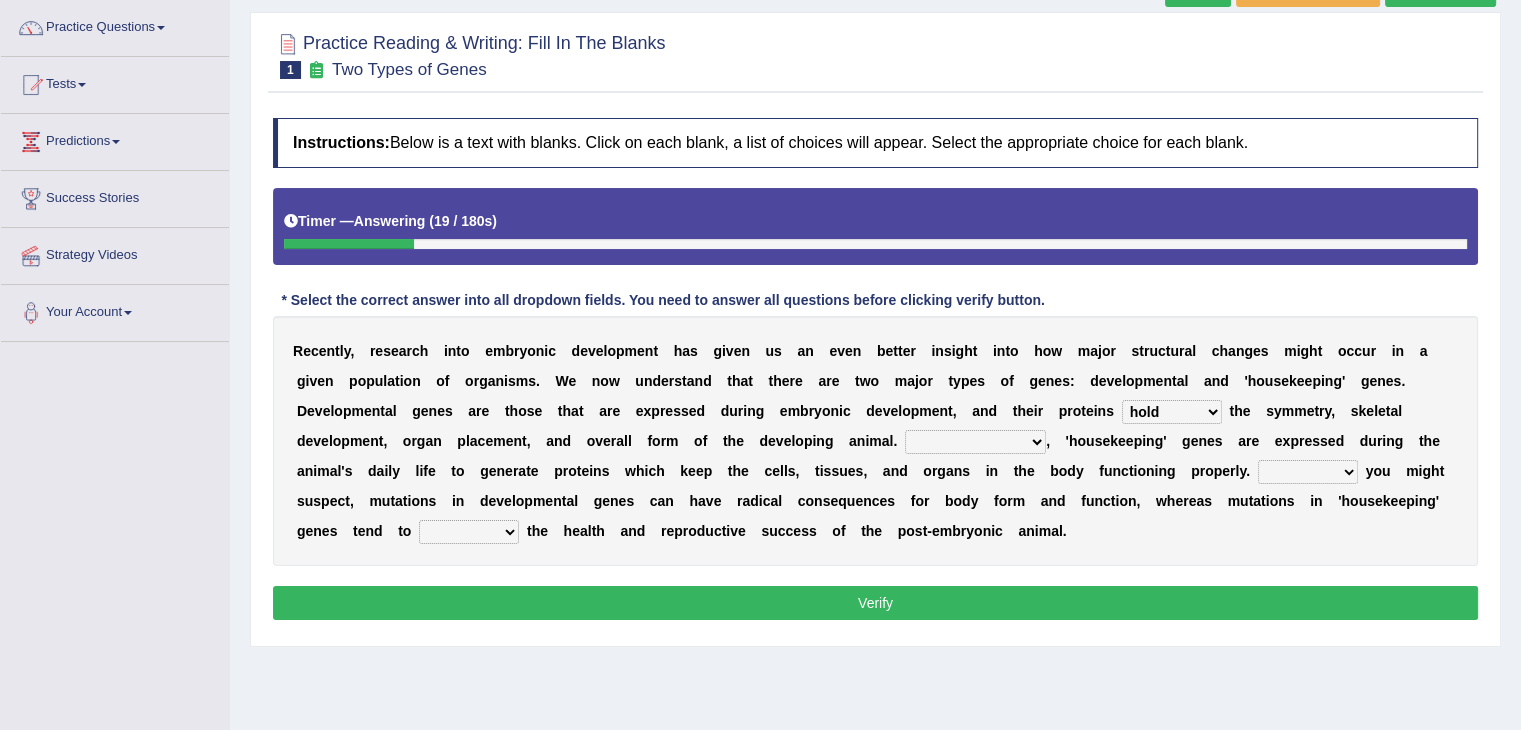 click on "Correspondingly Inclusively Conversely In contrast" at bounding box center [975, 442] 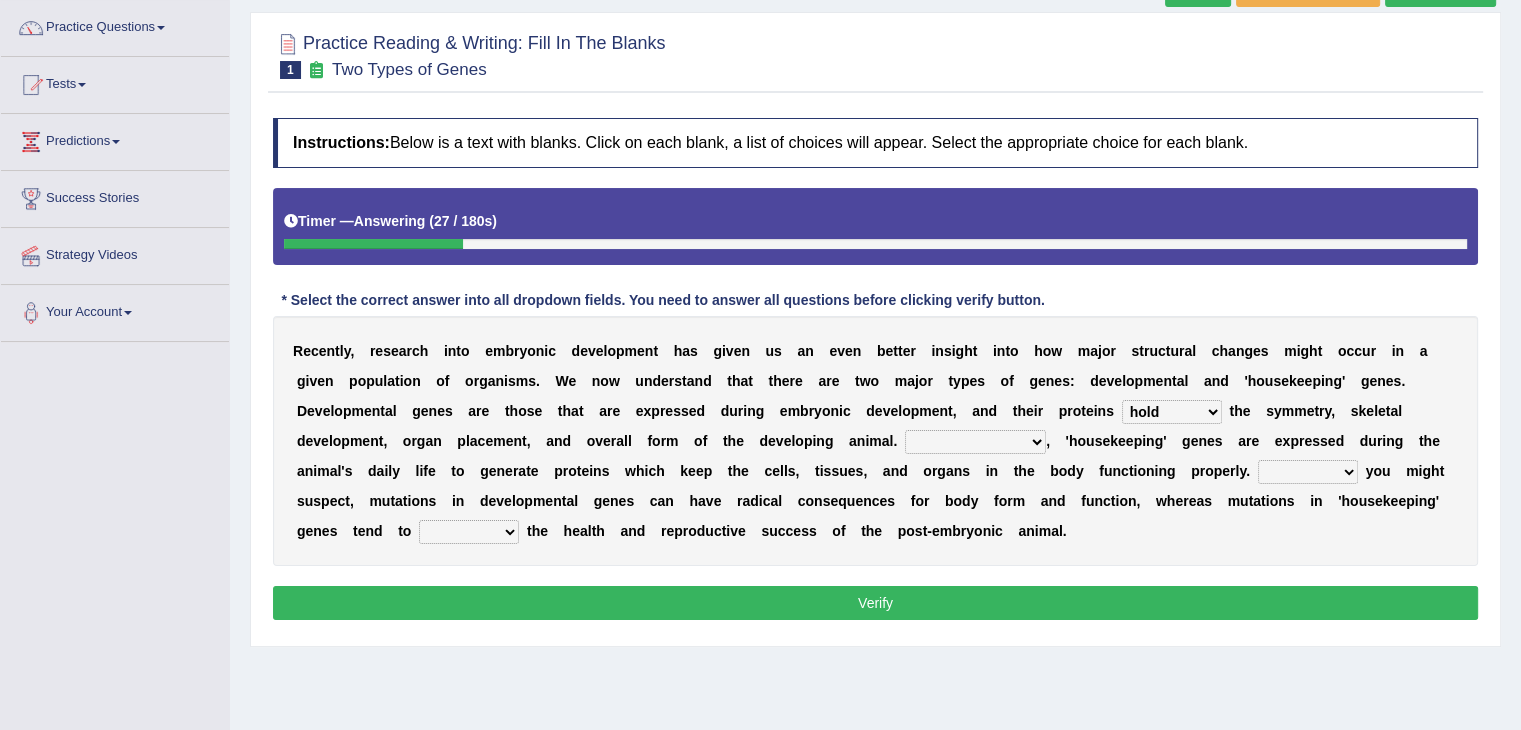 select on "In contrast" 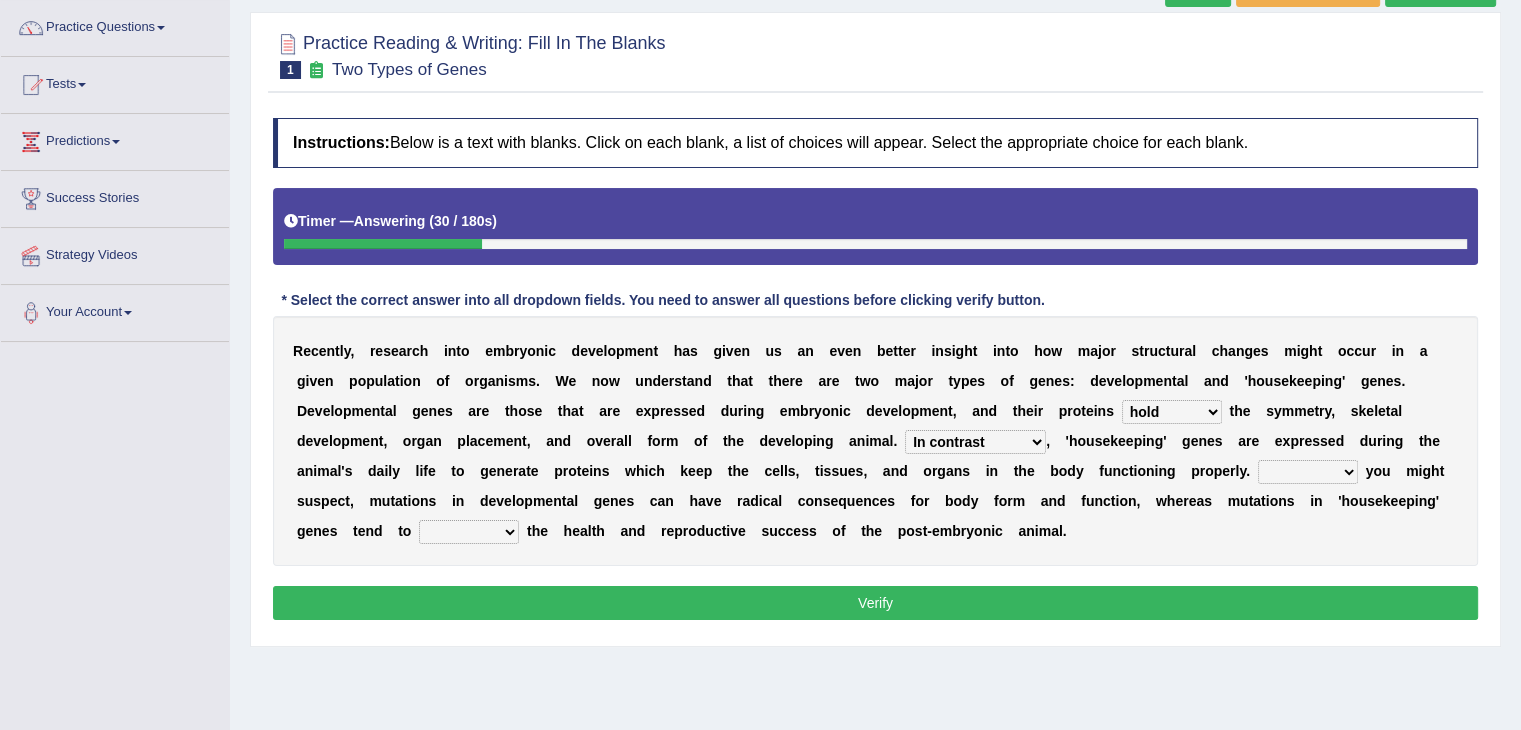 click on "For As With Within" at bounding box center (1308, 472) 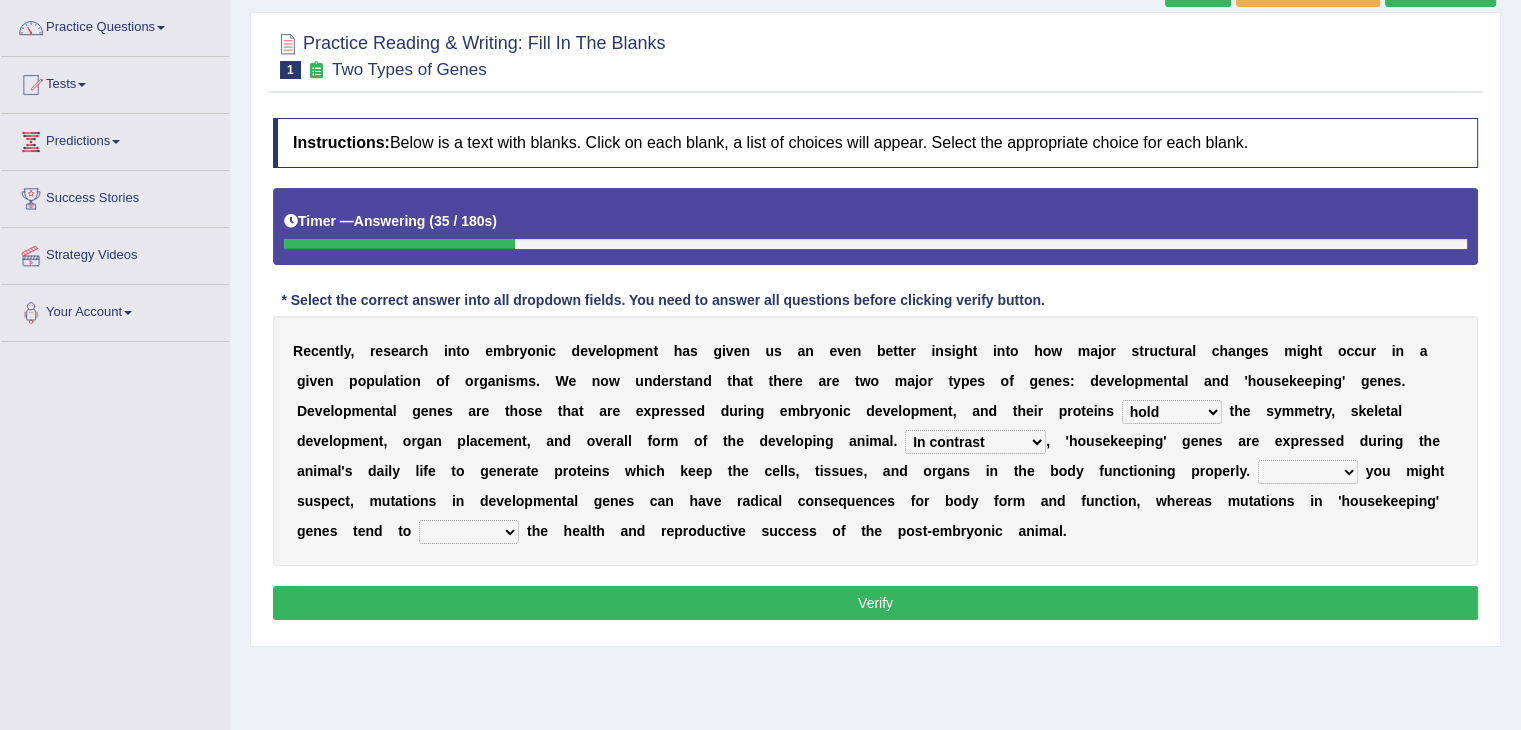 select on "As" 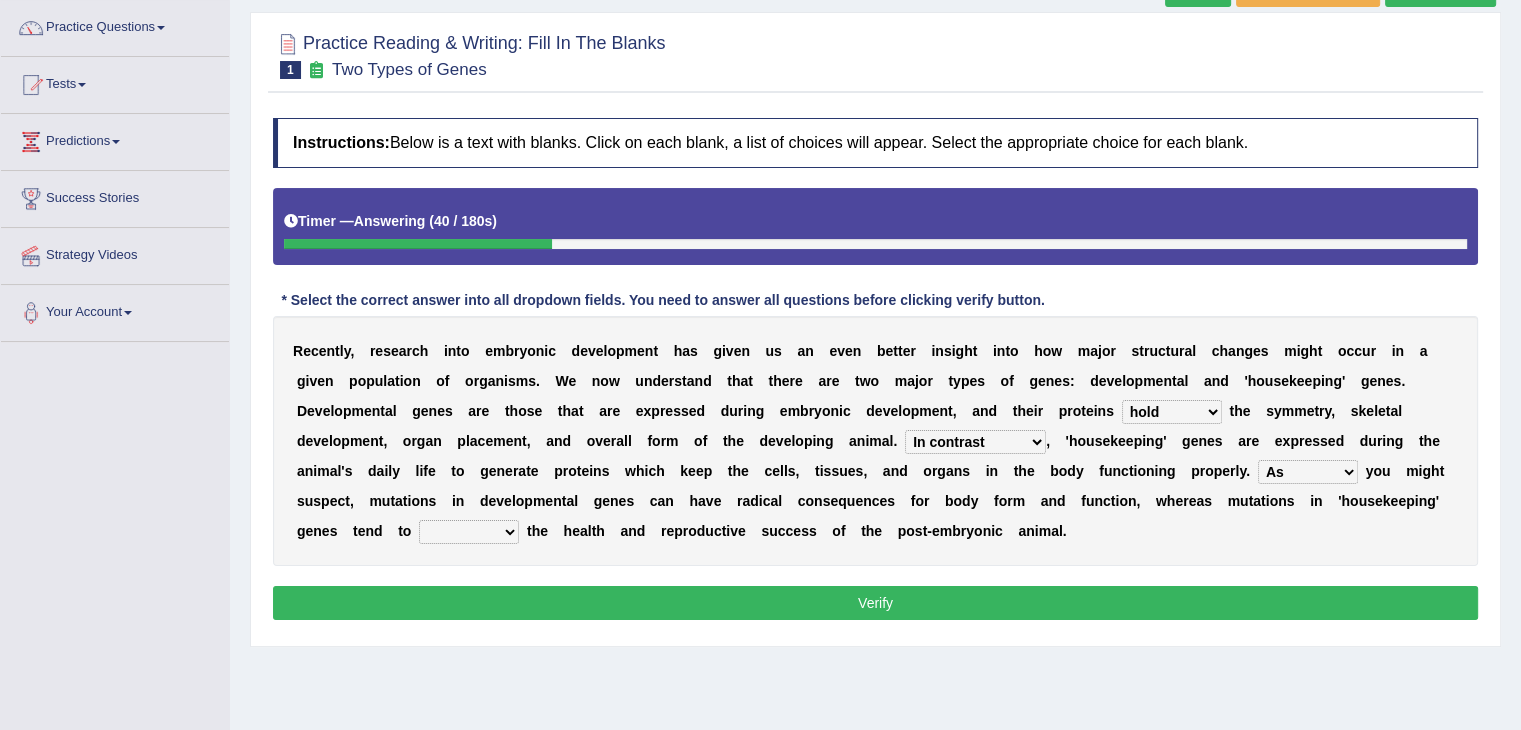 click on "affect effect interrupt defect" at bounding box center (469, 532) 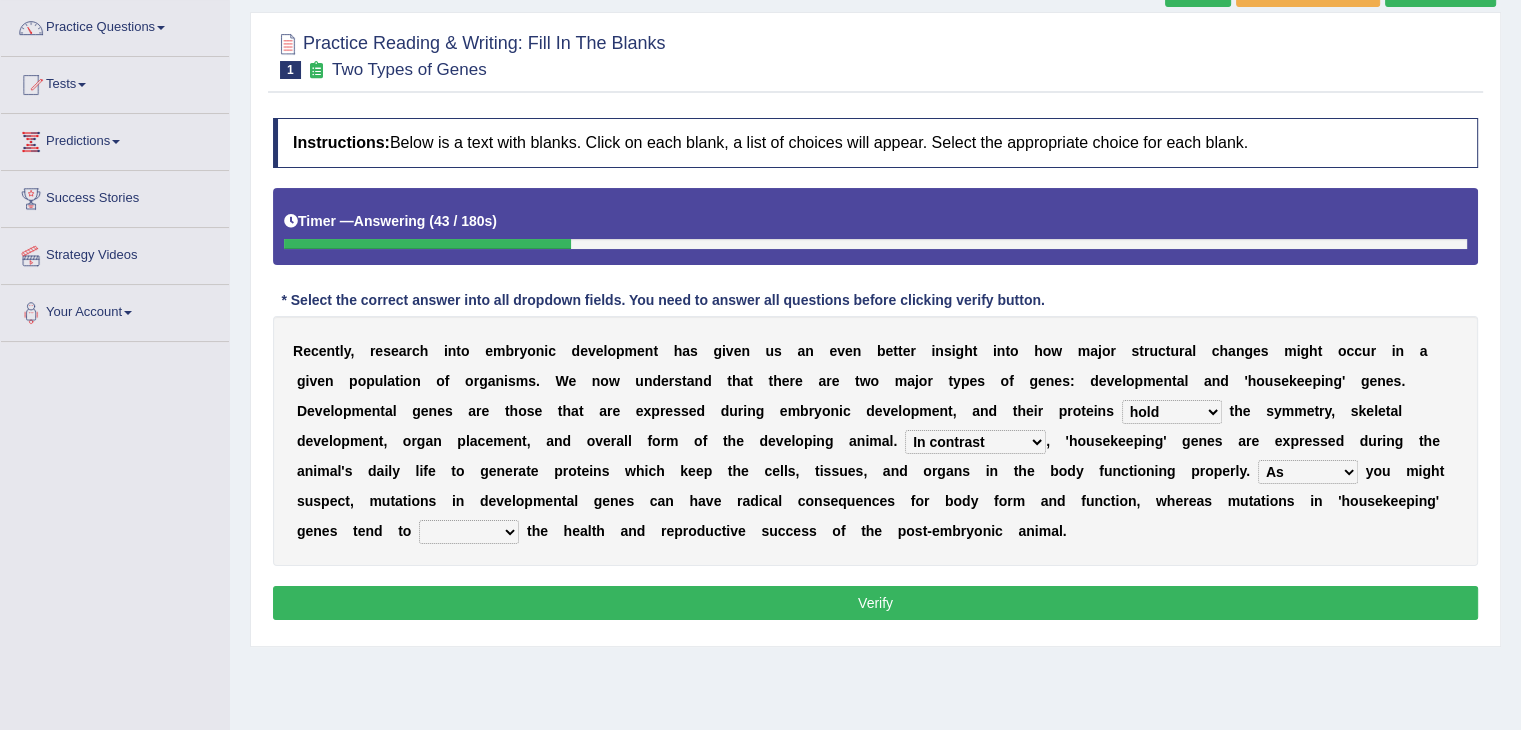 select on "affect" 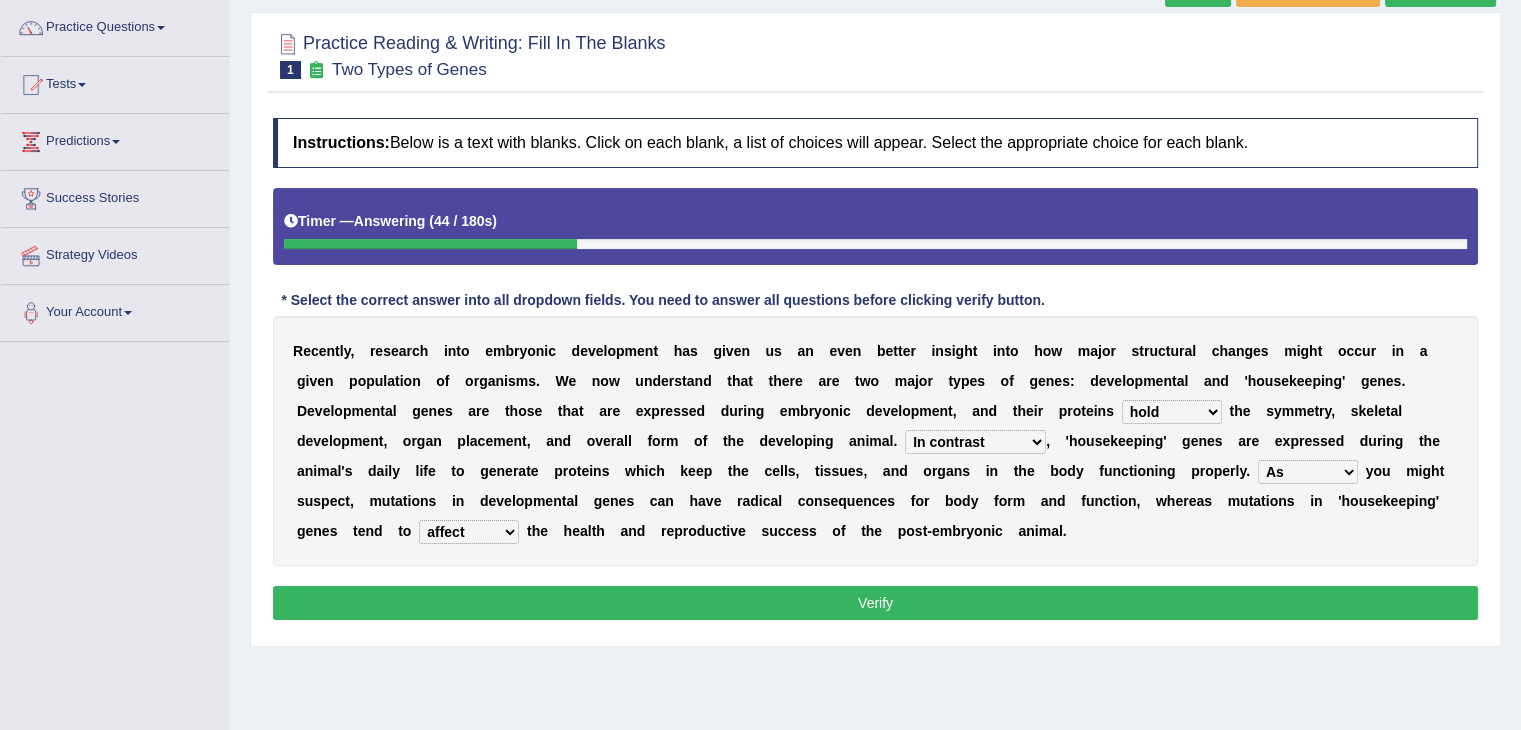 click on "Verify" at bounding box center (875, 603) 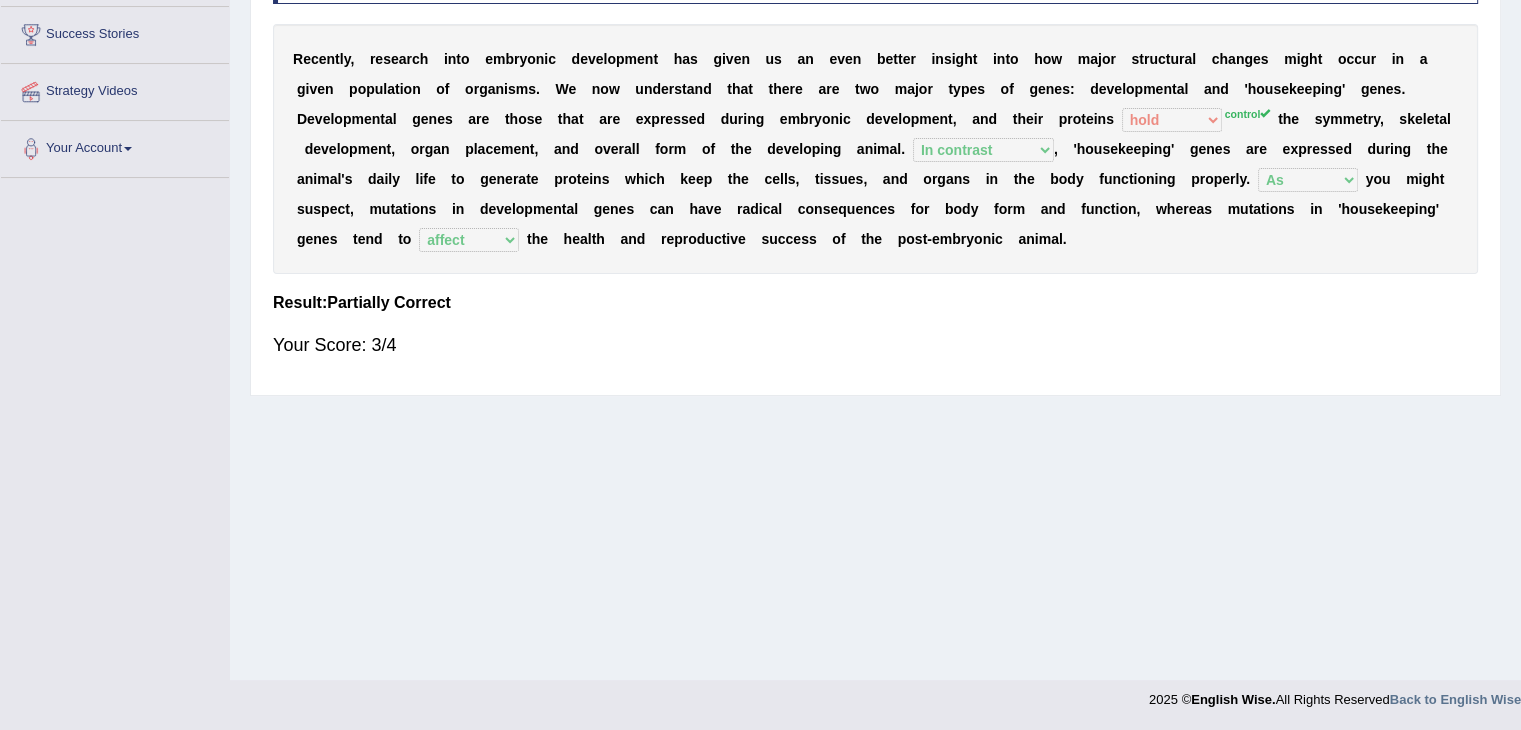 scroll, scrollTop: 0, scrollLeft: 0, axis: both 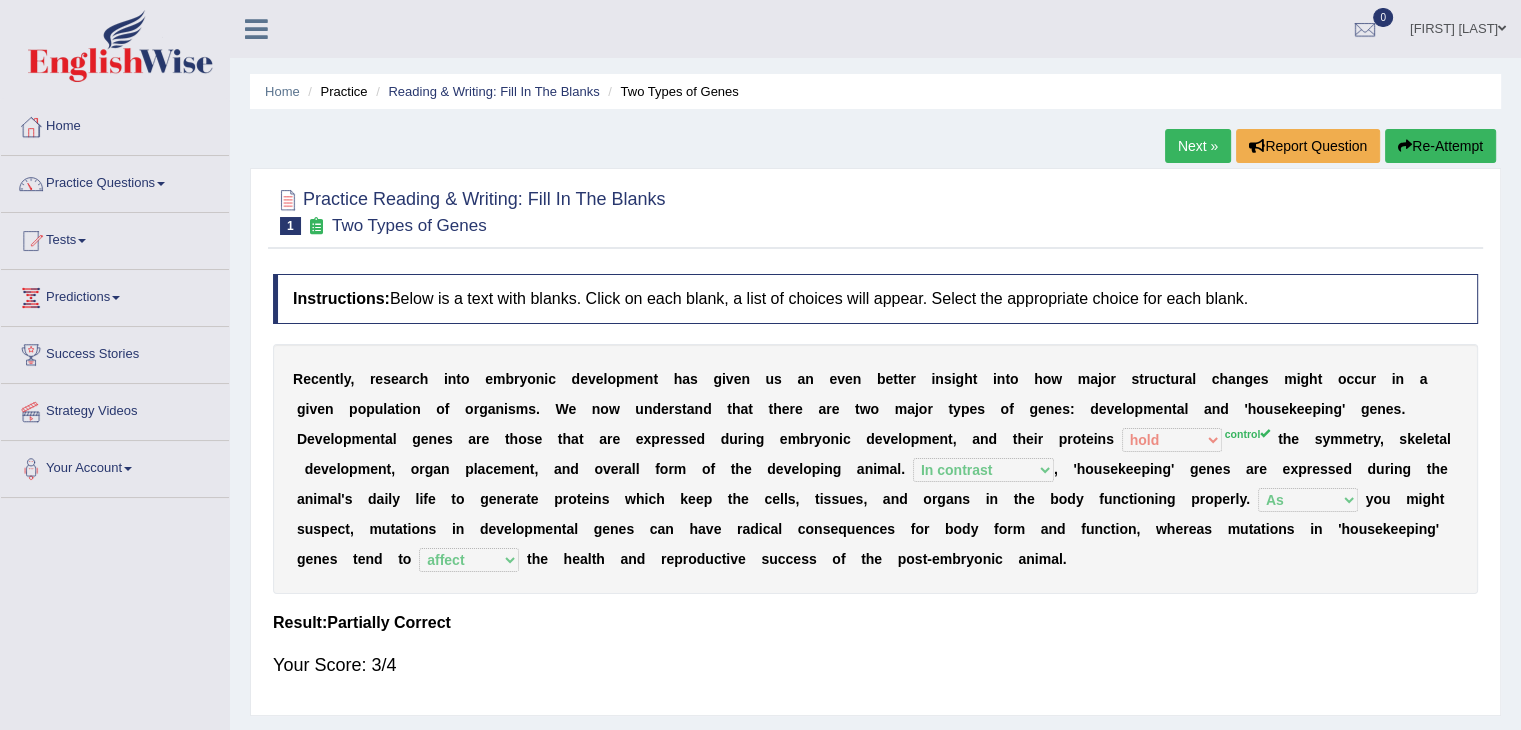 click on "Next »" at bounding box center [1198, 146] 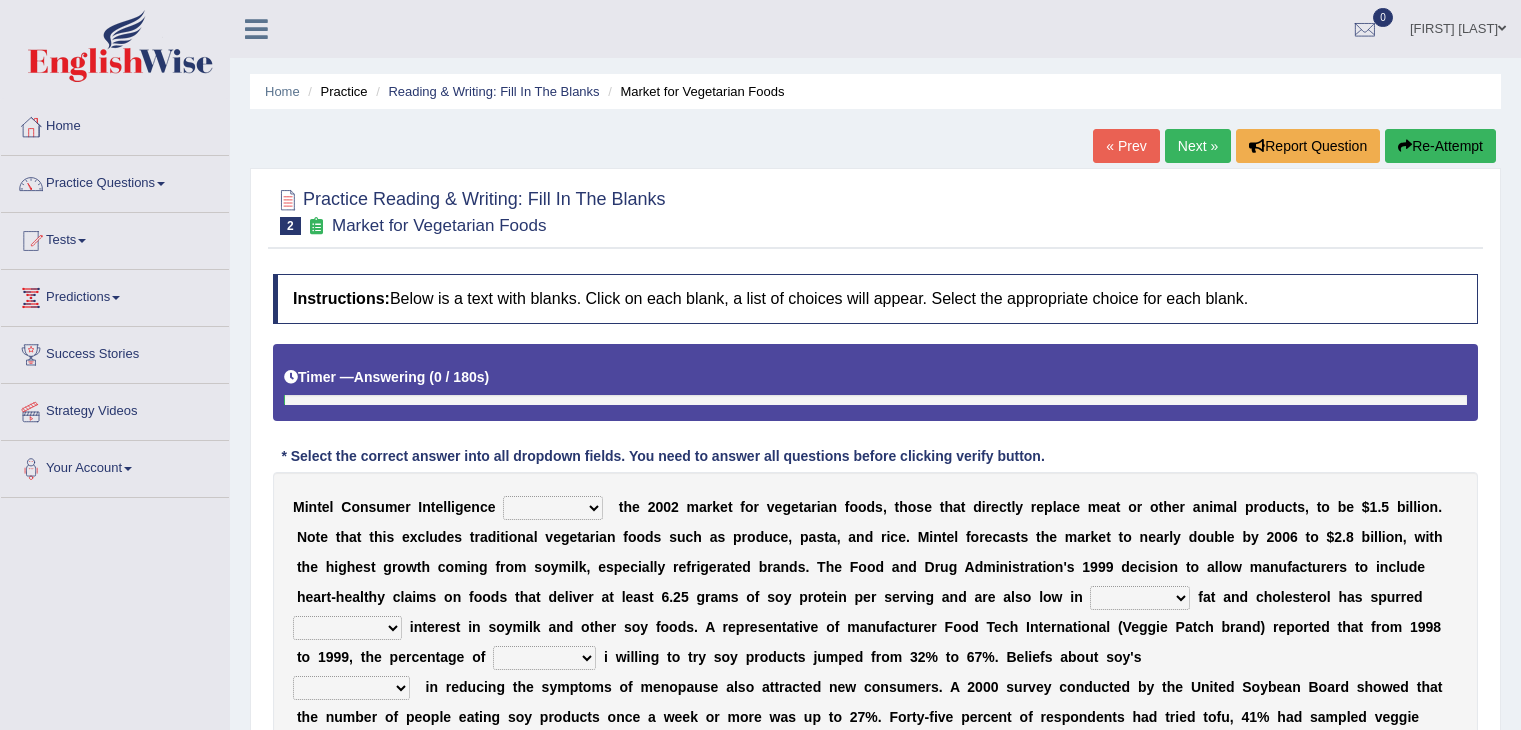 scroll, scrollTop: 0, scrollLeft: 0, axis: both 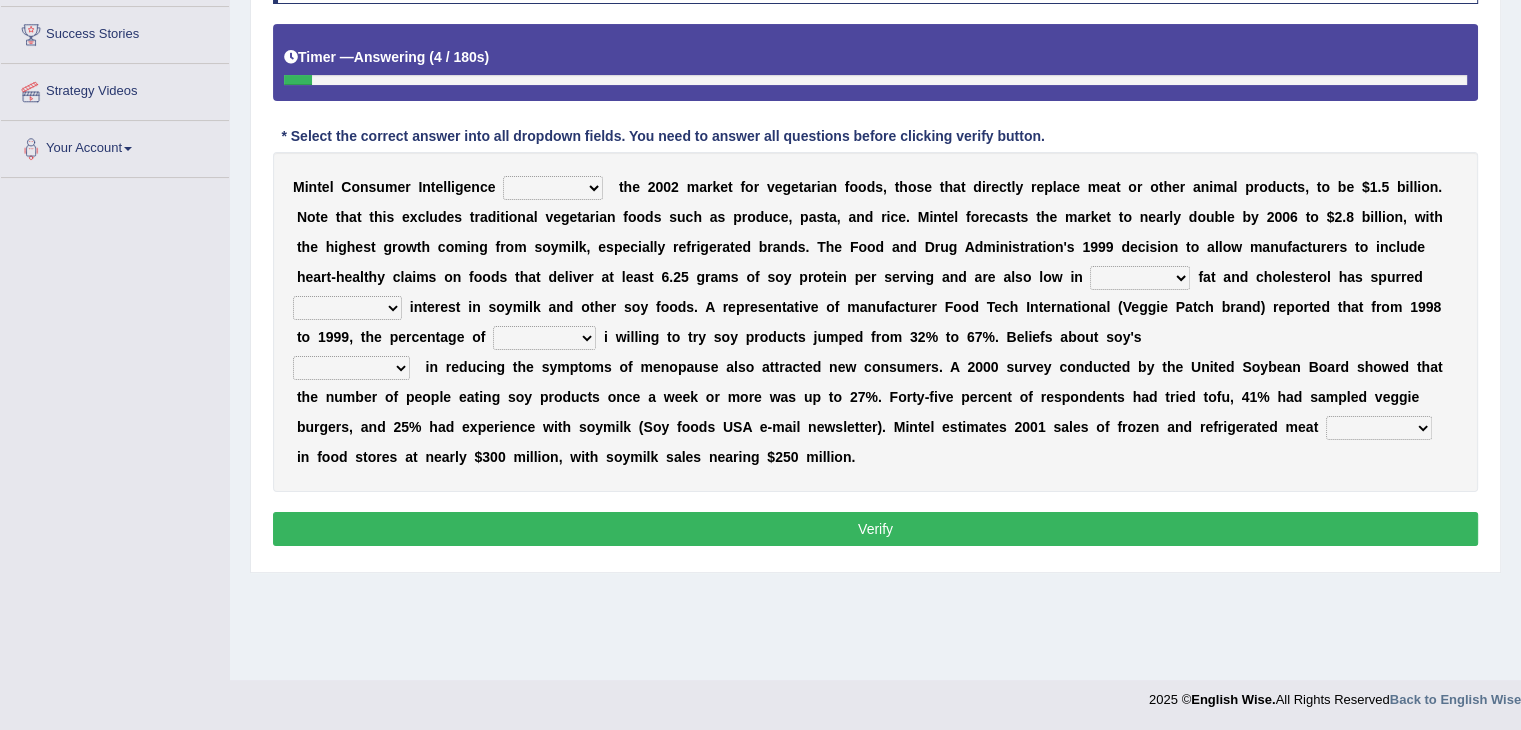 click on "deals fulfills creates estimates" at bounding box center (553, 188) 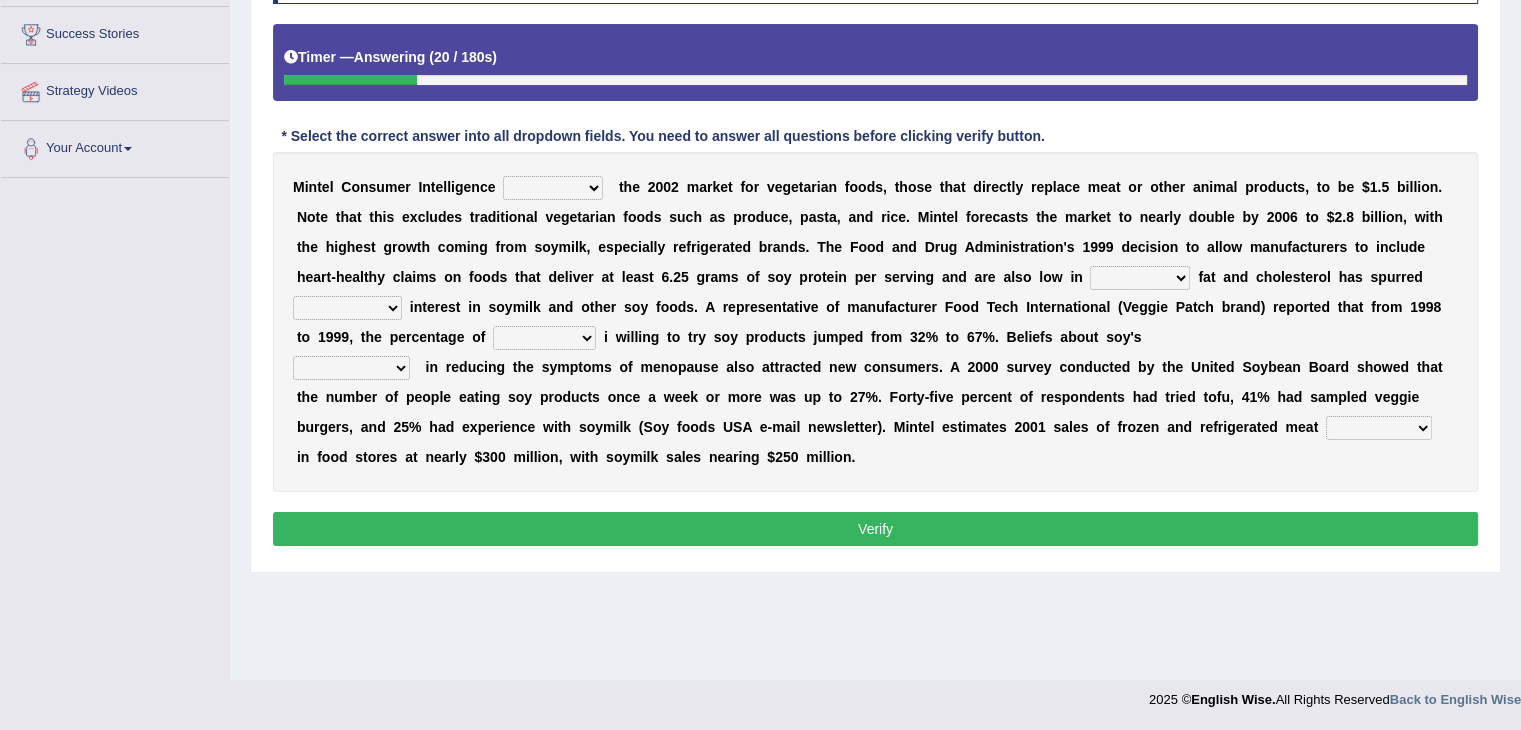 select on "creates" 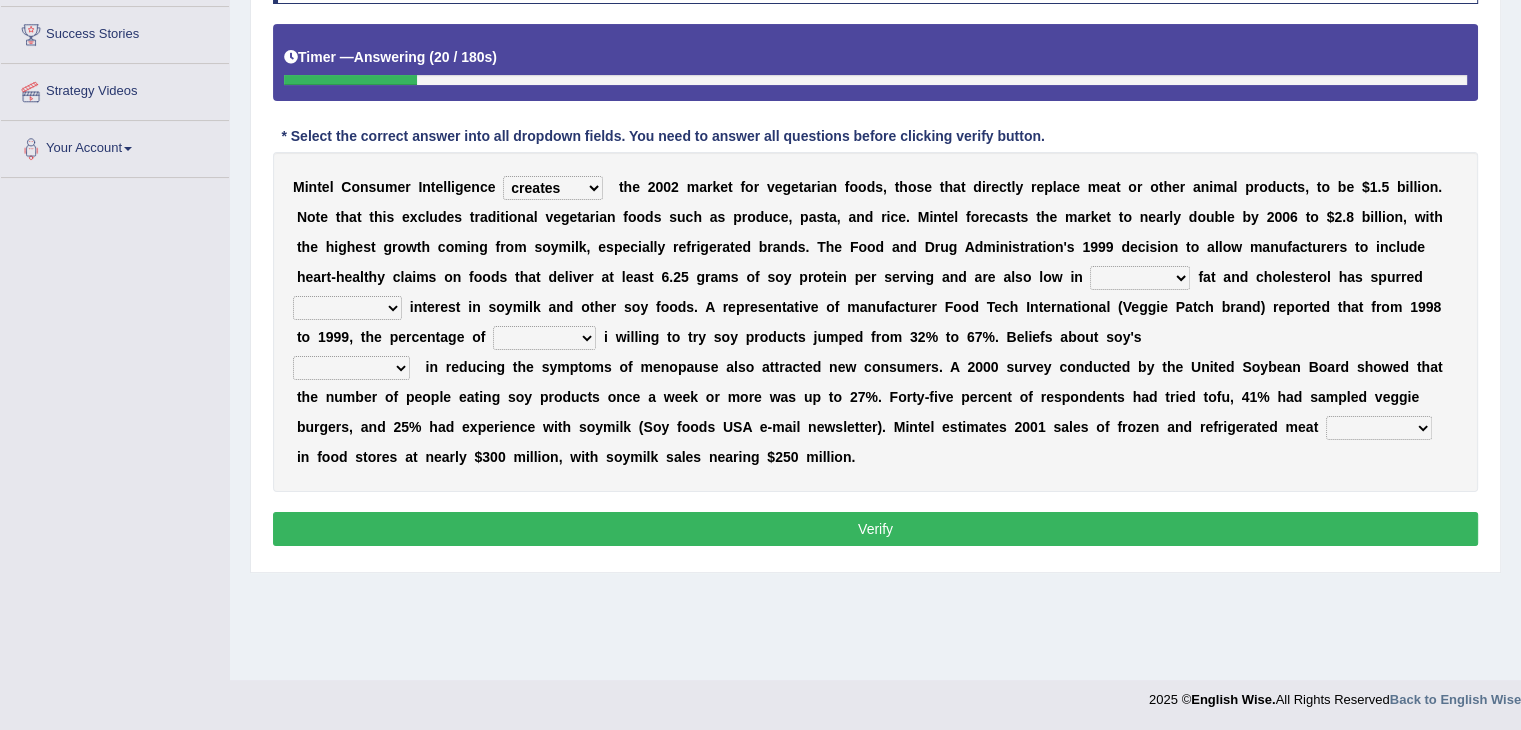 click on "deals fulfills creates estimates" at bounding box center [553, 188] 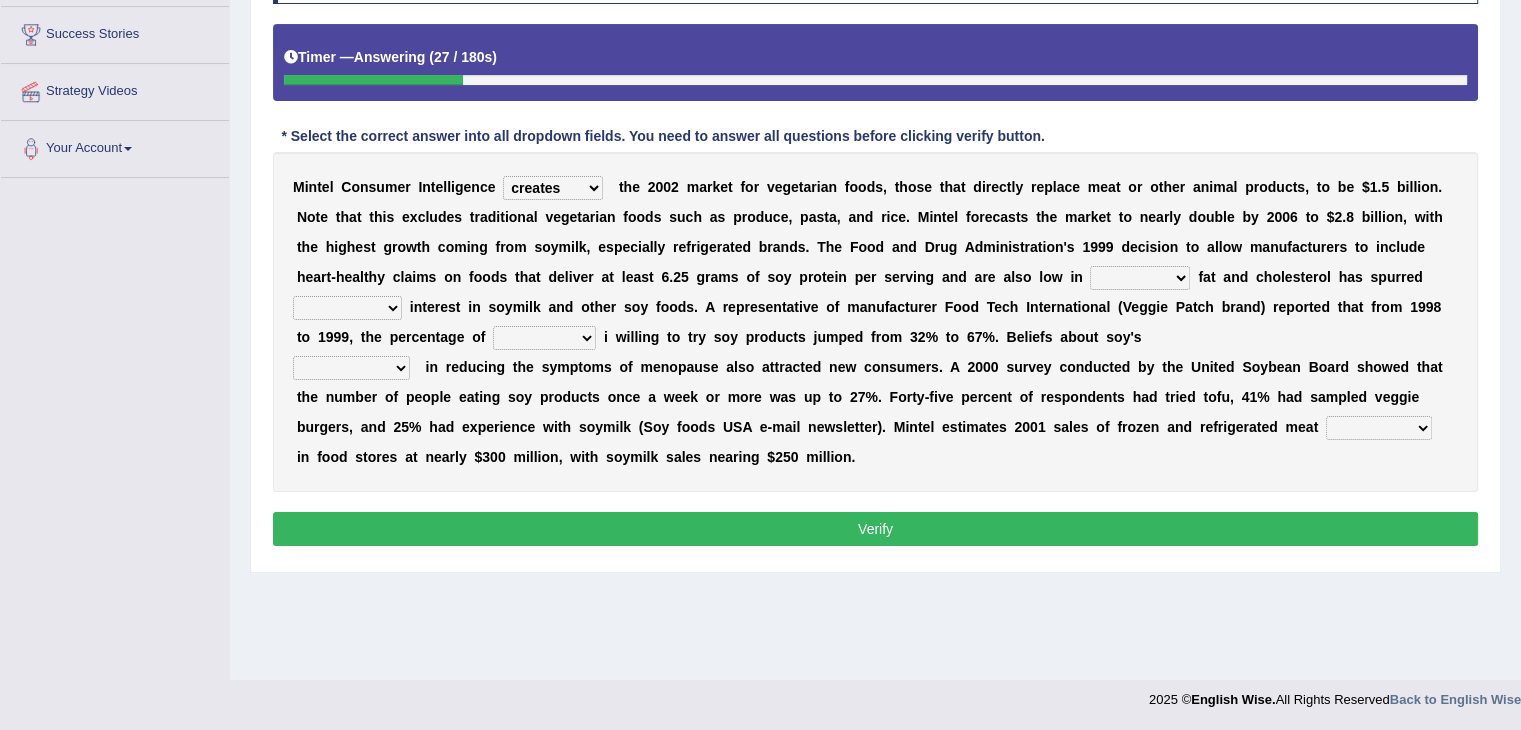 click on "saturated solid acid liquid" at bounding box center [1140, 278] 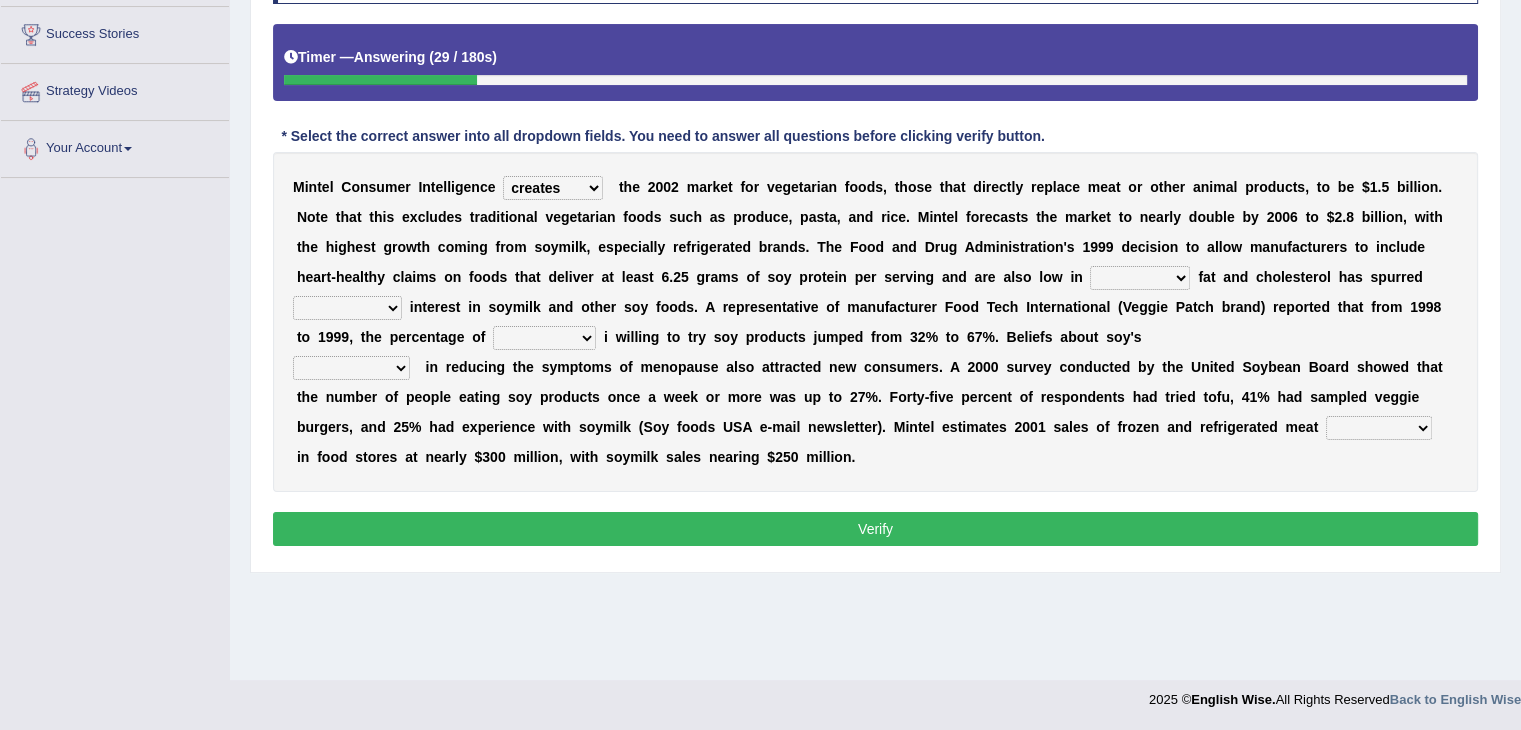 select on "saturated" 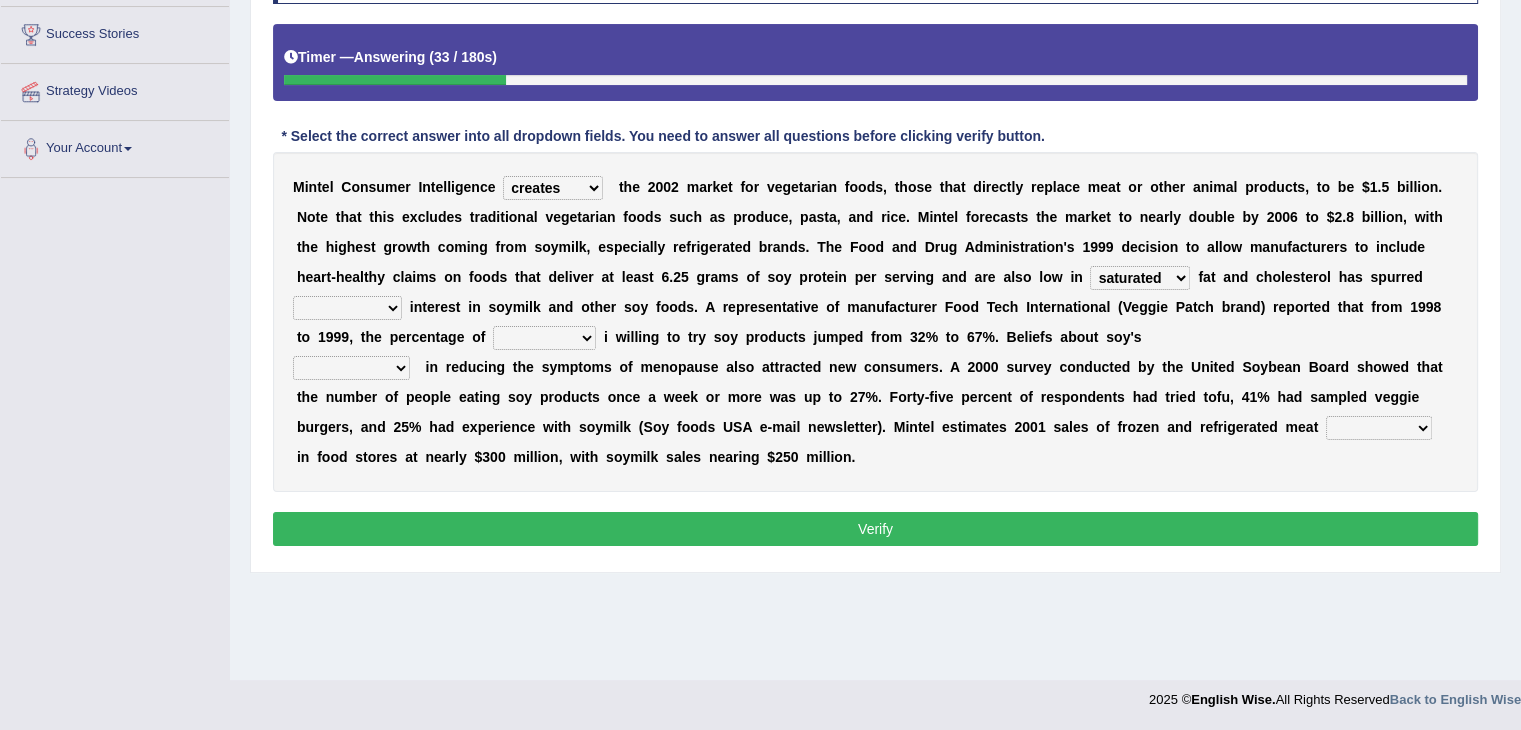 click on "good big tremendous extreme" at bounding box center [347, 308] 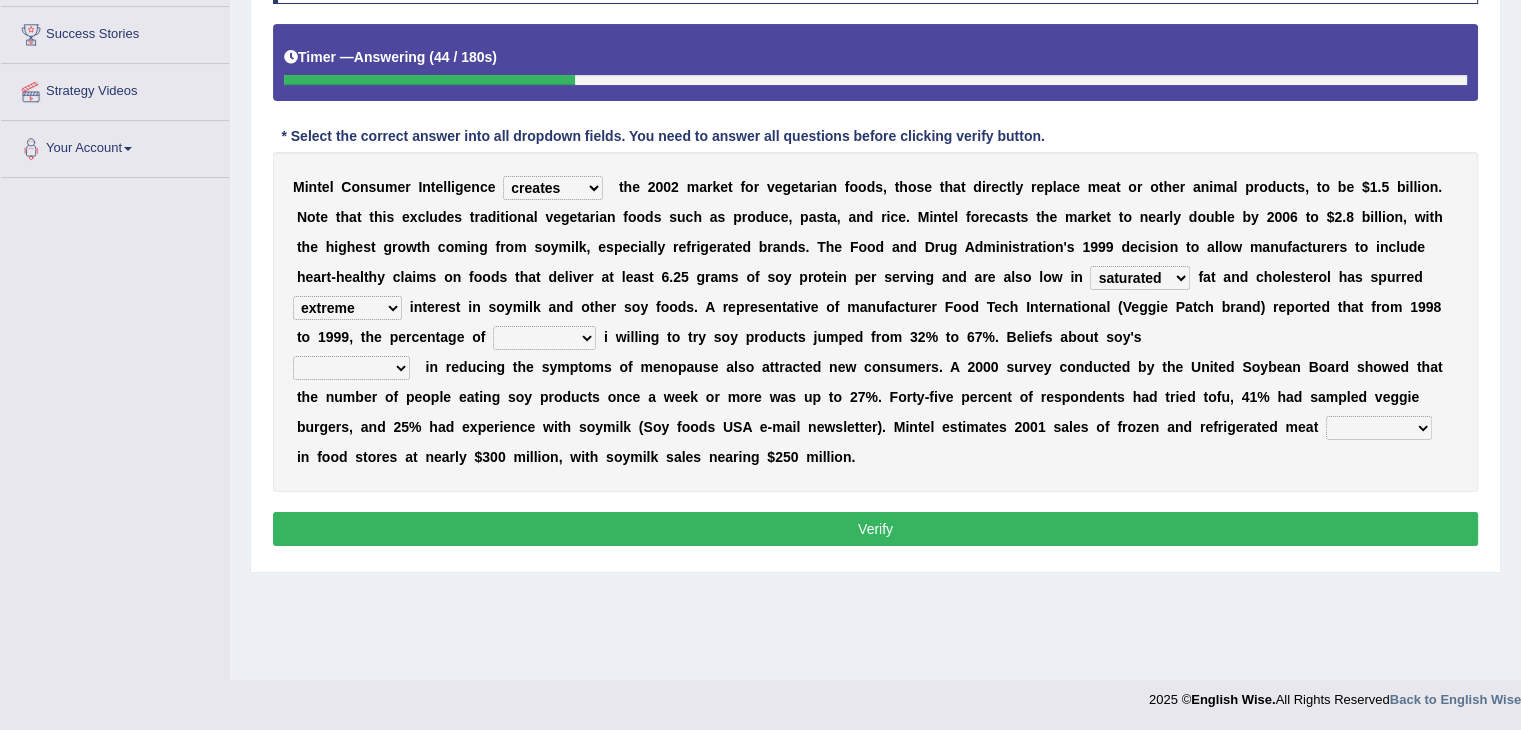 click on "good big tremendous extreme" at bounding box center [347, 308] 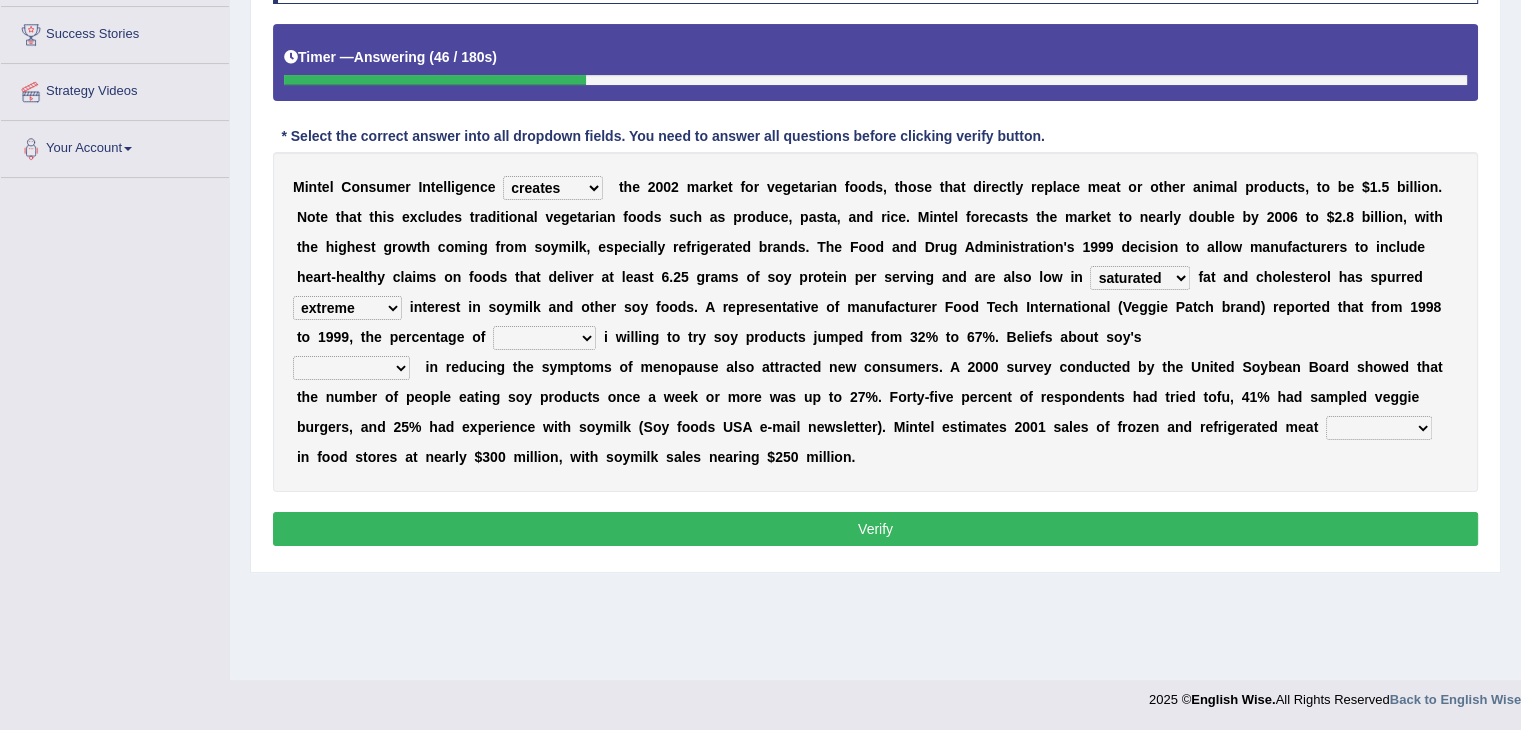 click on "good big tremendous extreme" at bounding box center [347, 308] 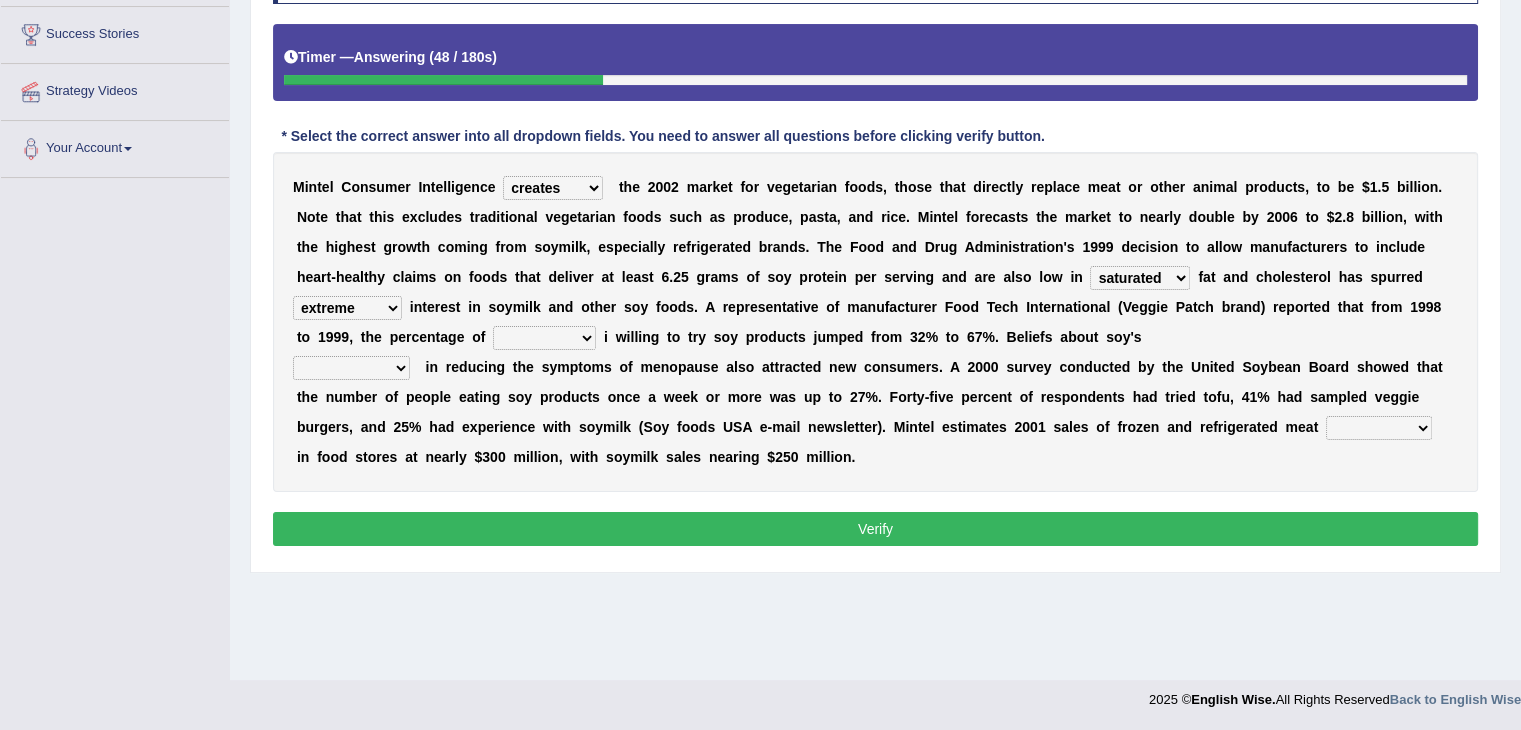 select on "big" 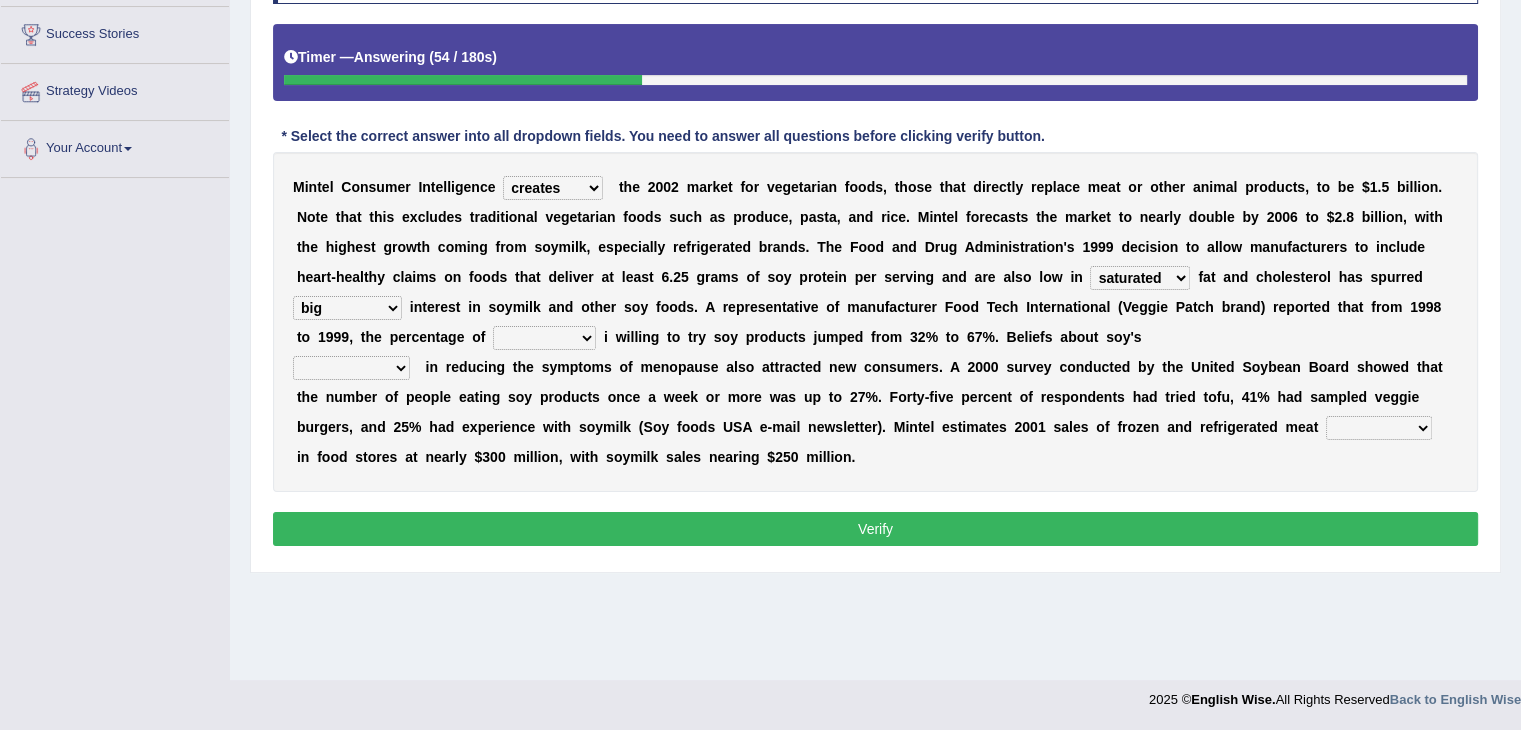 click on "guests consumers customers clients" at bounding box center (544, 338) 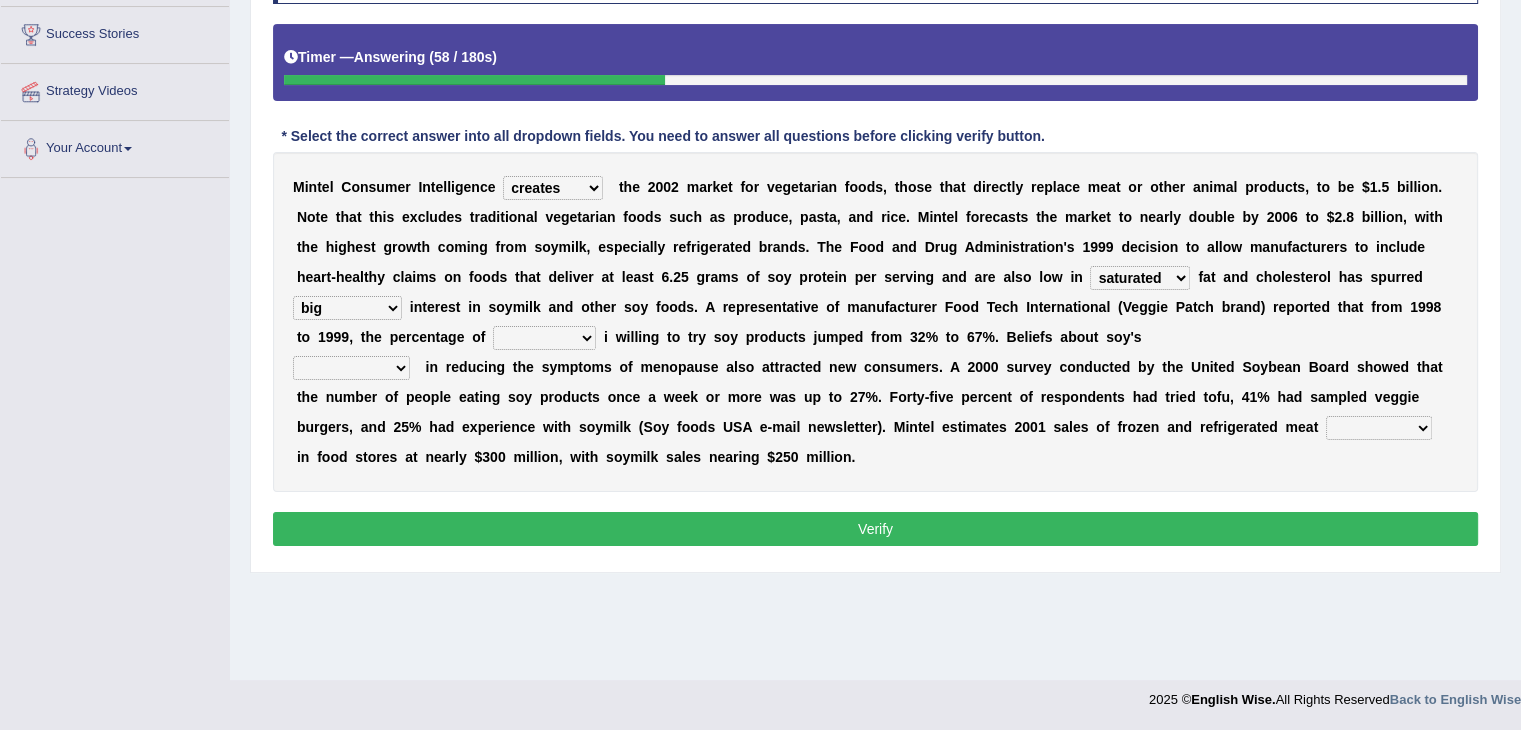 select on "consumers" 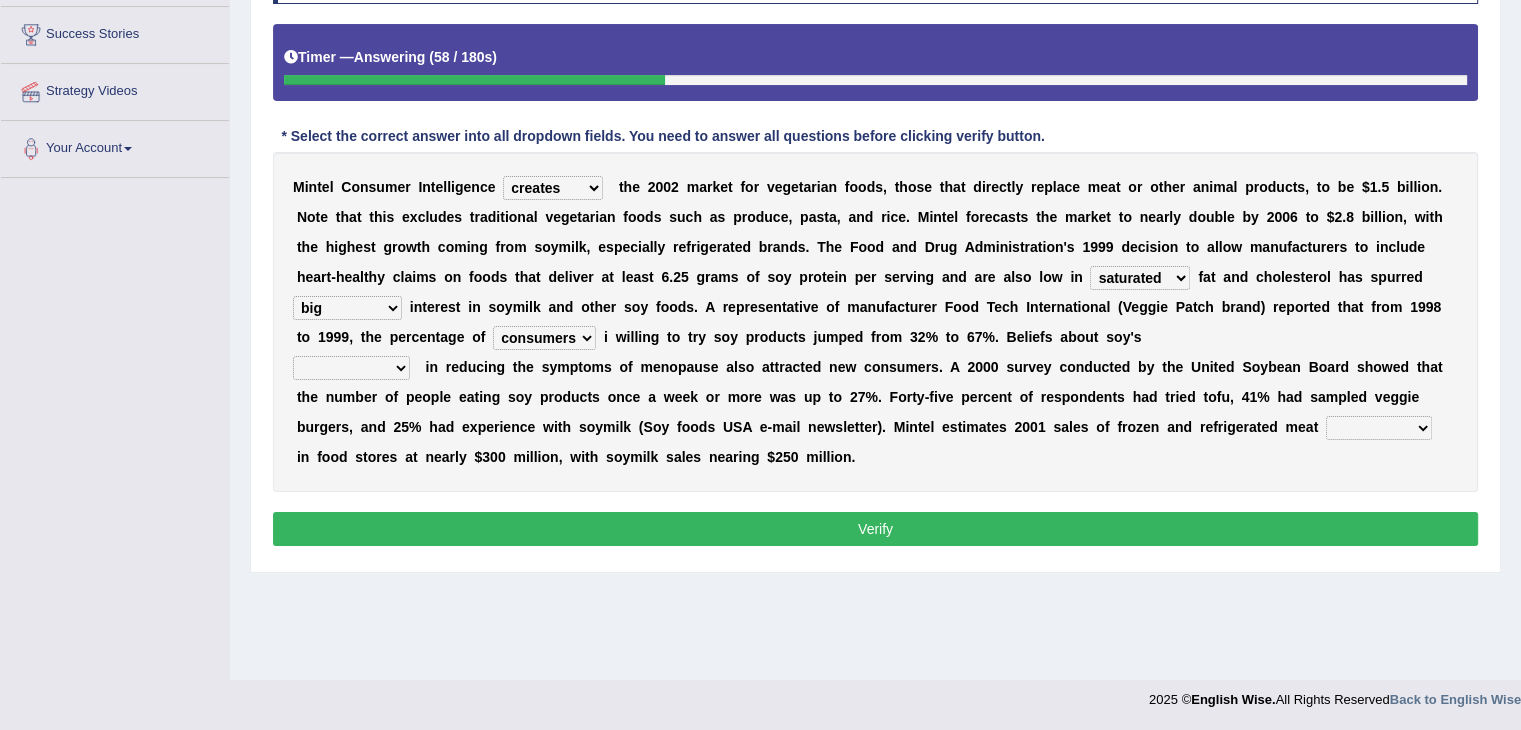 click on "guests consumers customers clients" at bounding box center (544, 338) 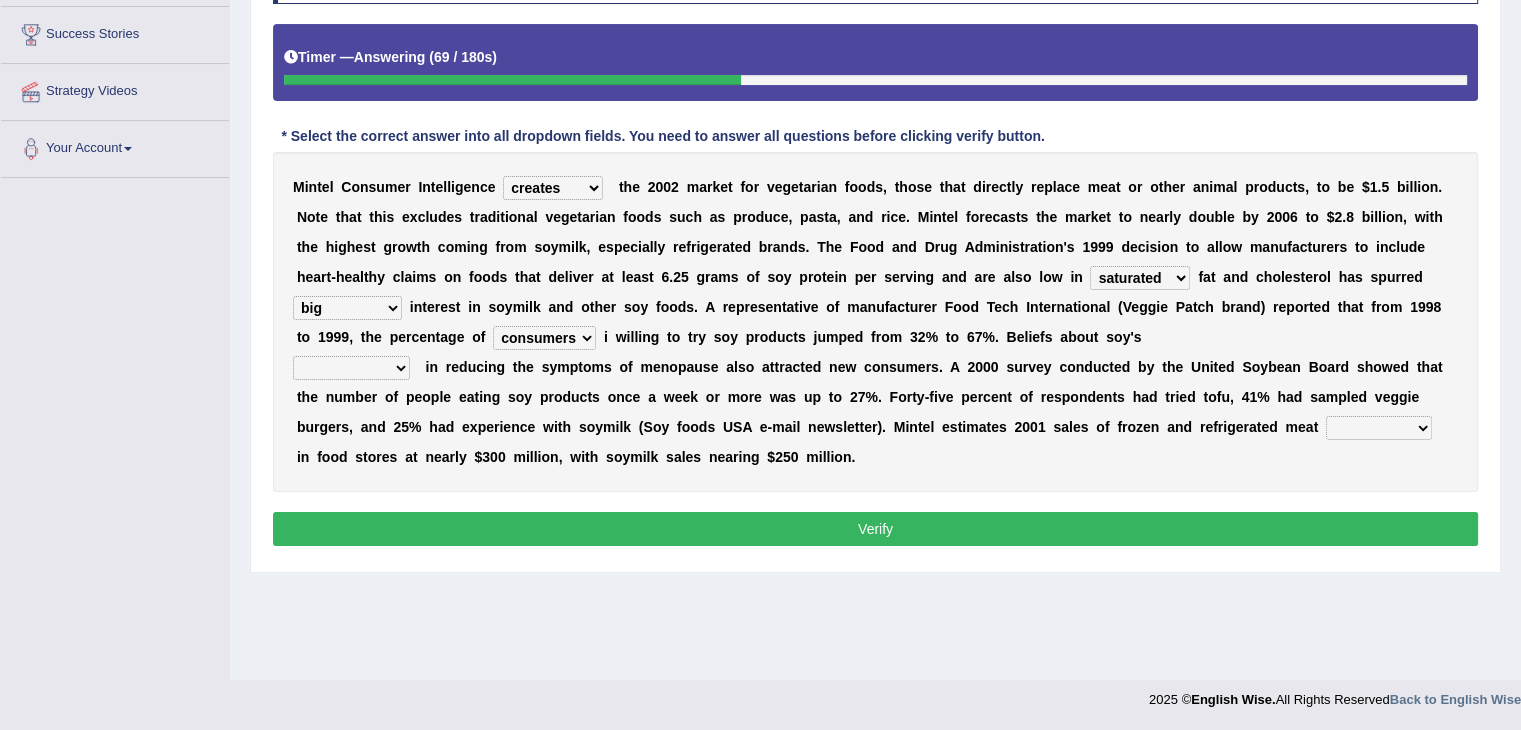 click on "effectiveness timeliness efficiency goodness" at bounding box center (351, 368) 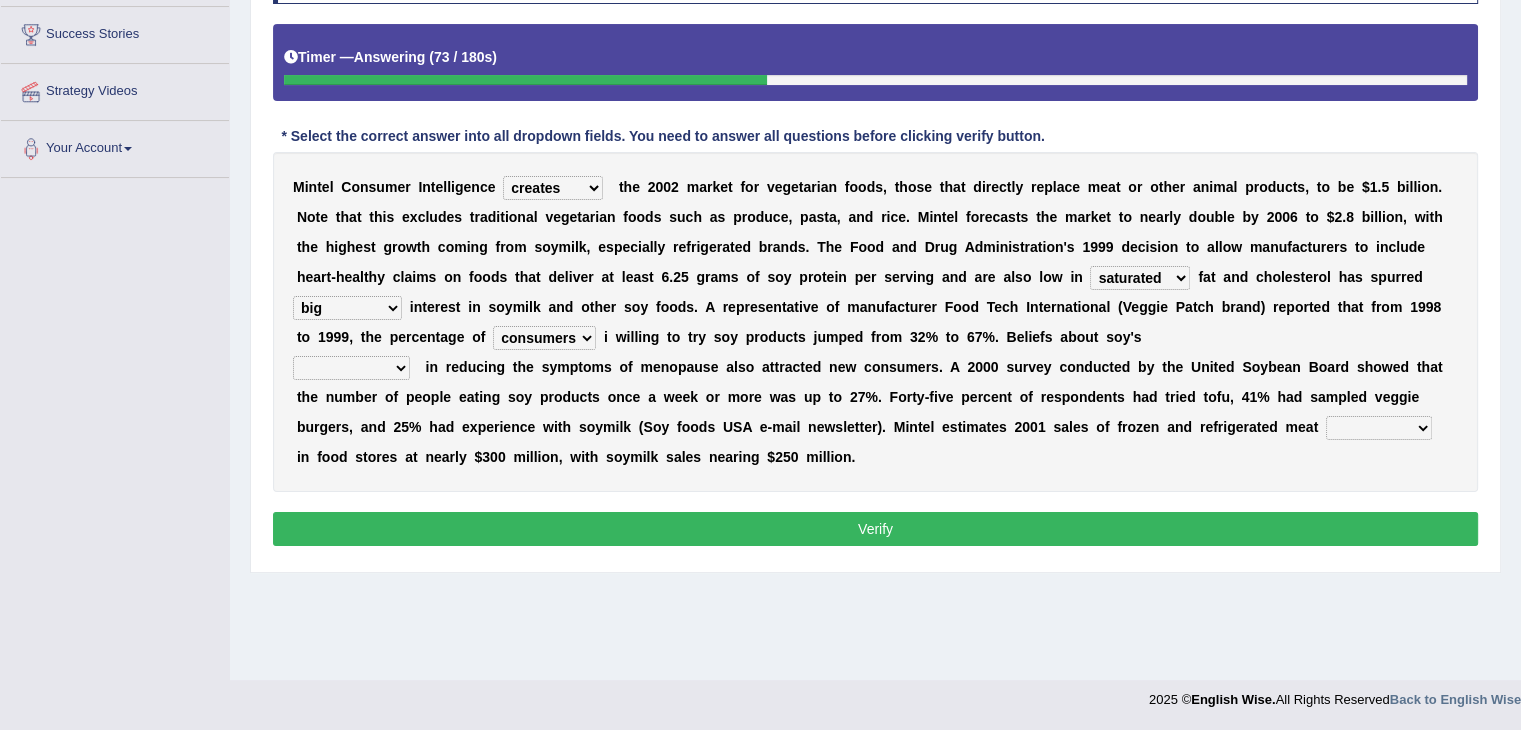 select on "goodness" 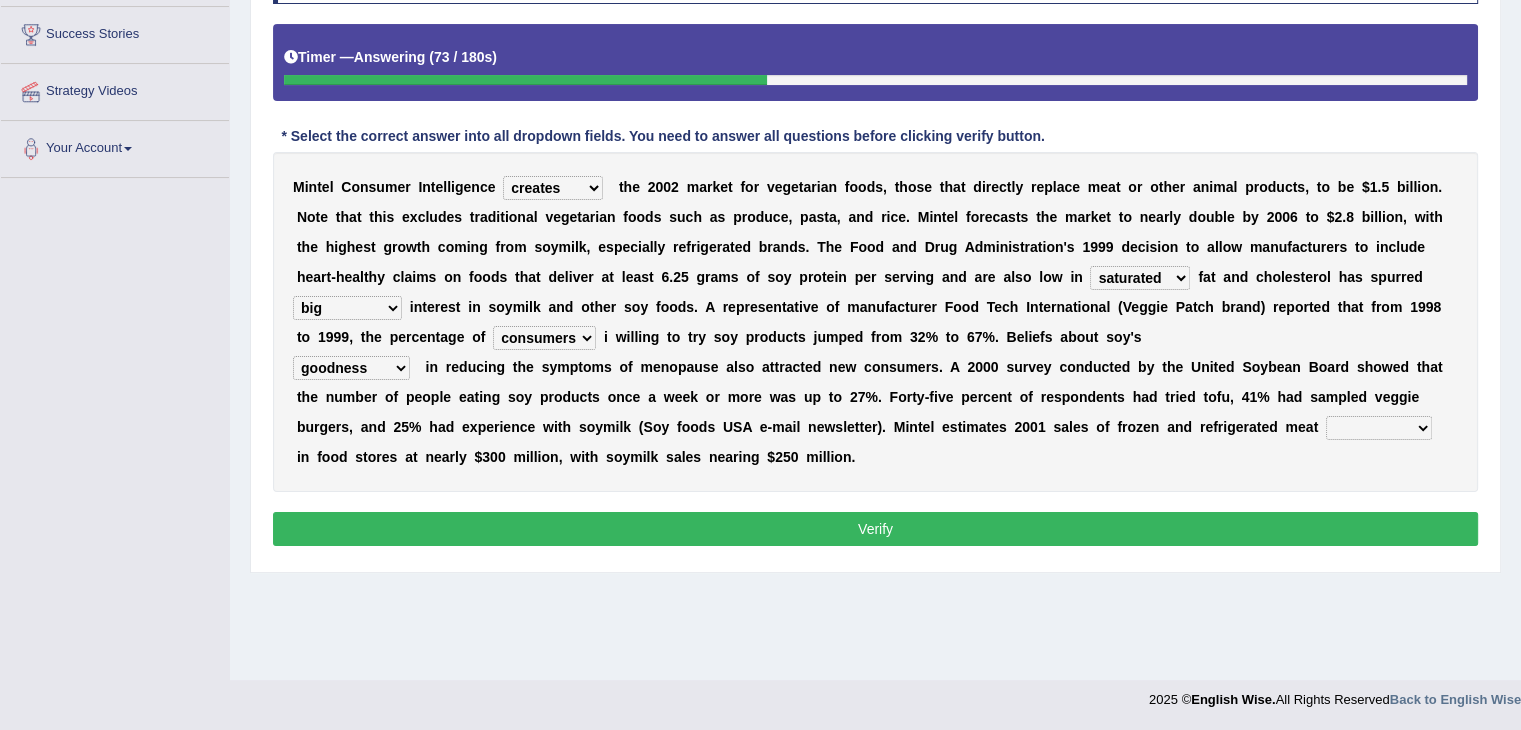click on "effectiveness timeliness efficiency goodness" at bounding box center [351, 368] 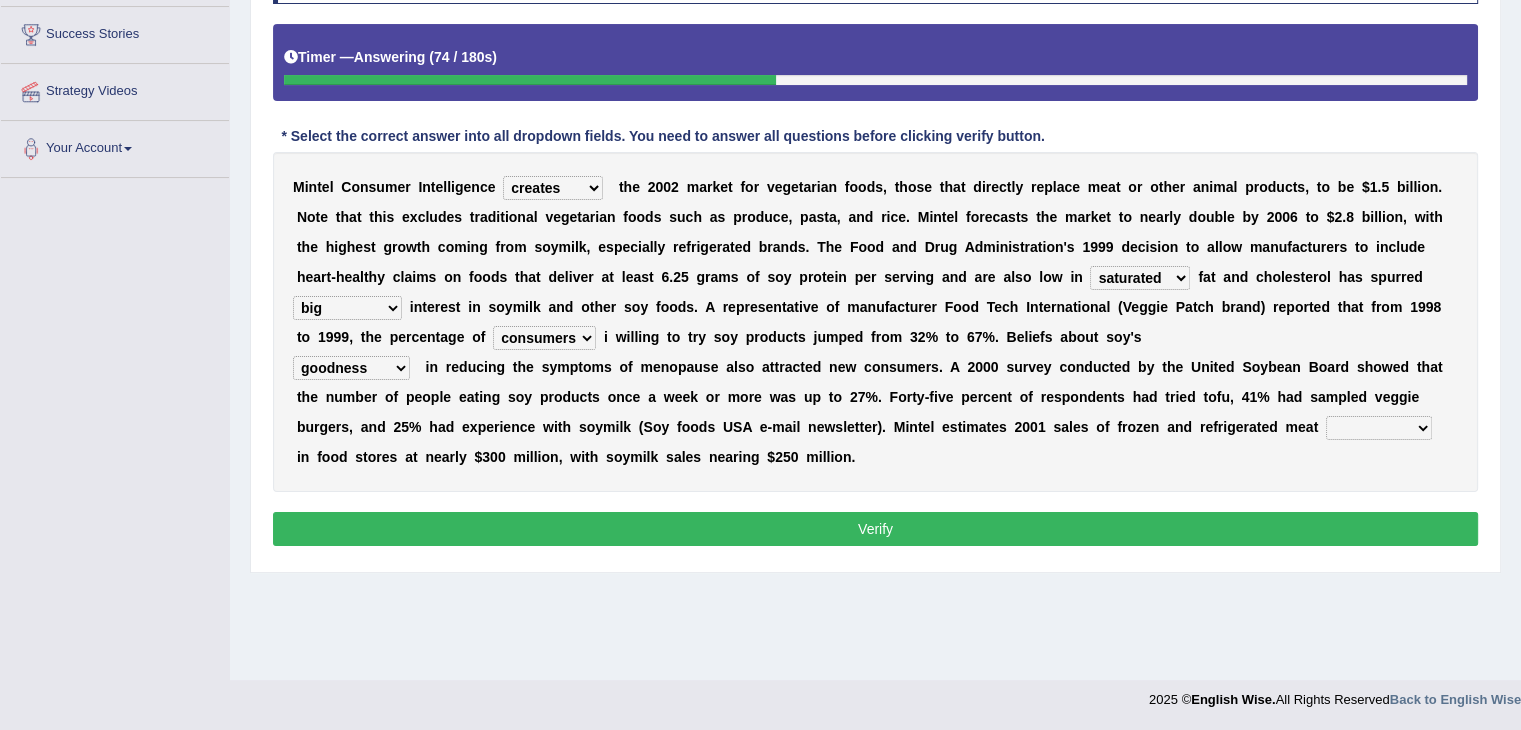 click on "good big tremendous extreme" at bounding box center [347, 308] 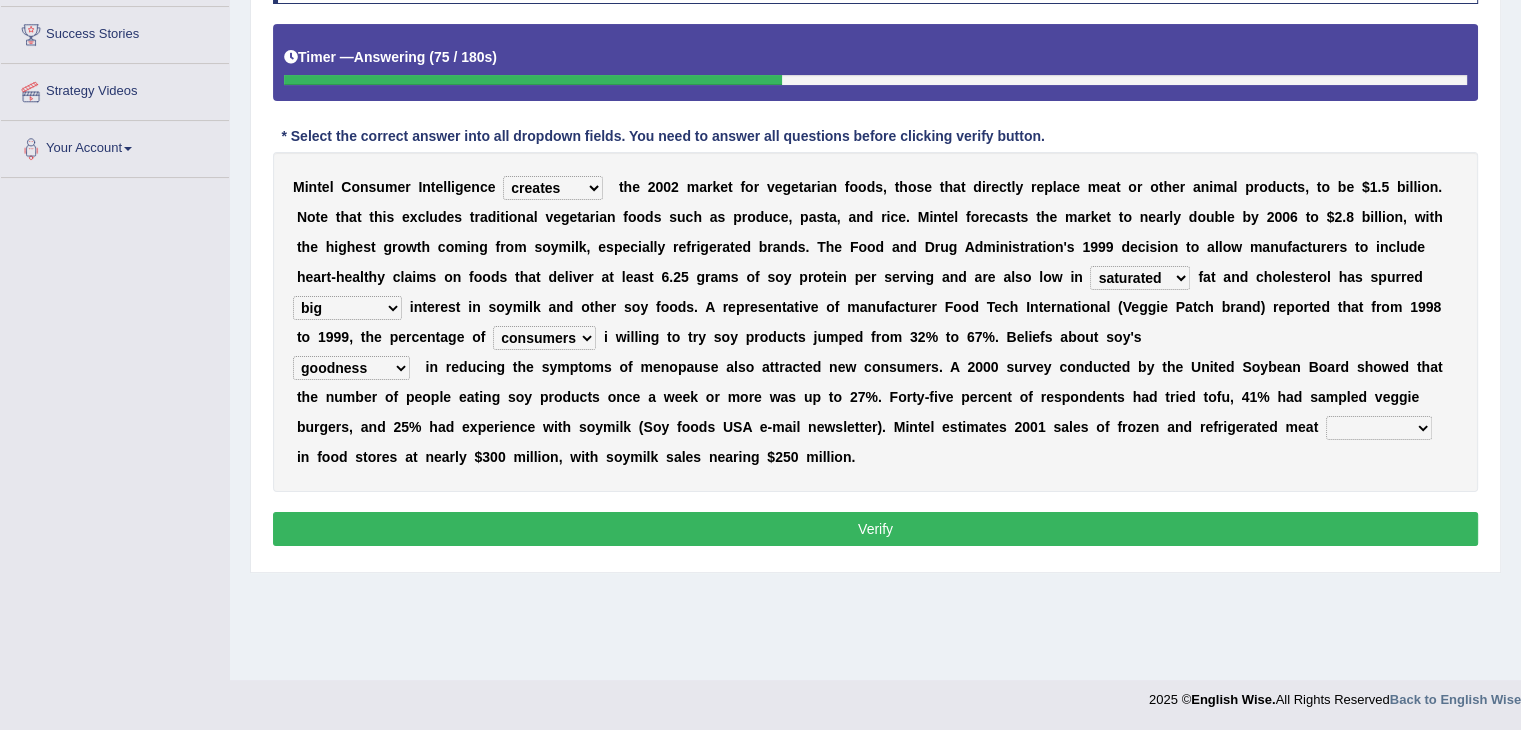 select on "good" 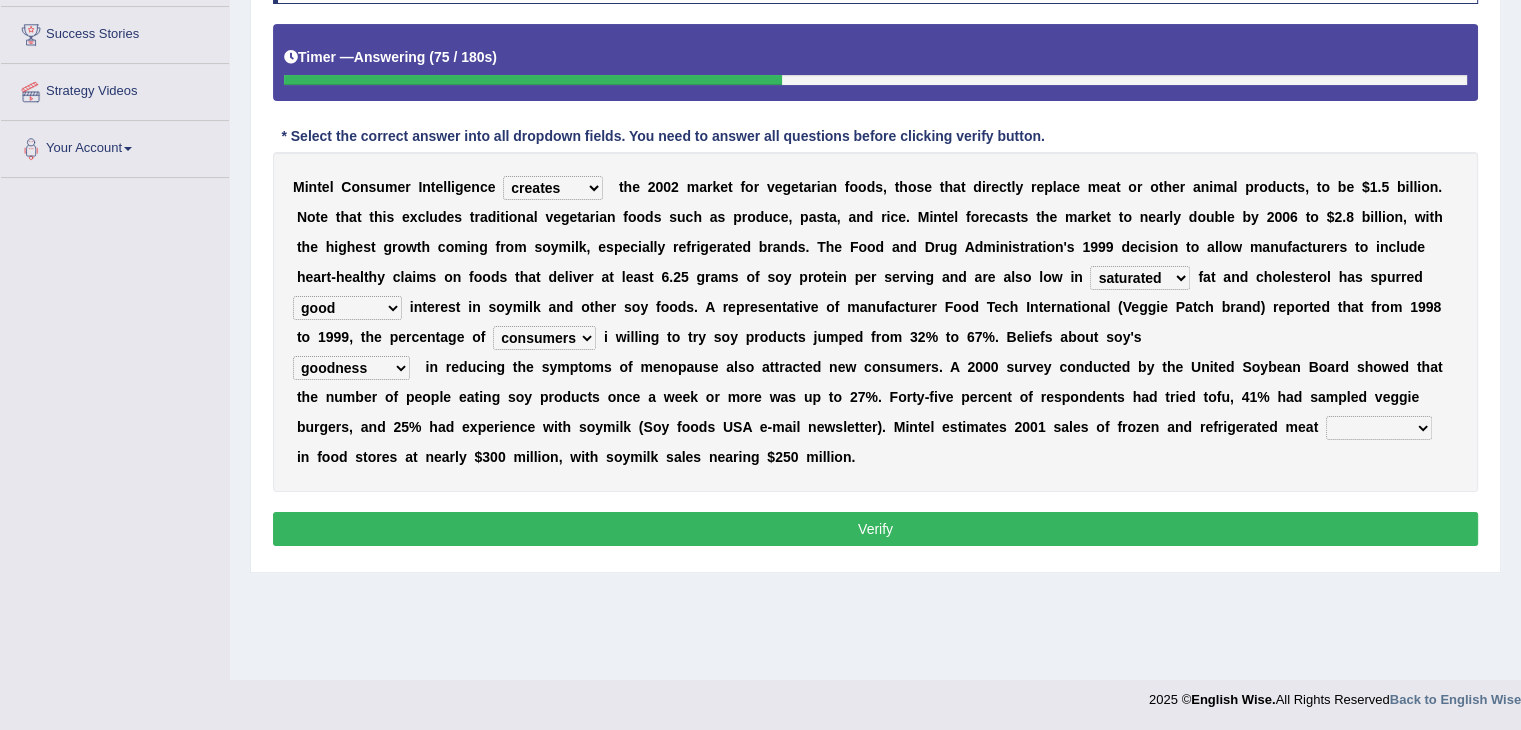 click on "good big tremendous extreme" at bounding box center [347, 308] 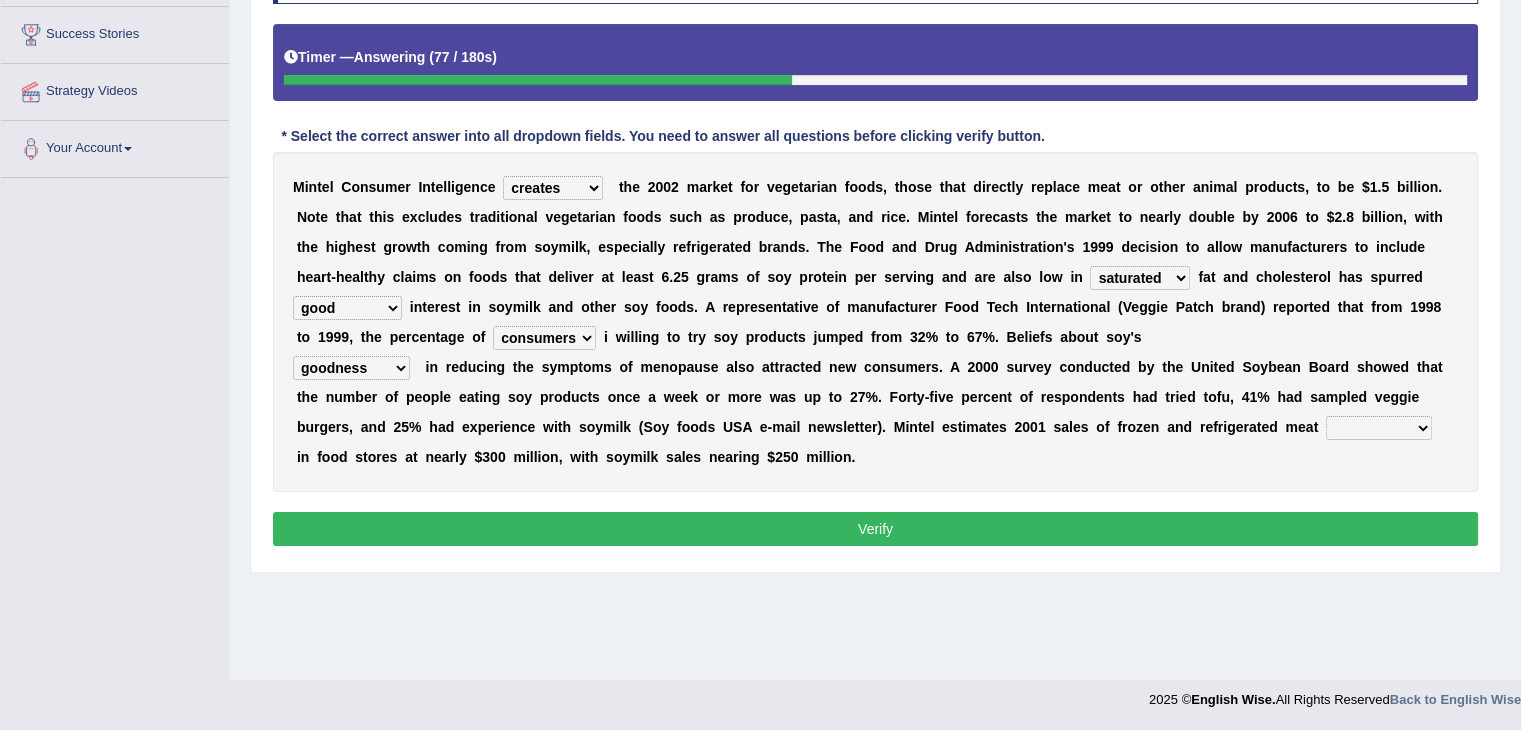 click on "Verify" at bounding box center (875, 529) 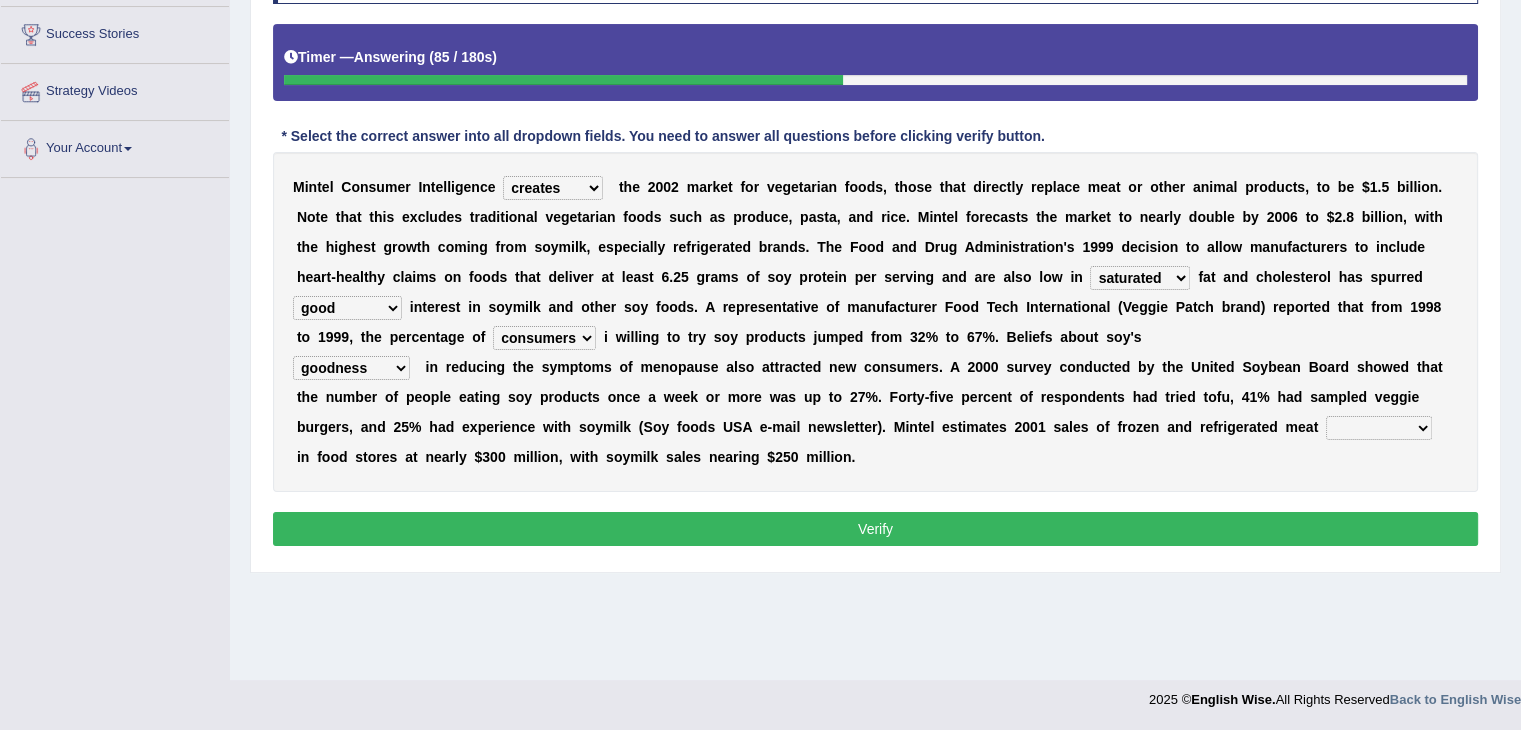 click on "foods choices staffs alternatives" at bounding box center [1379, 428] 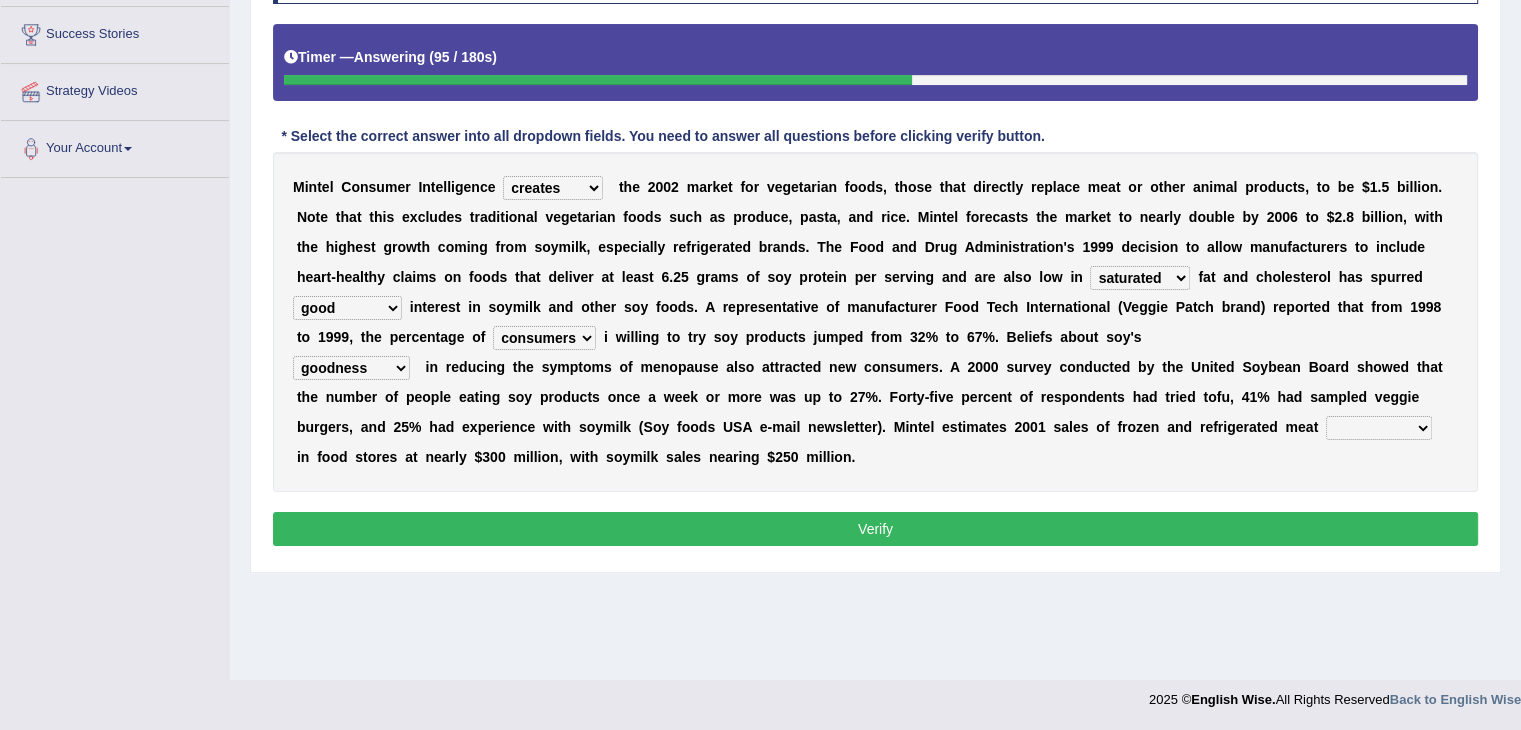 select on "choices" 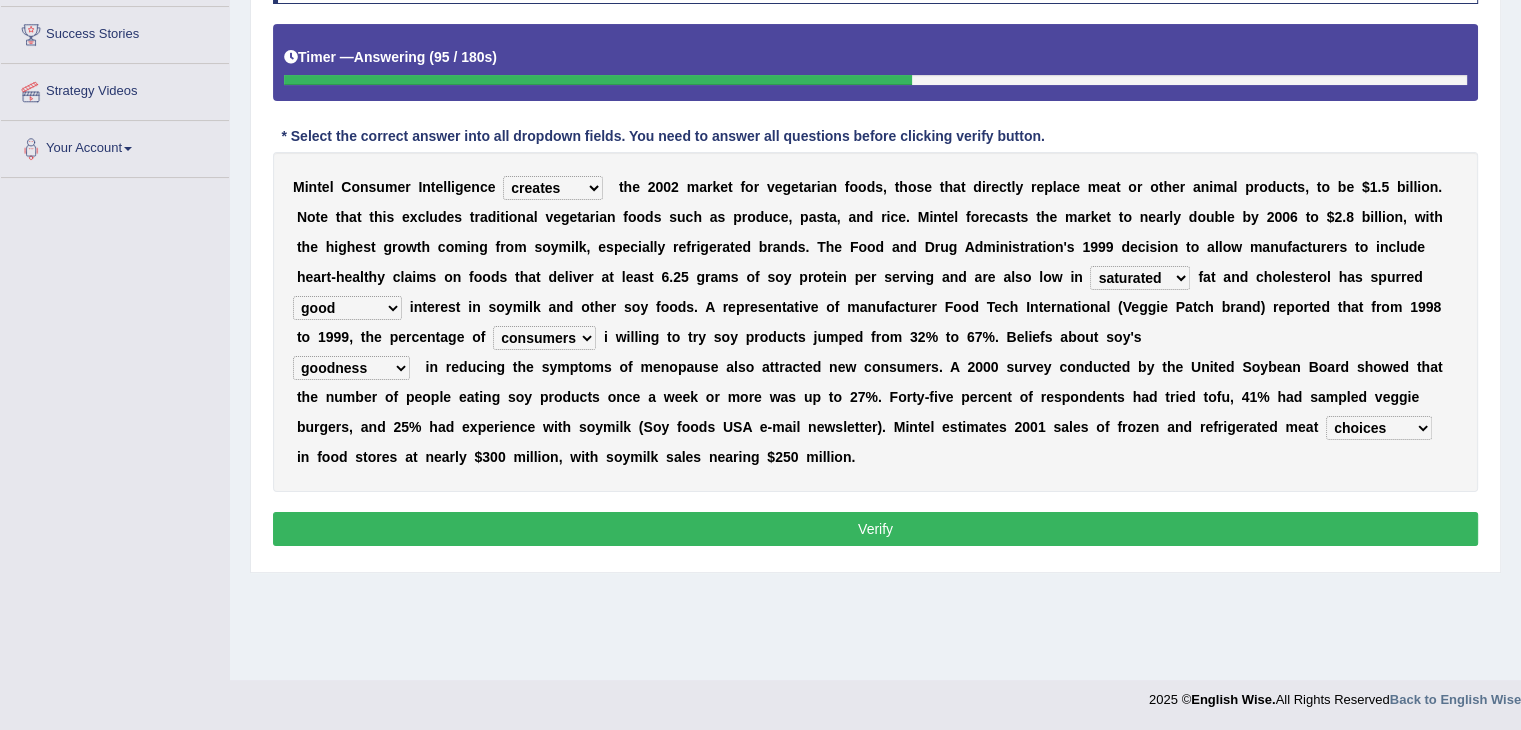 click on "foods choices staffs alternatives" at bounding box center (1379, 428) 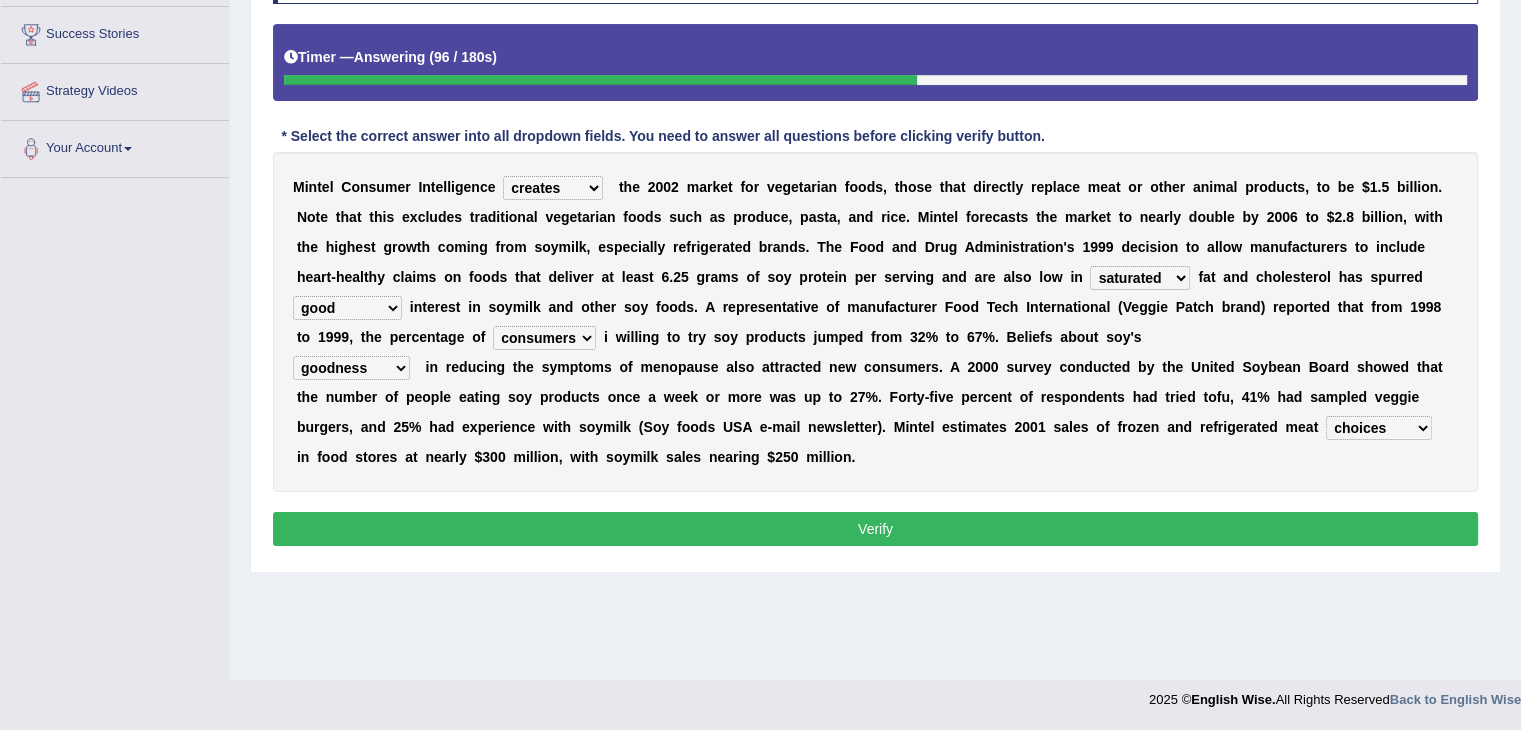click on "Verify" at bounding box center (875, 529) 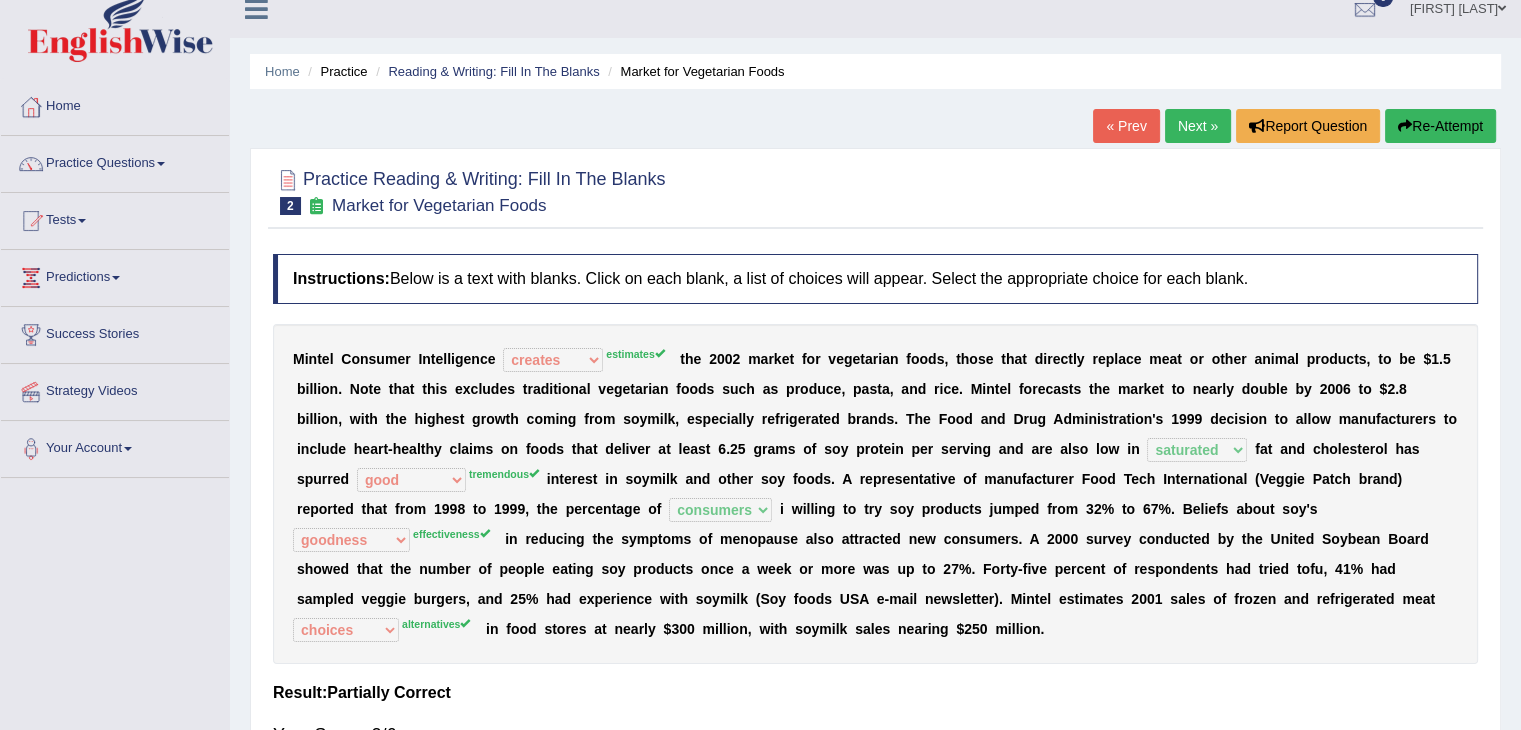 scroll, scrollTop: 0, scrollLeft: 0, axis: both 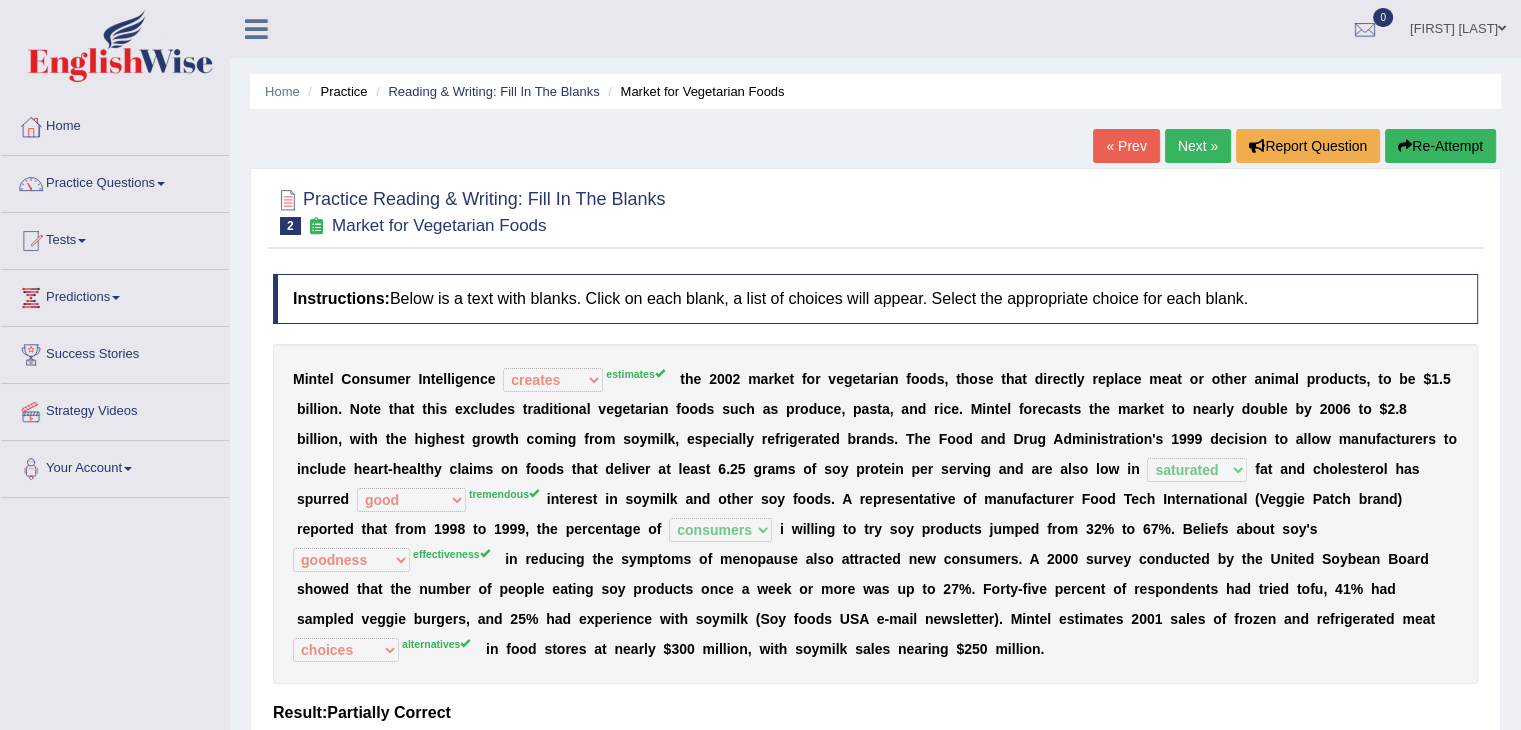 click on "Next »" at bounding box center [1198, 146] 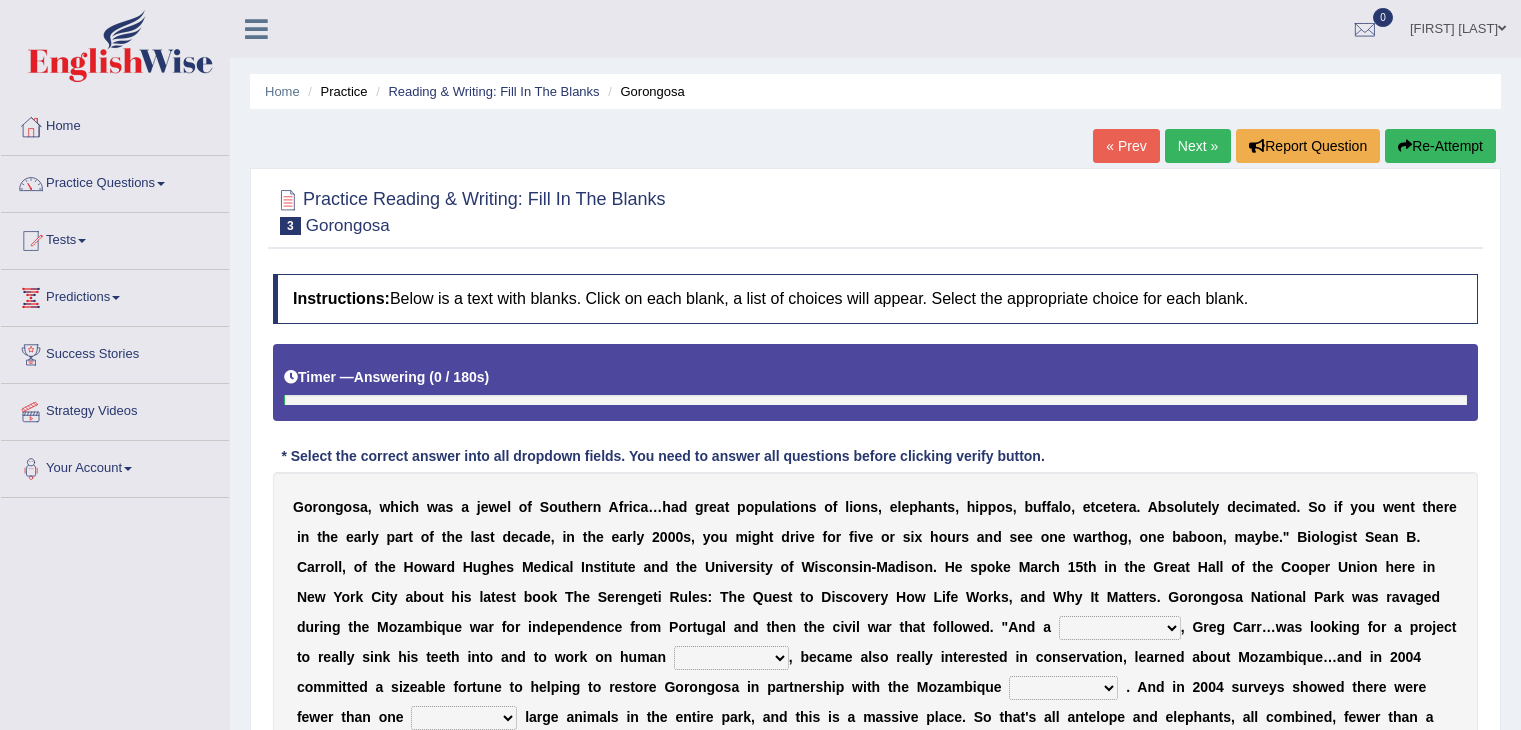 scroll, scrollTop: 0, scrollLeft: 0, axis: both 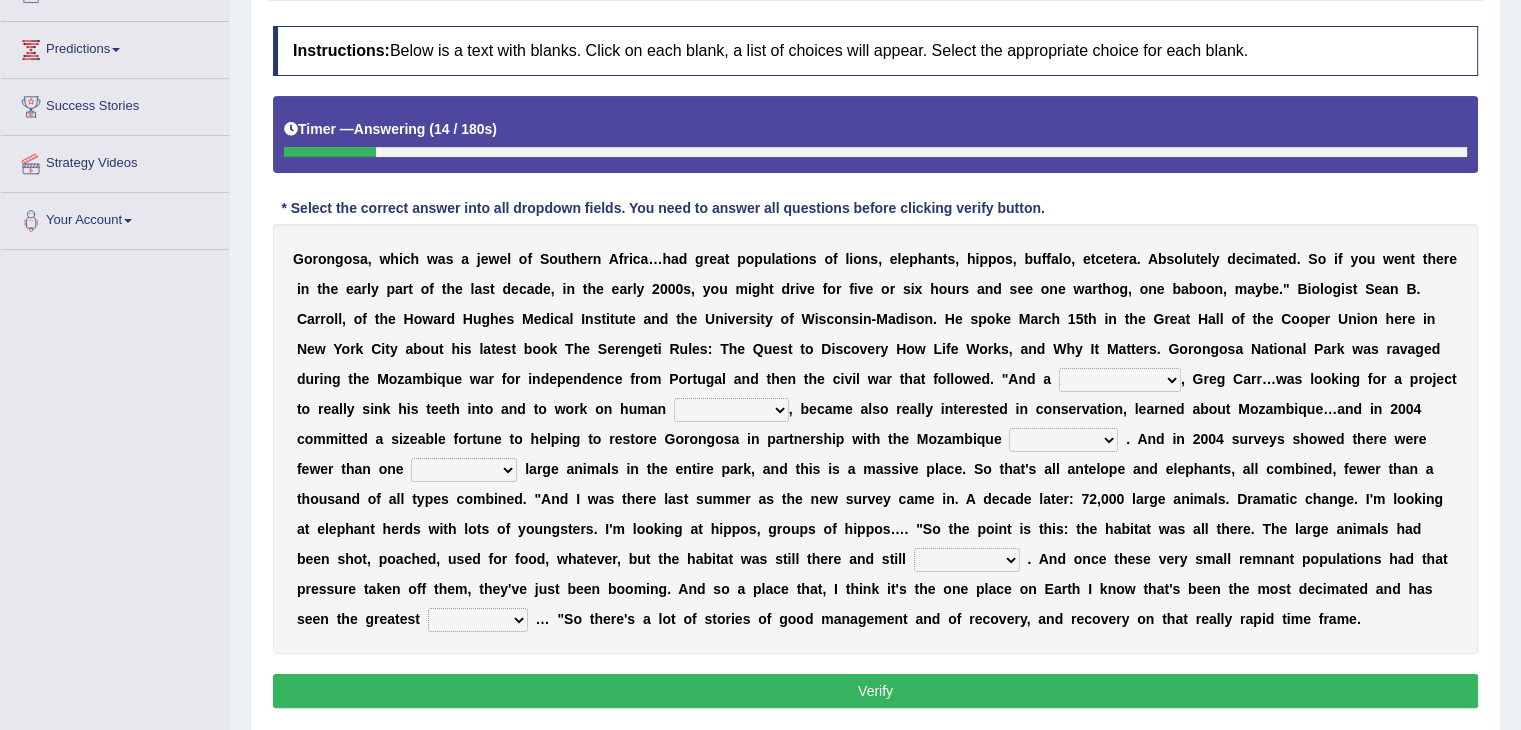 click on "passion solstice ballast philanthropist" at bounding box center [1120, 380] 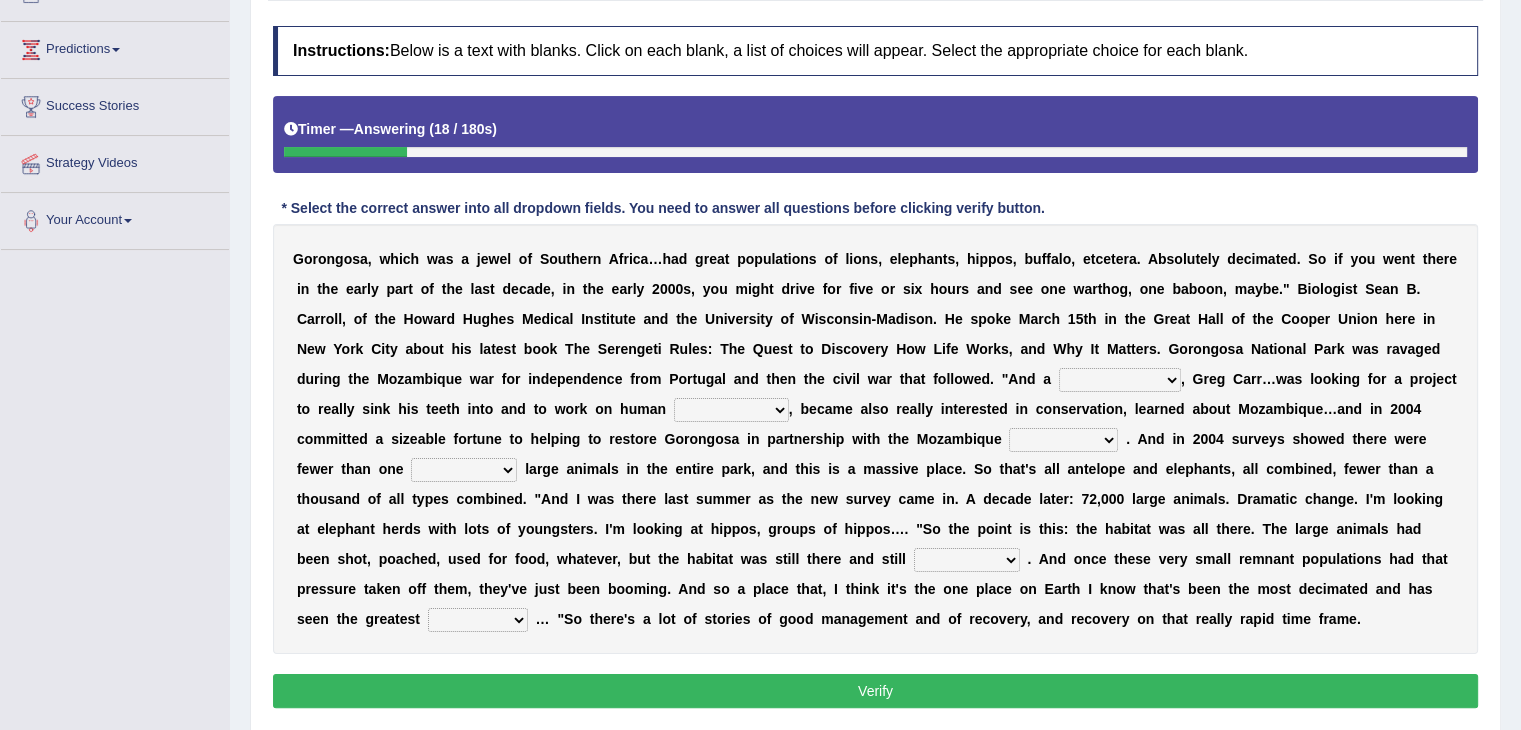 select on "philanthropist" 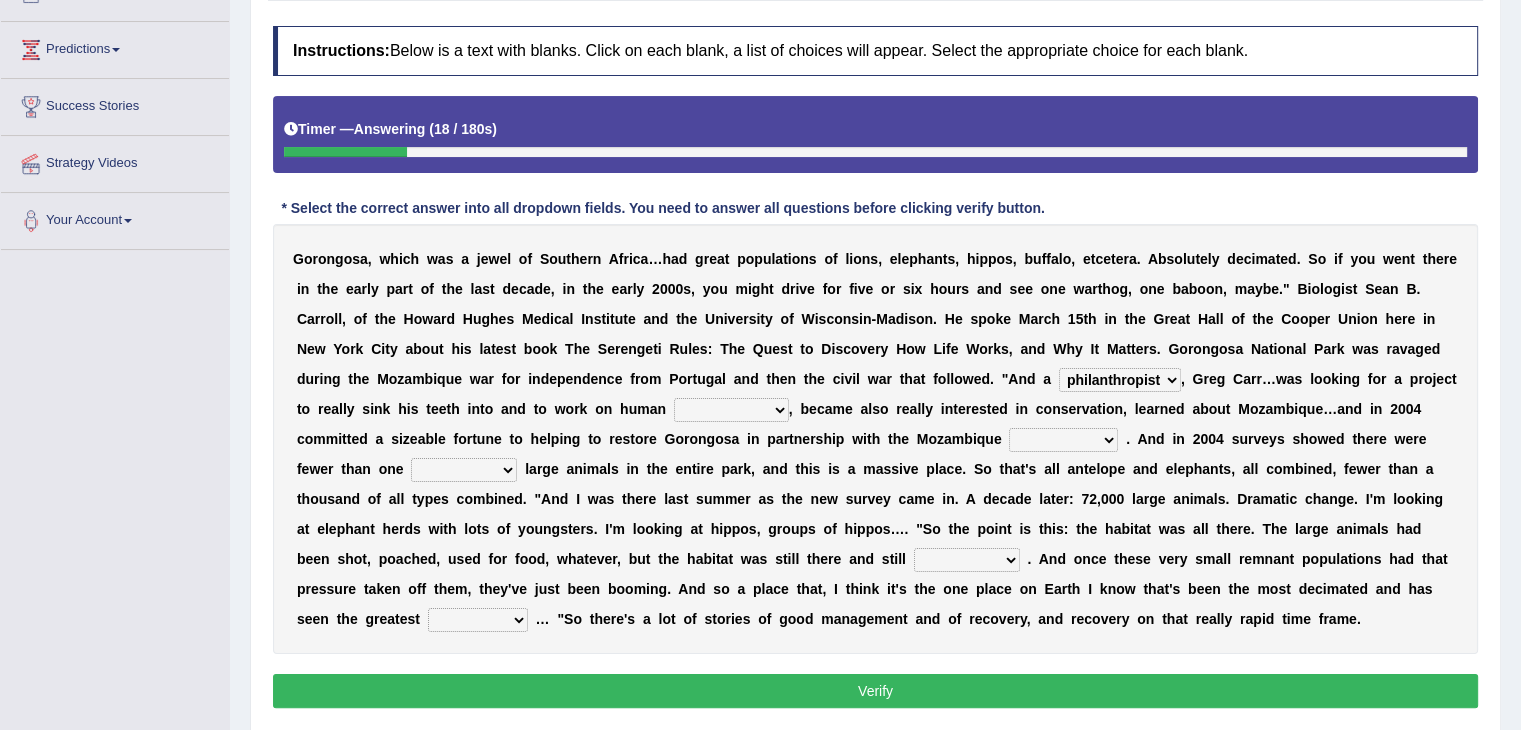 click on "passion solstice ballast philanthropist" at bounding box center (1120, 380) 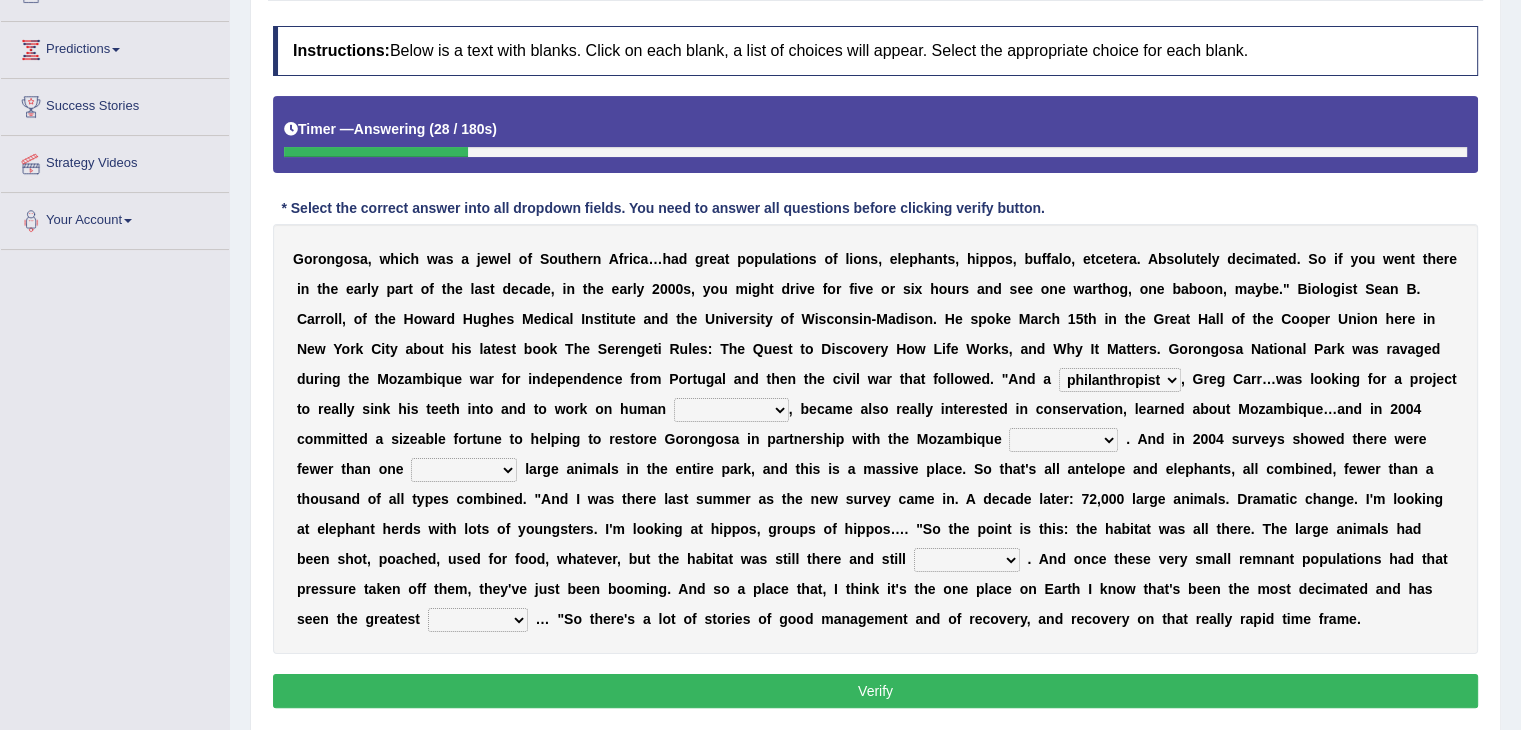 click on "negligence prevalence development malevolence" at bounding box center (731, 410) 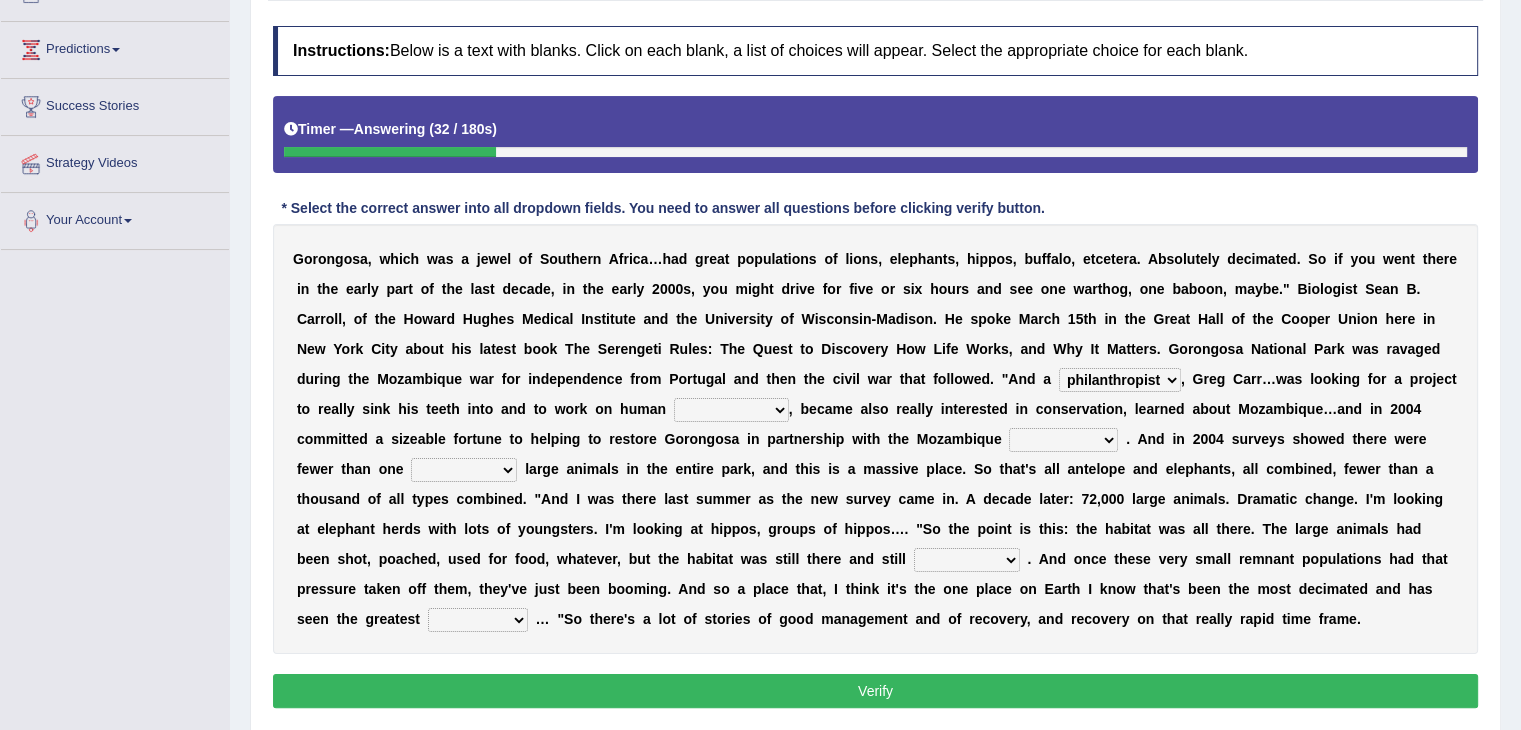 select on "development" 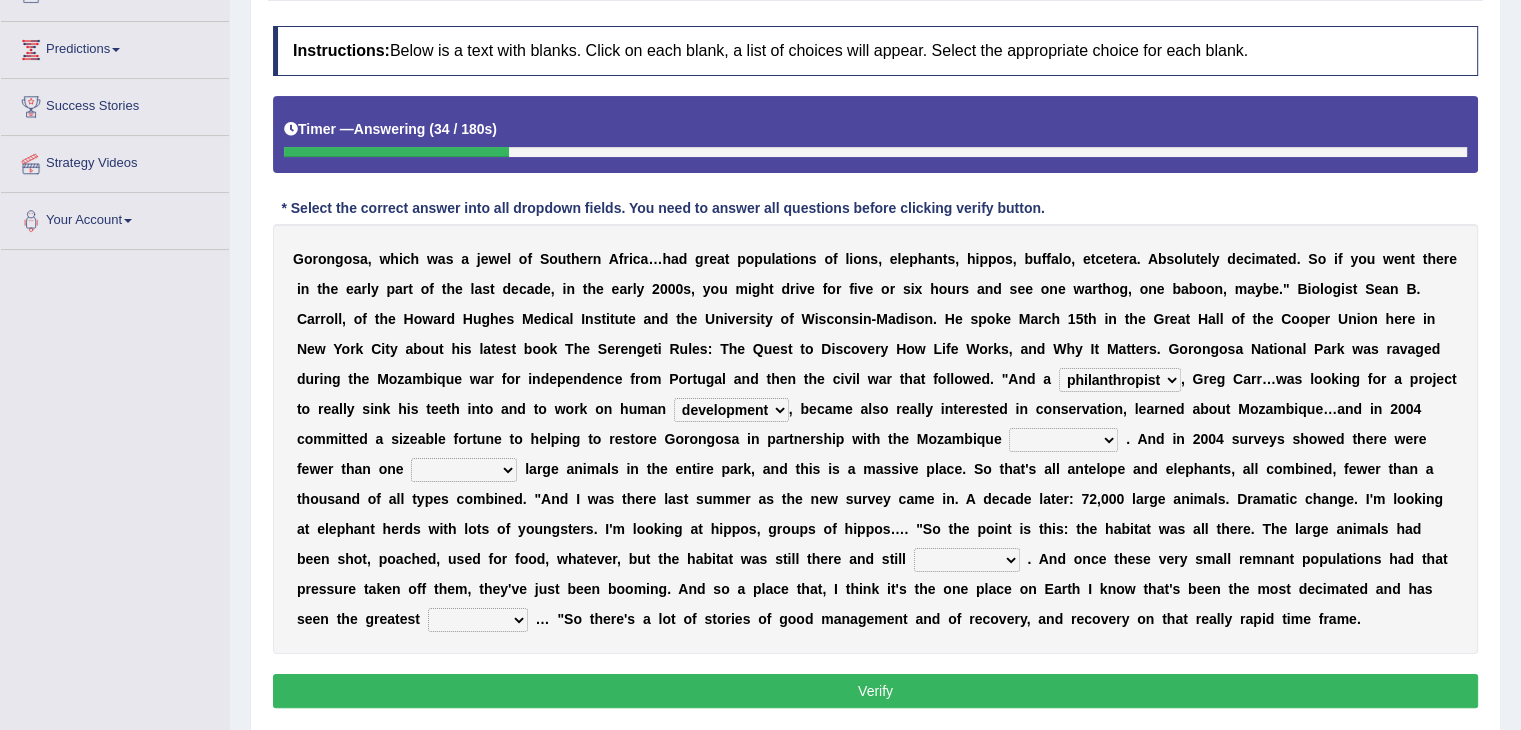 click on "parliament semanticist government journalist" at bounding box center [1063, 440] 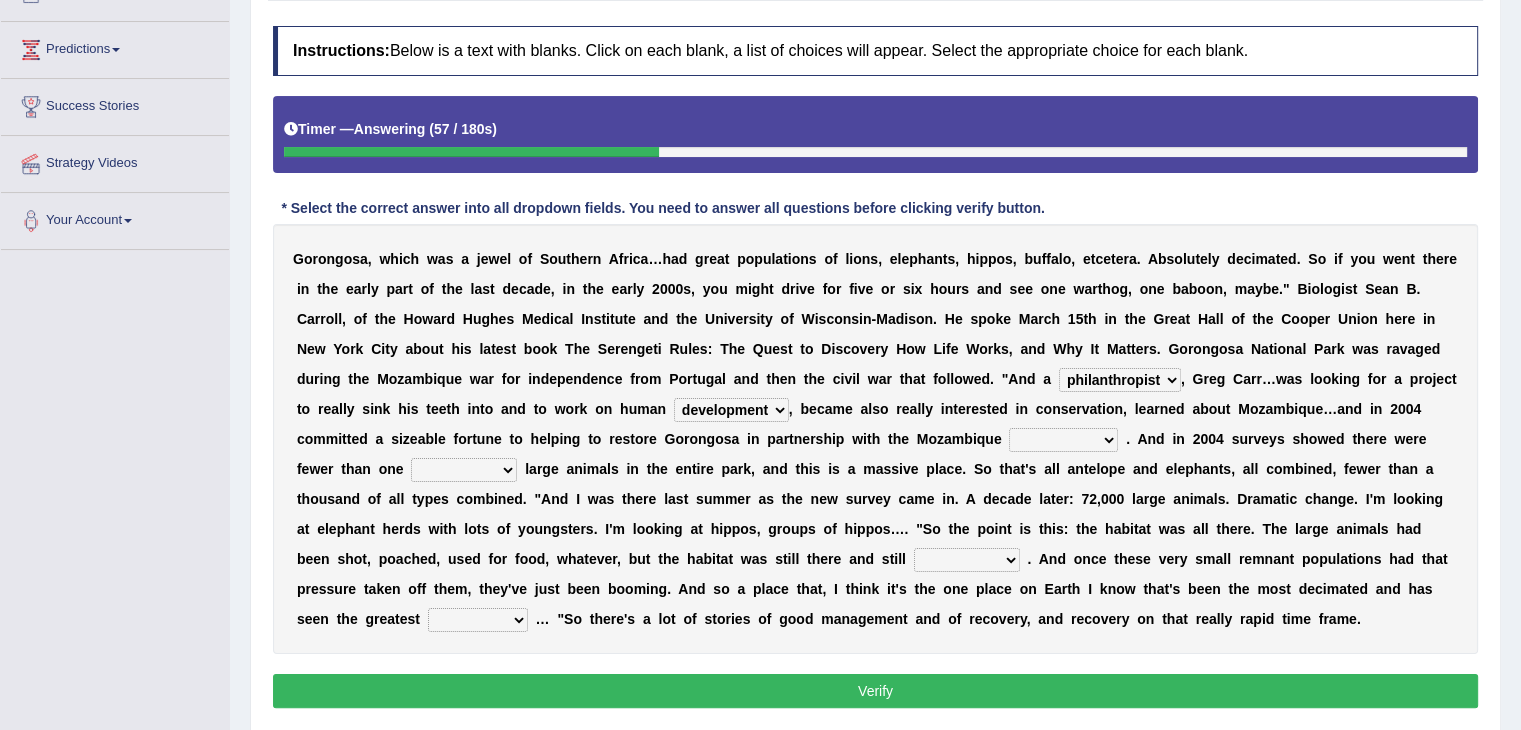 select on "journalist" 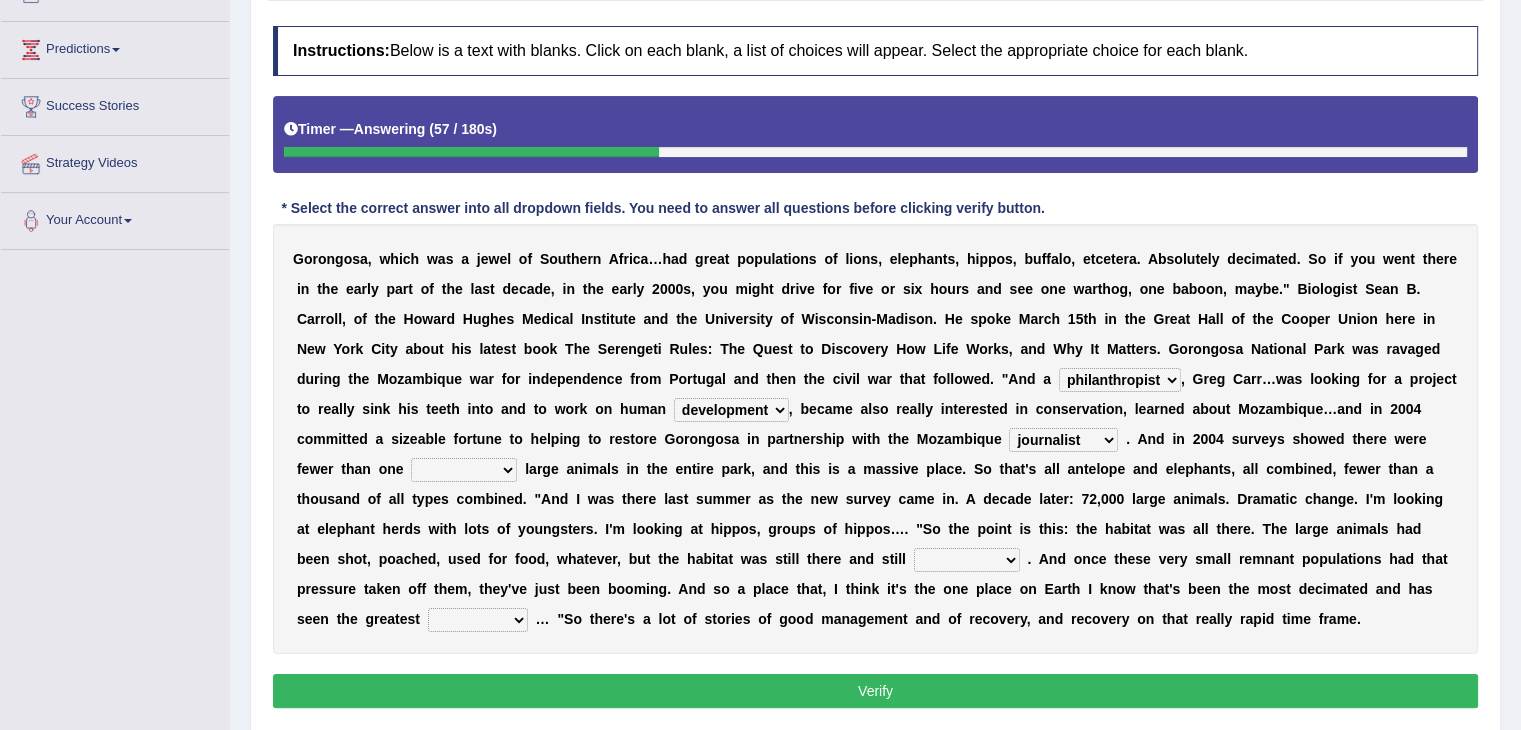 click on "parliament semanticist government journalist" at bounding box center [1063, 440] 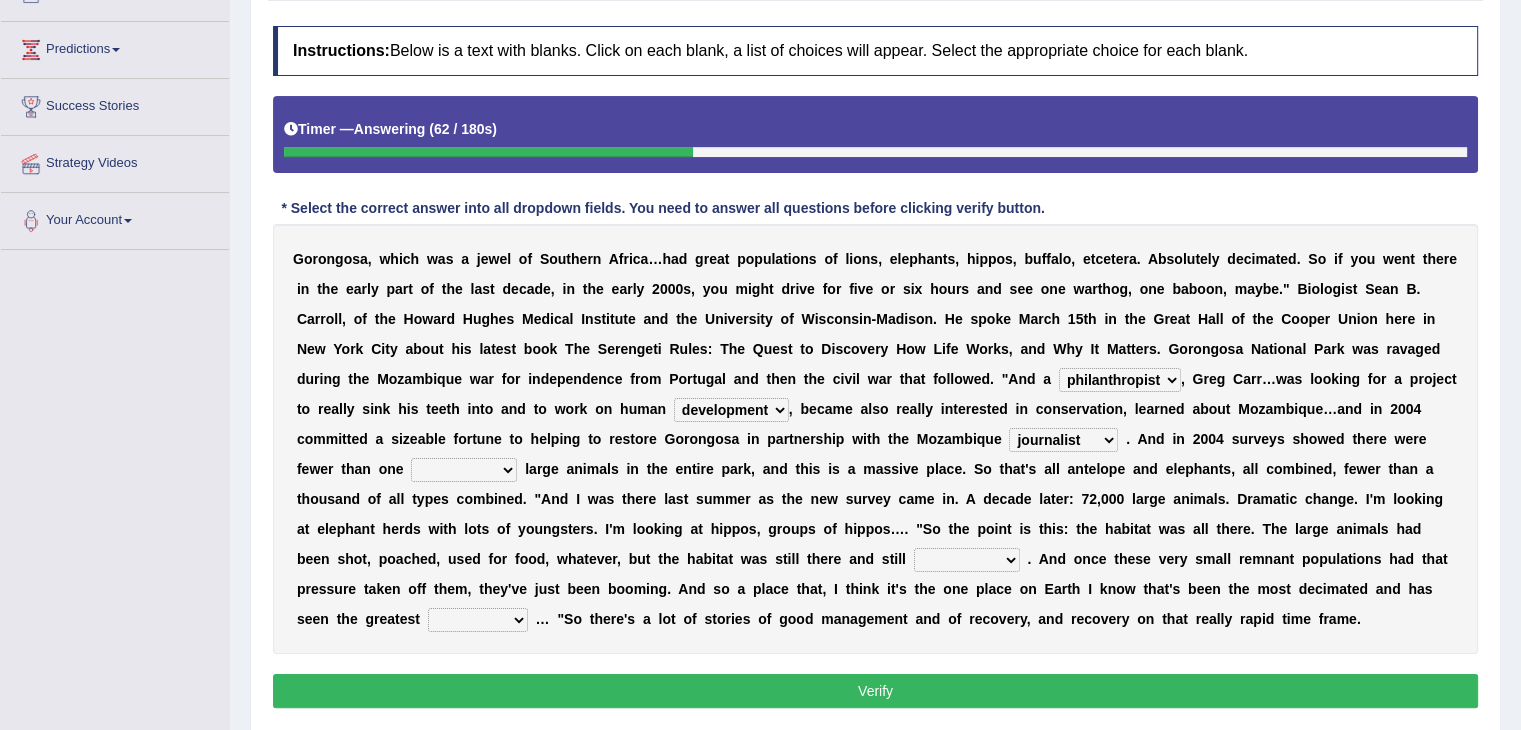 click on "deflowered embowered roundest thousand" at bounding box center [464, 470] 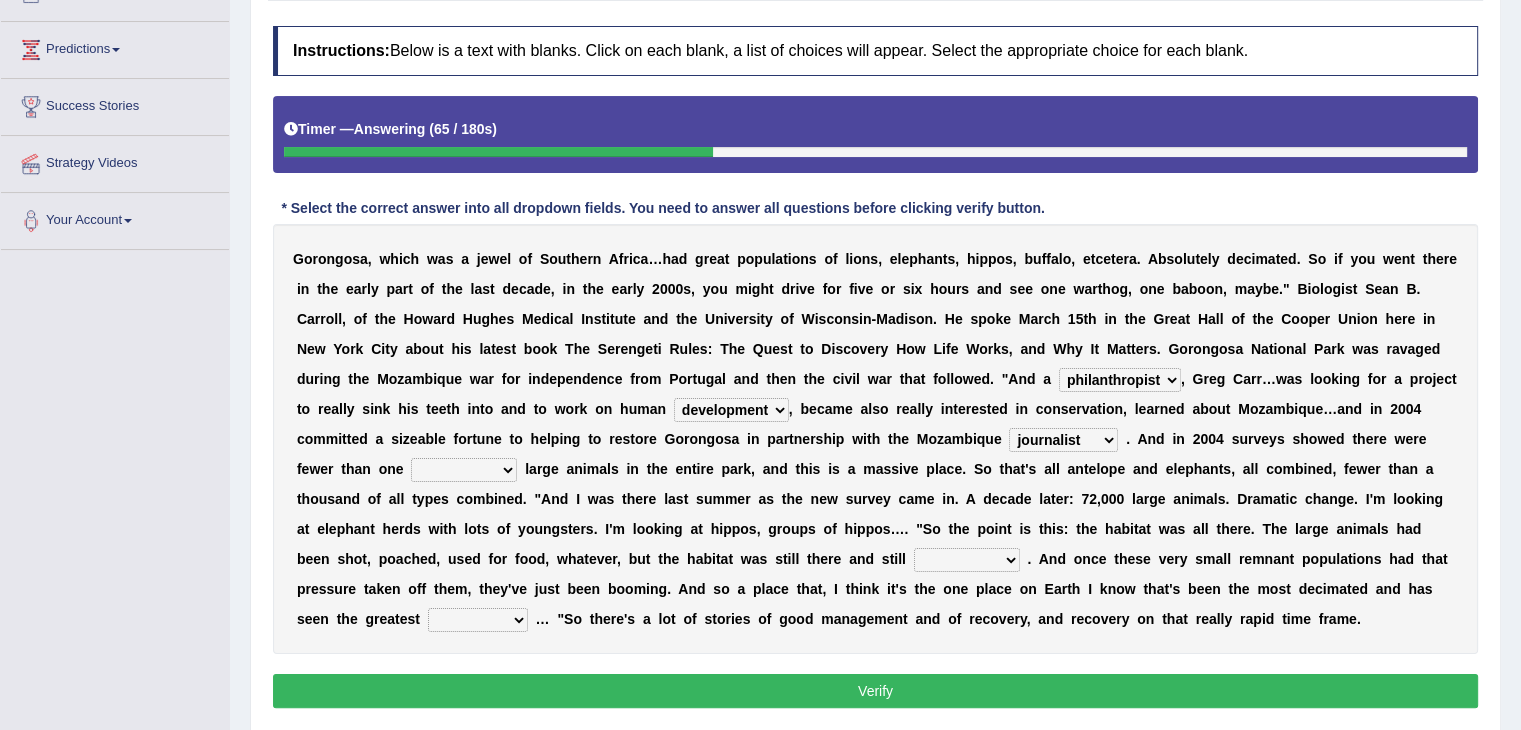 select on "thousand" 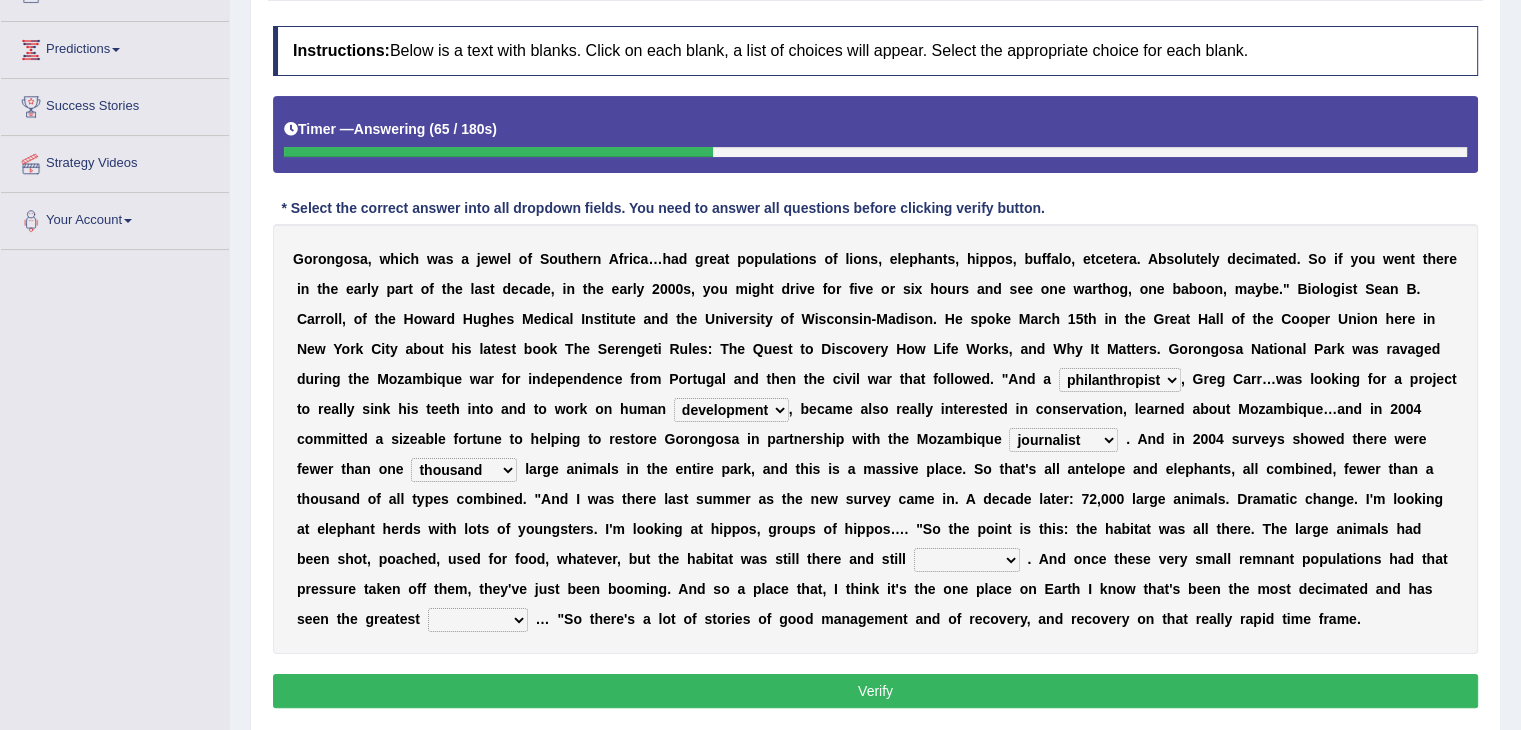 click on "deflowered embowered roundest thousand" at bounding box center (464, 470) 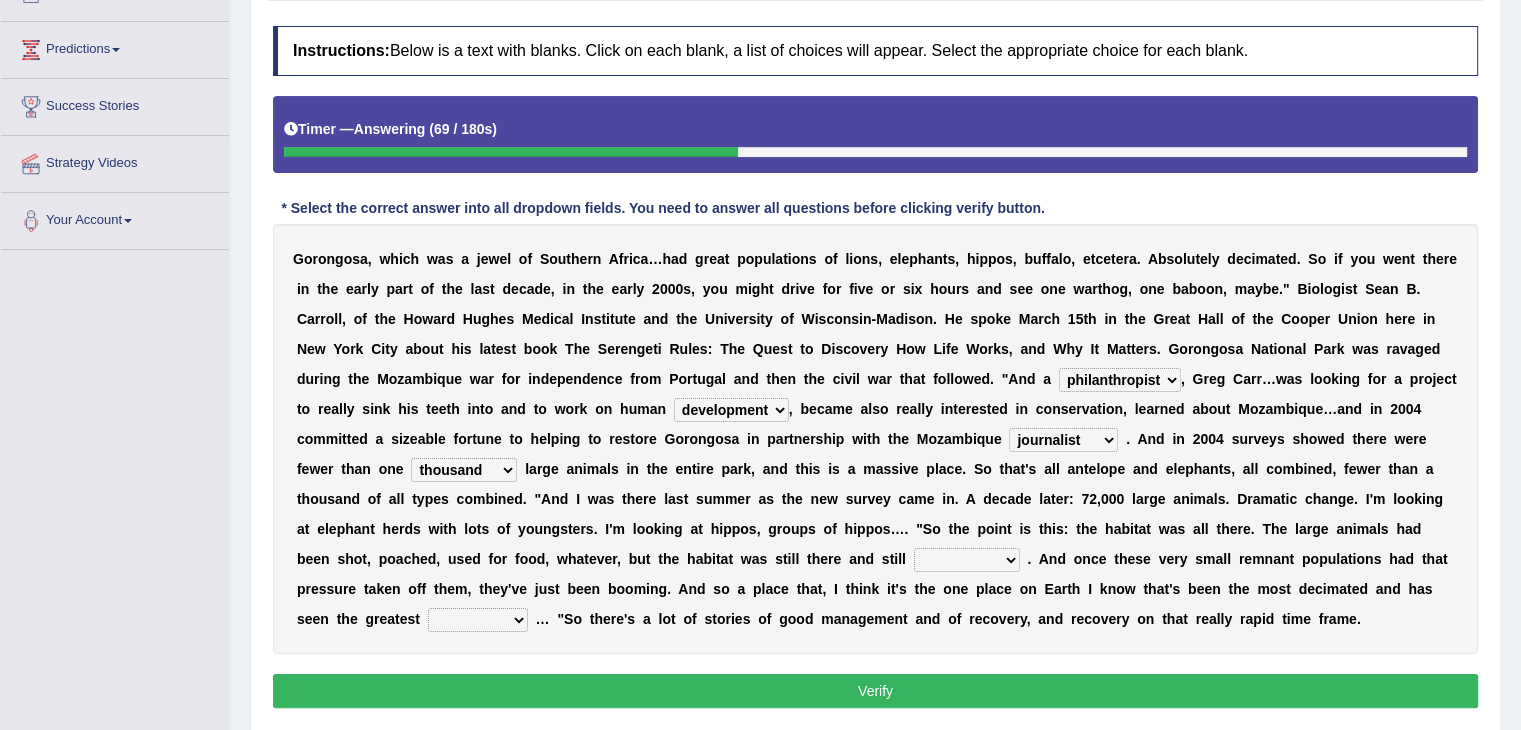 click on "assertive incidental compulsive productive" at bounding box center (967, 560) 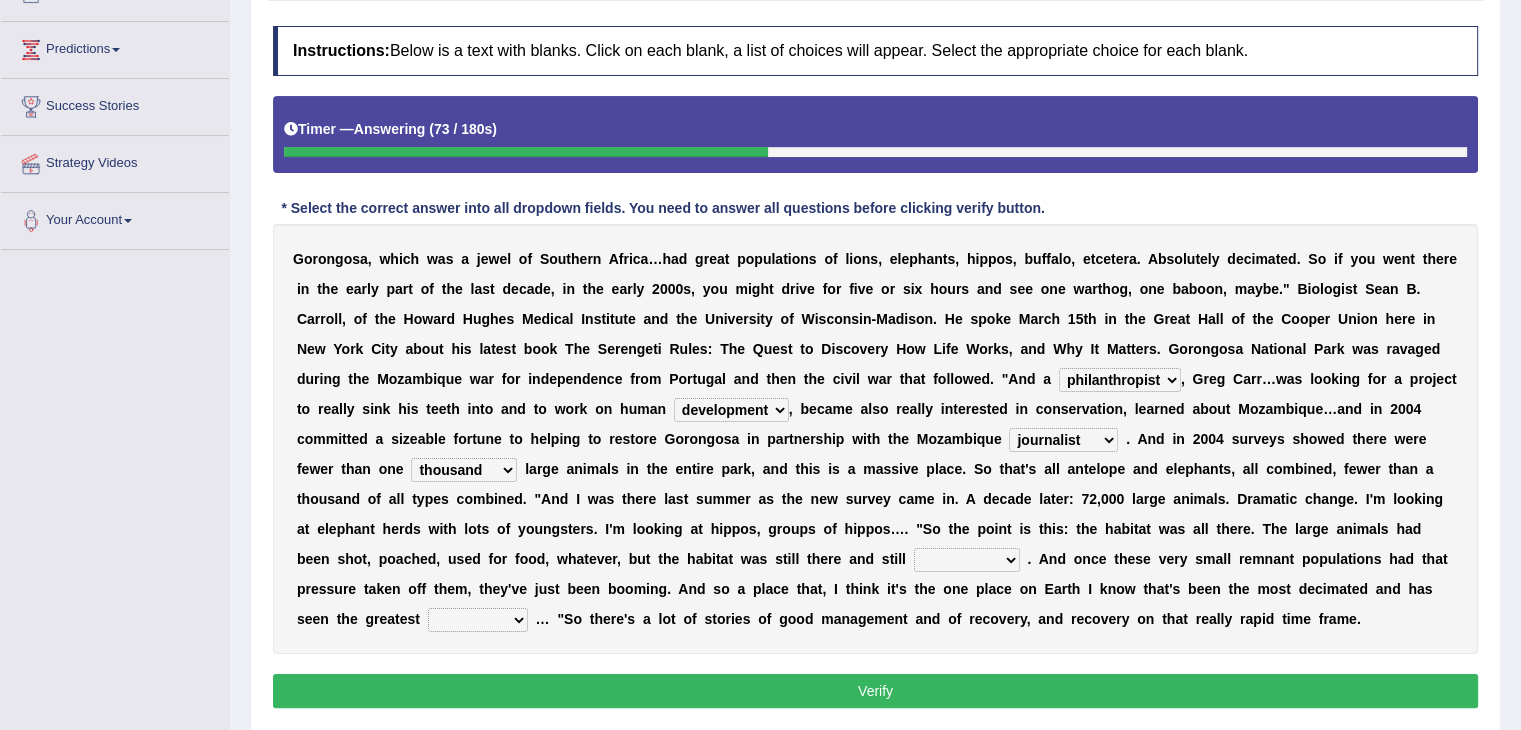 select on "compulsive" 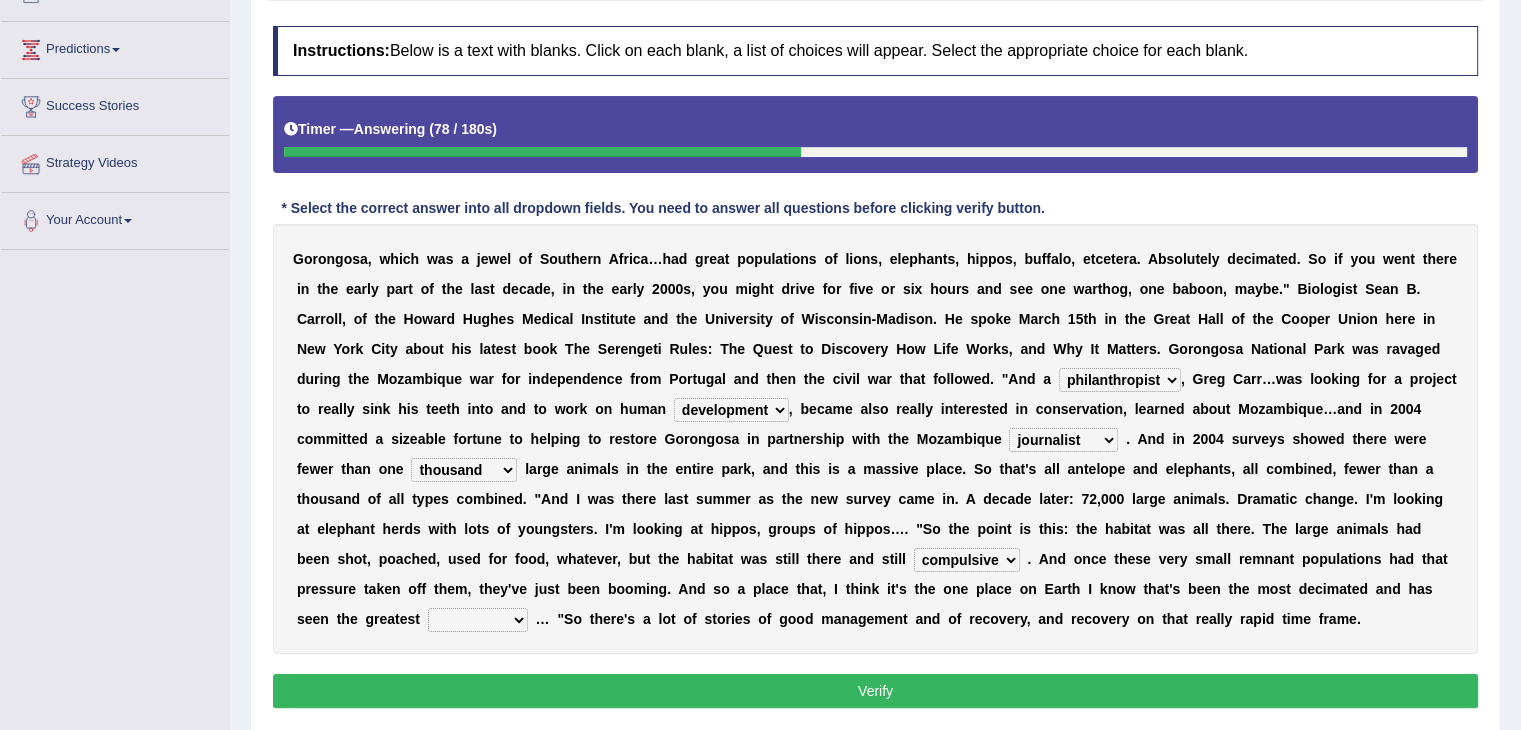 click on "recovery efficacy golly stumpy" at bounding box center [478, 620] 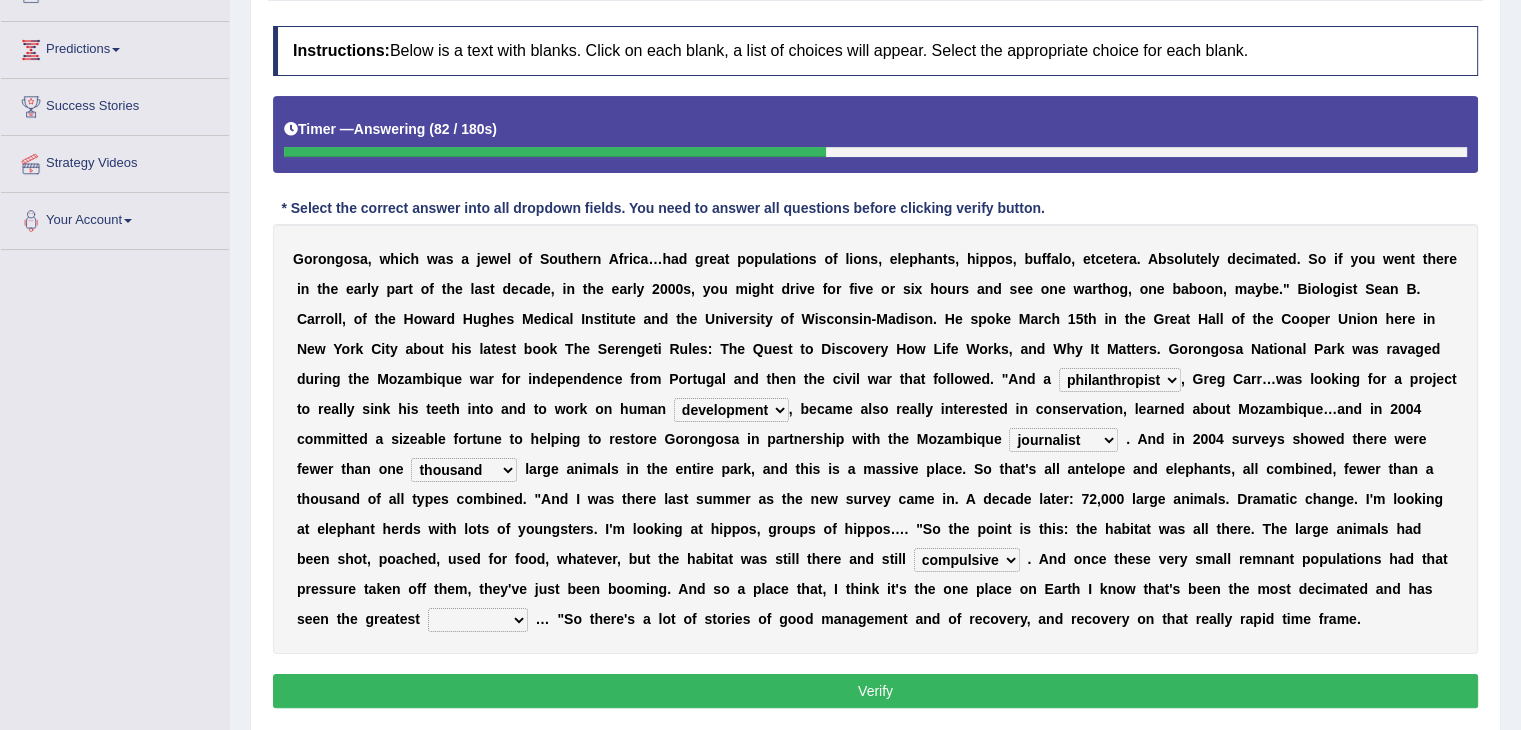 select on "recovery" 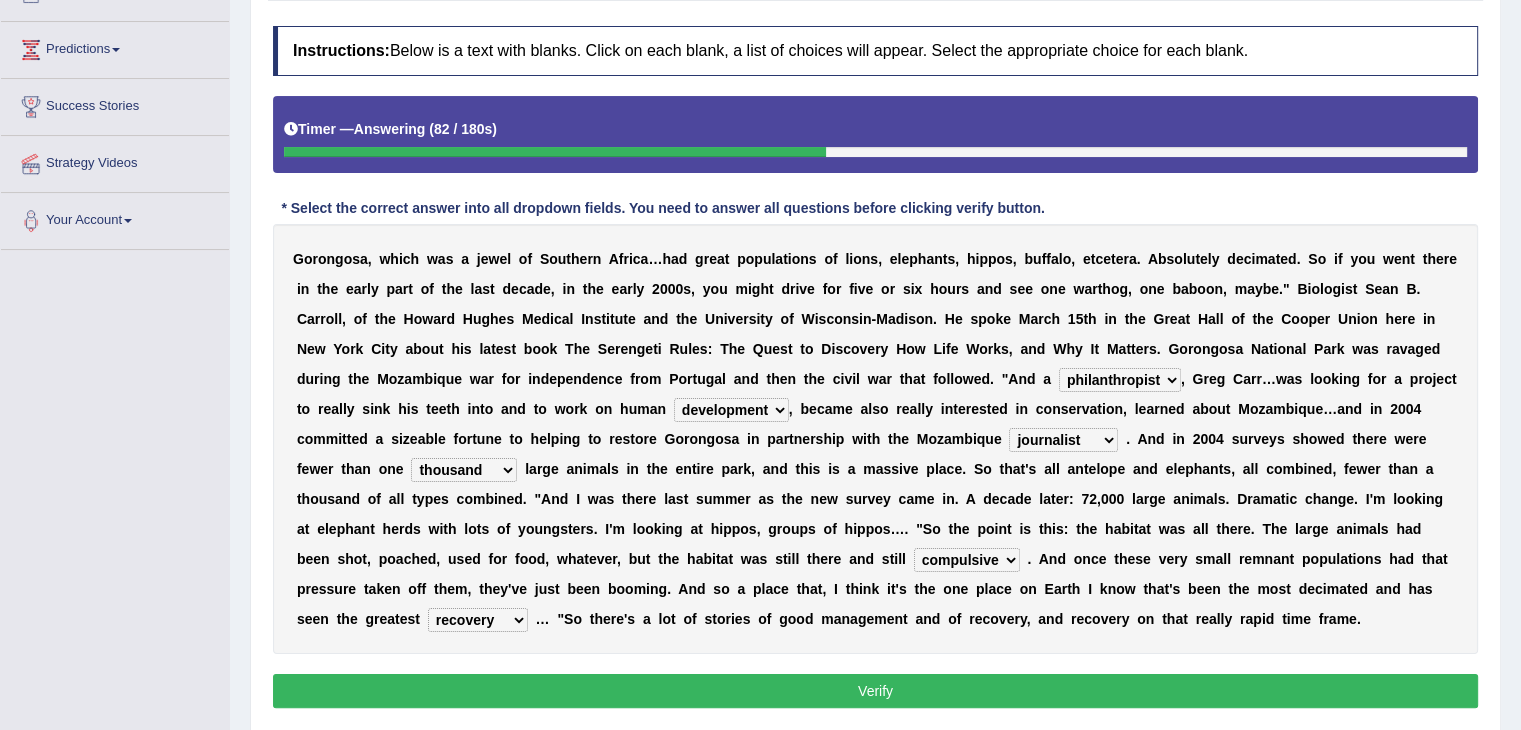 click on "recovery efficacy golly stumpy" at bounding box center (478, 620) 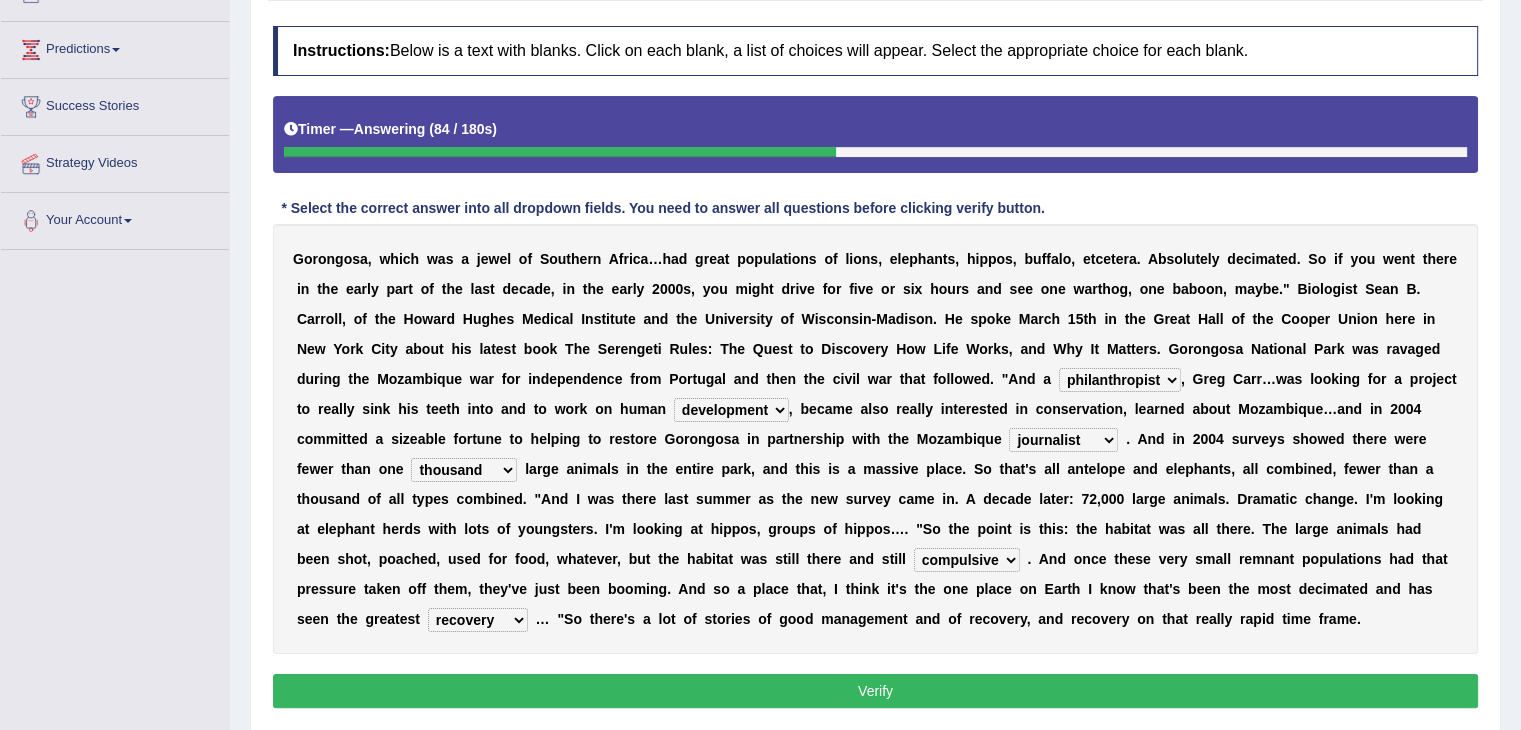 click on "Verify" at bounding box center [875, 691] 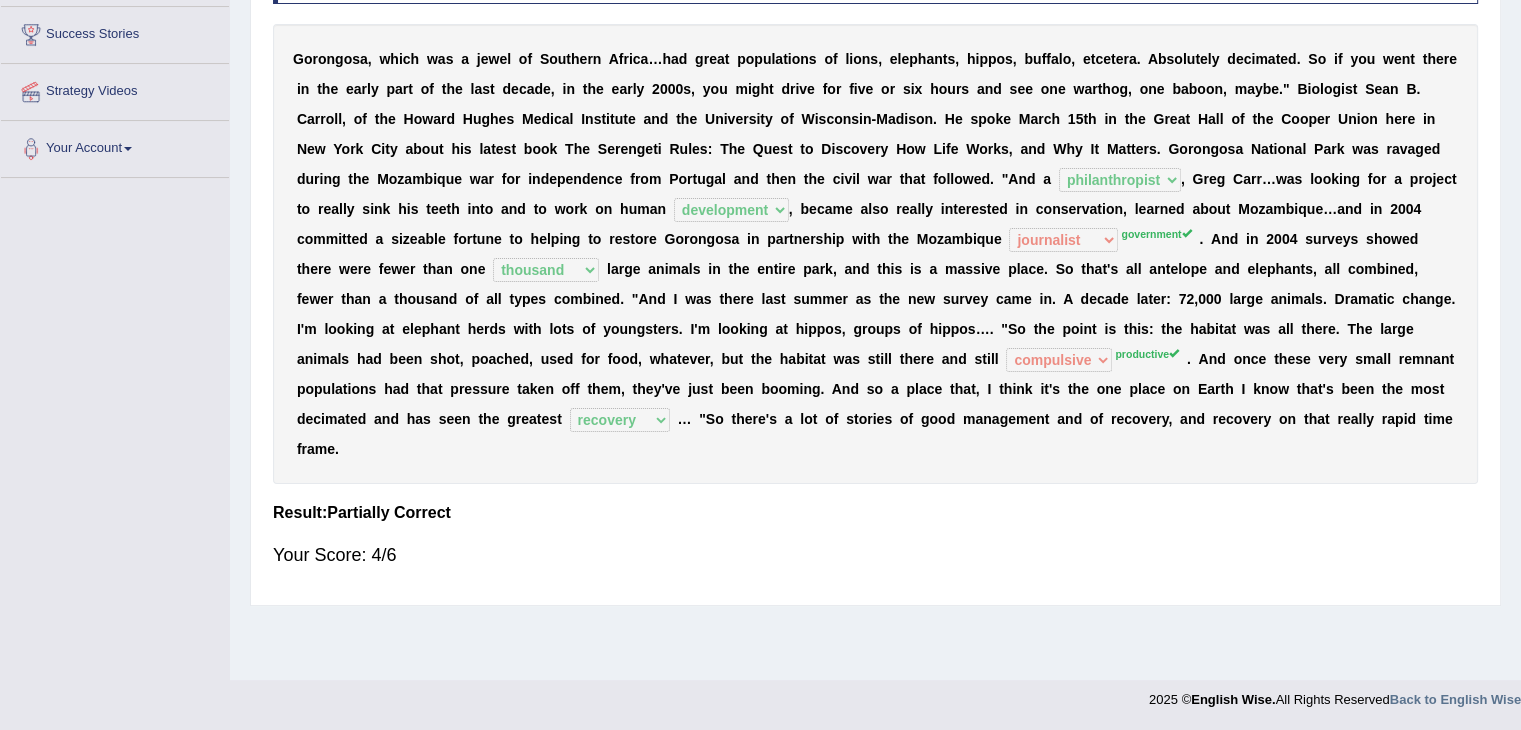 scroll, scrollTop: 0, scrollLeft: 0, axis: both 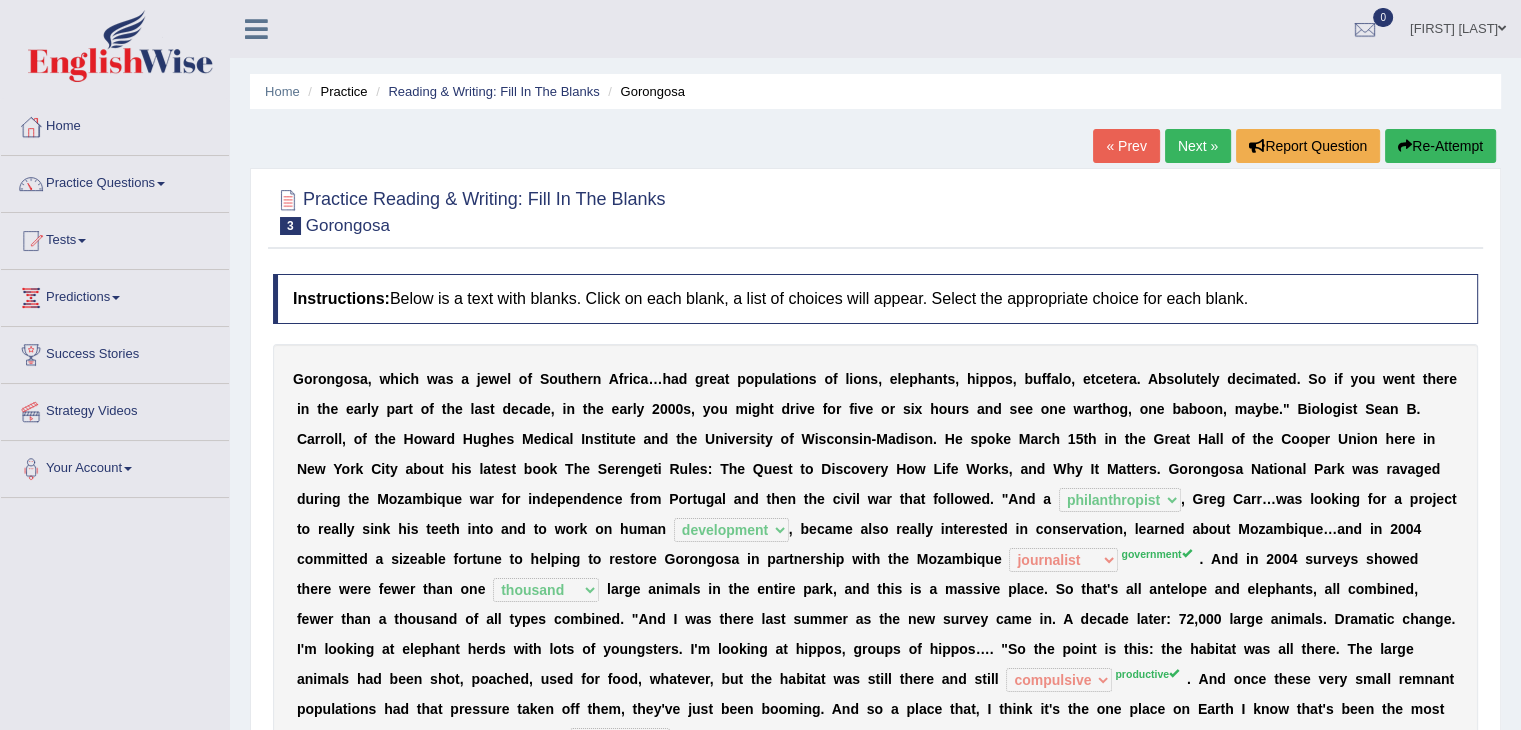 click on "Next »" at bounding box center [1198, 146] 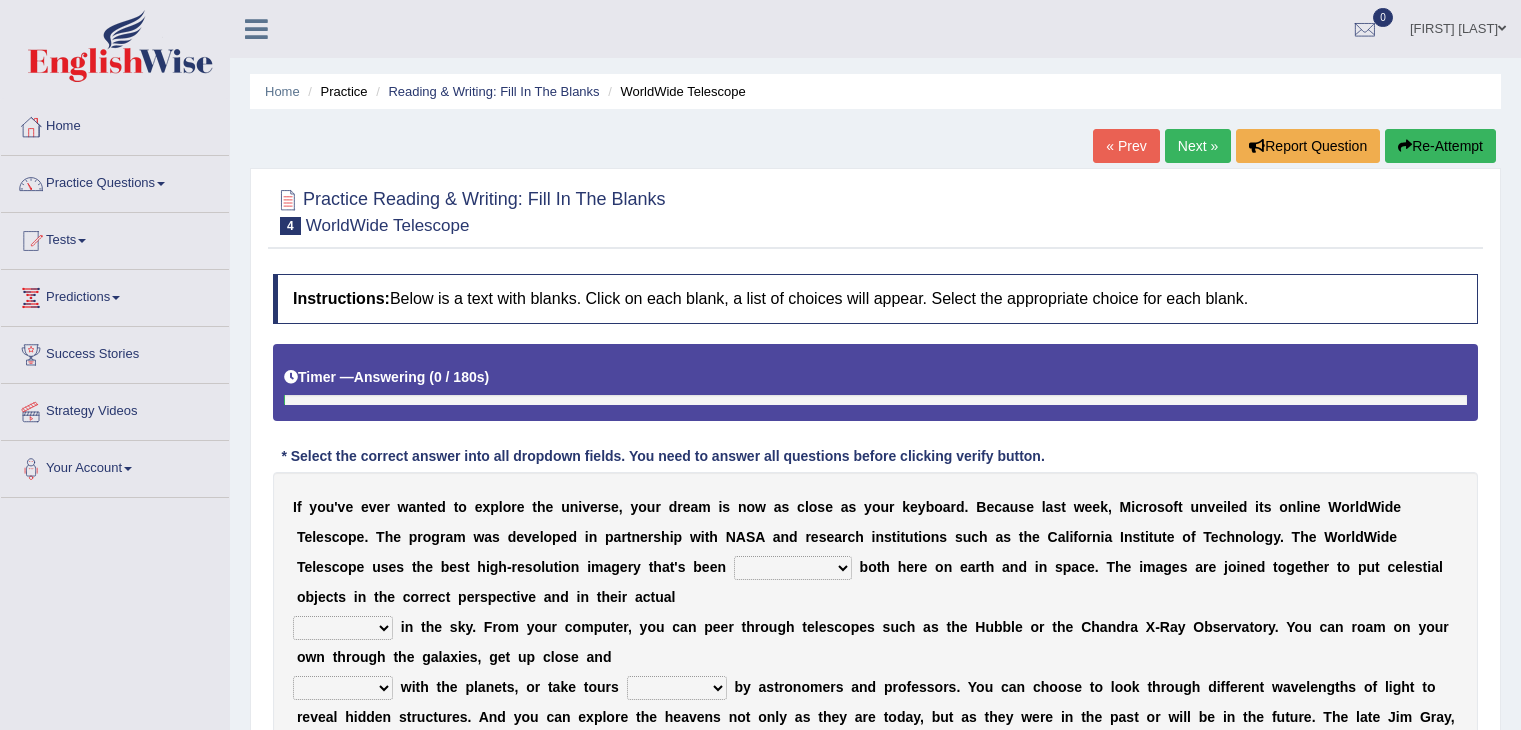 scroll, scrollTop: 0, scrollLeft: 0, axis: both 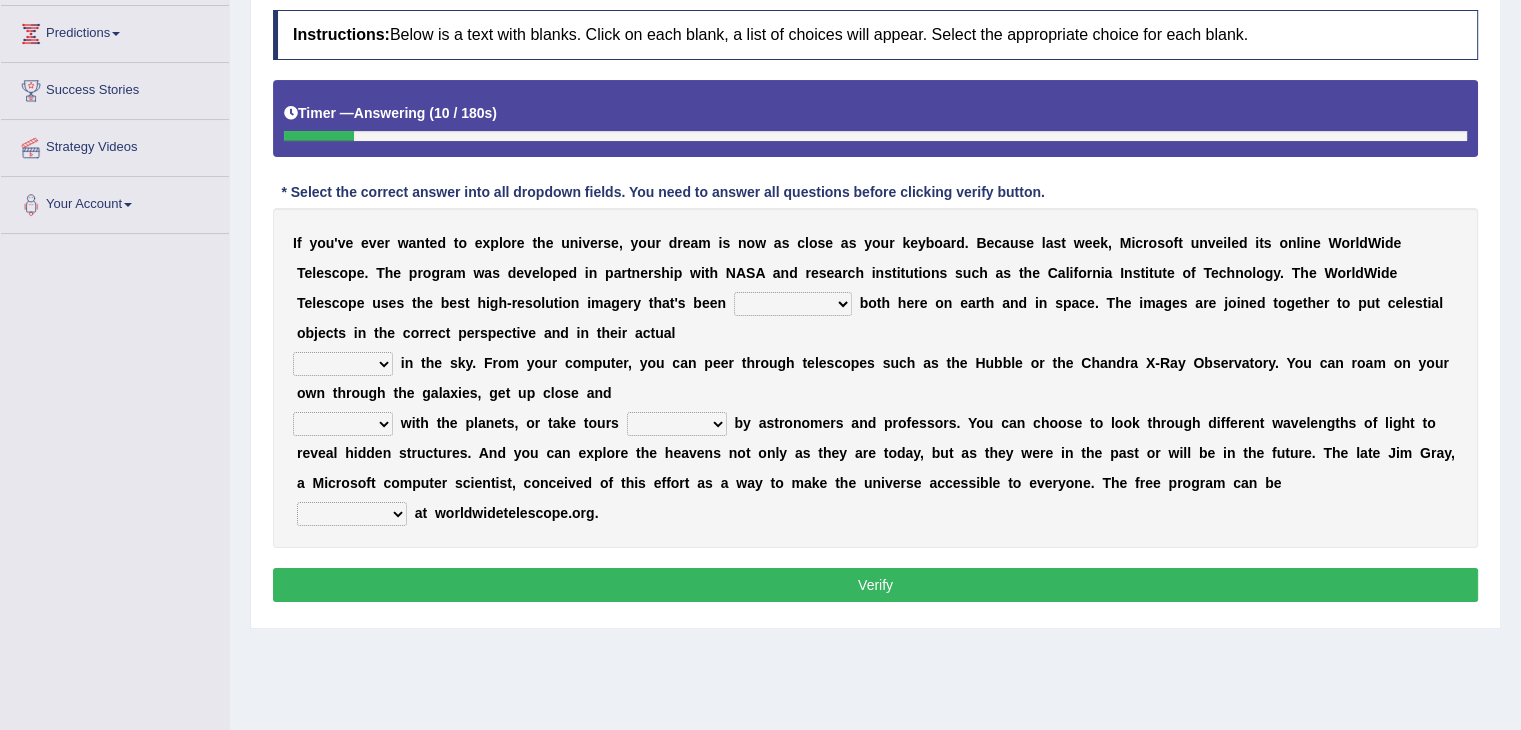 click on "degraded ascended remonstrated generated" at bounding box center (793, 304) 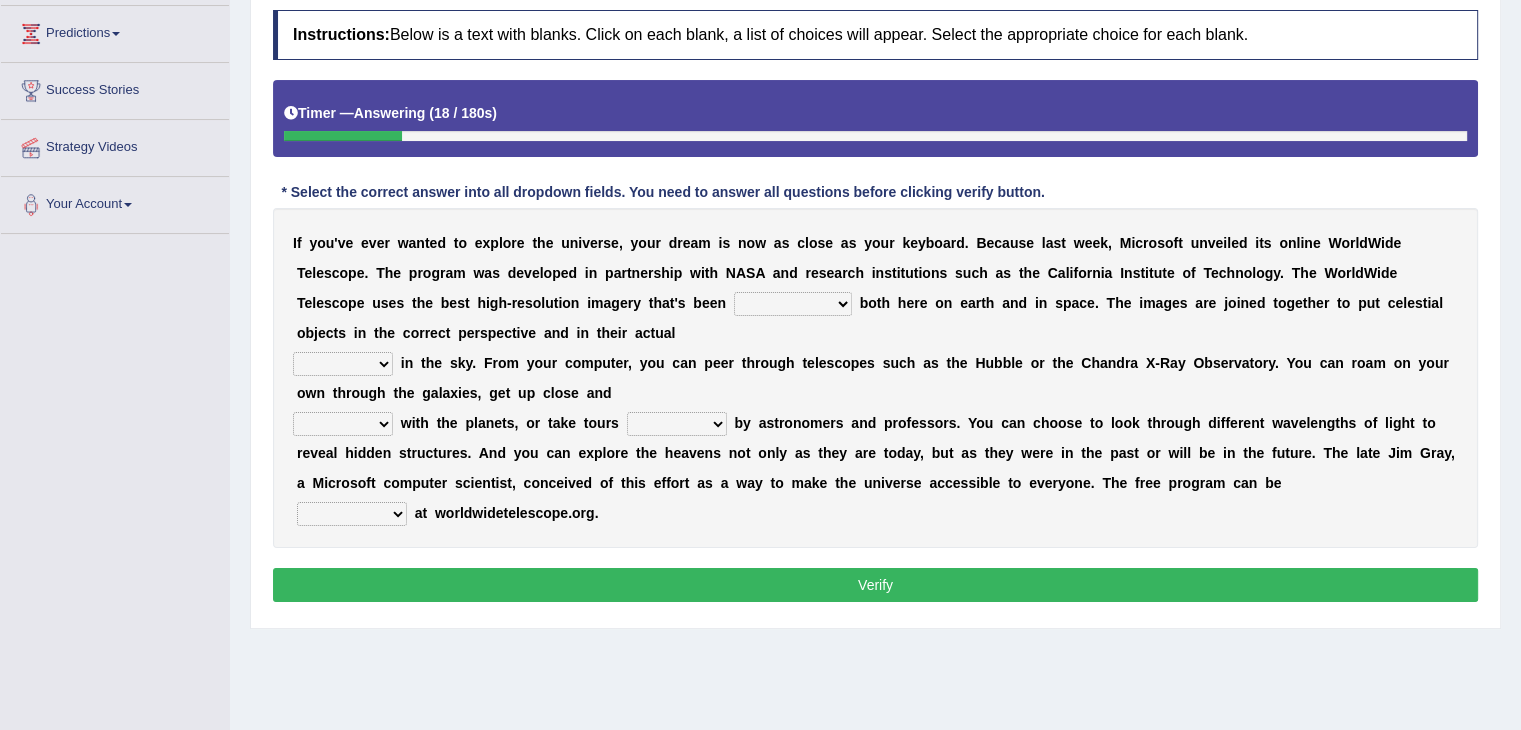 select on "generated" 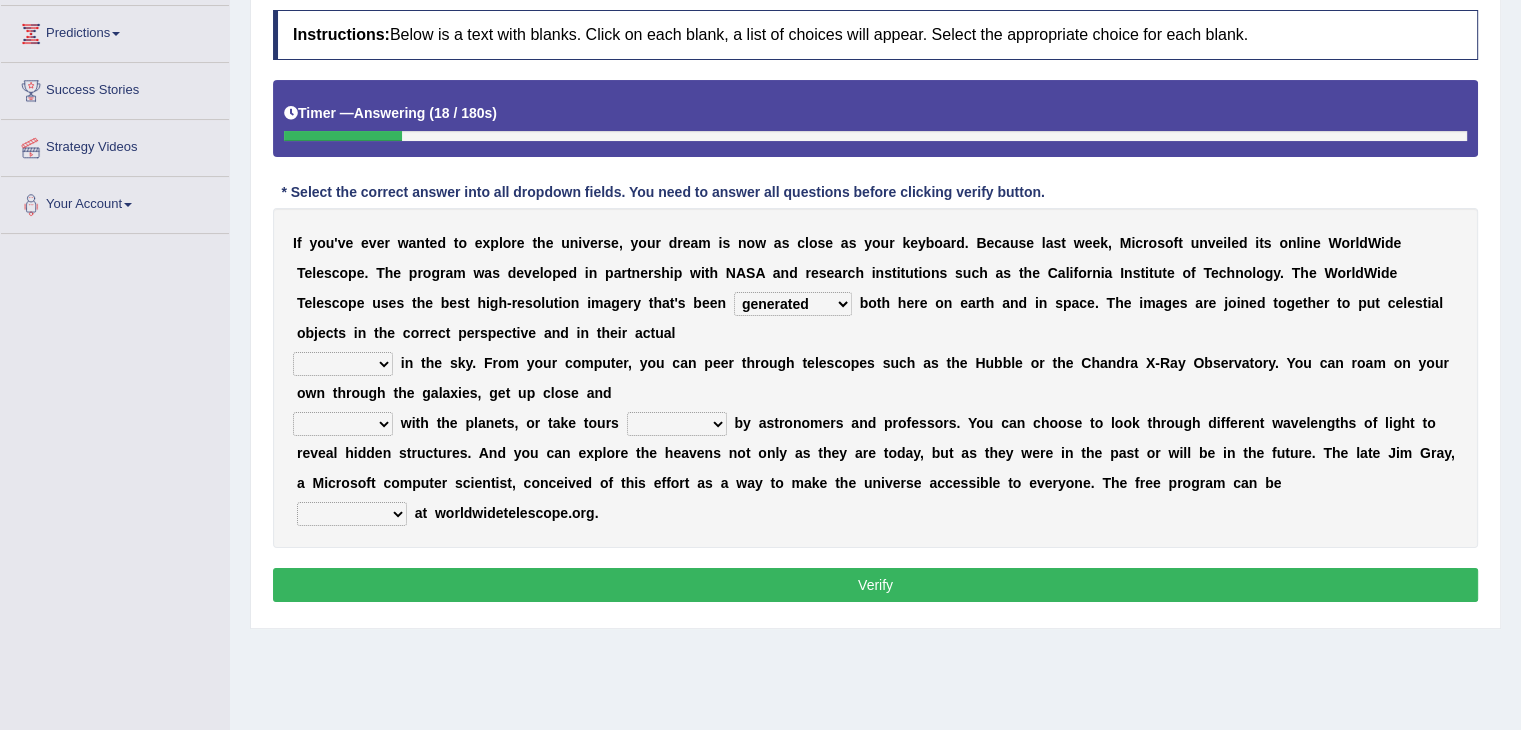 click on "degraded ascended remonstrated generated" at bounding box center [793, 304] 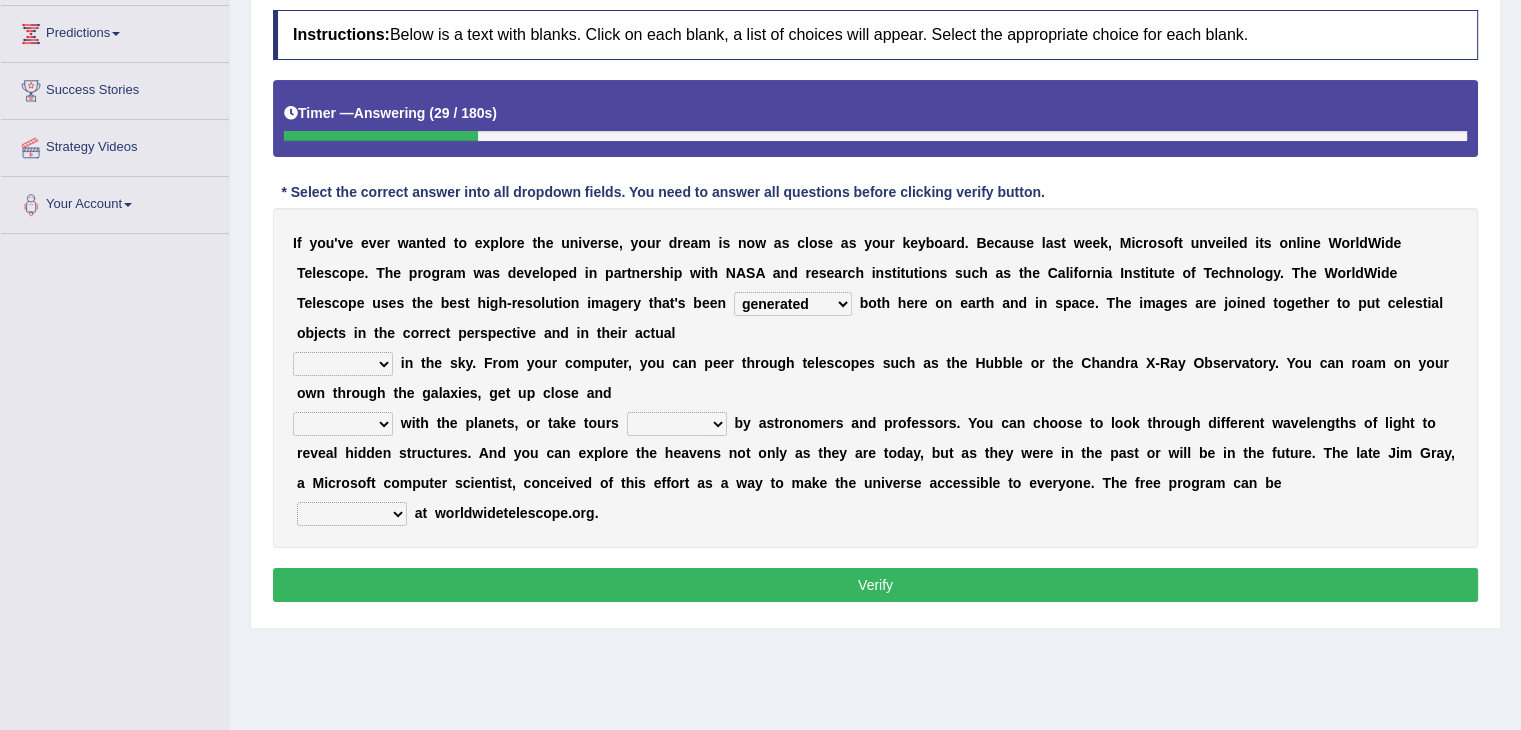 click on "aspects parts conditions positions" at bounding box center [343, 364] 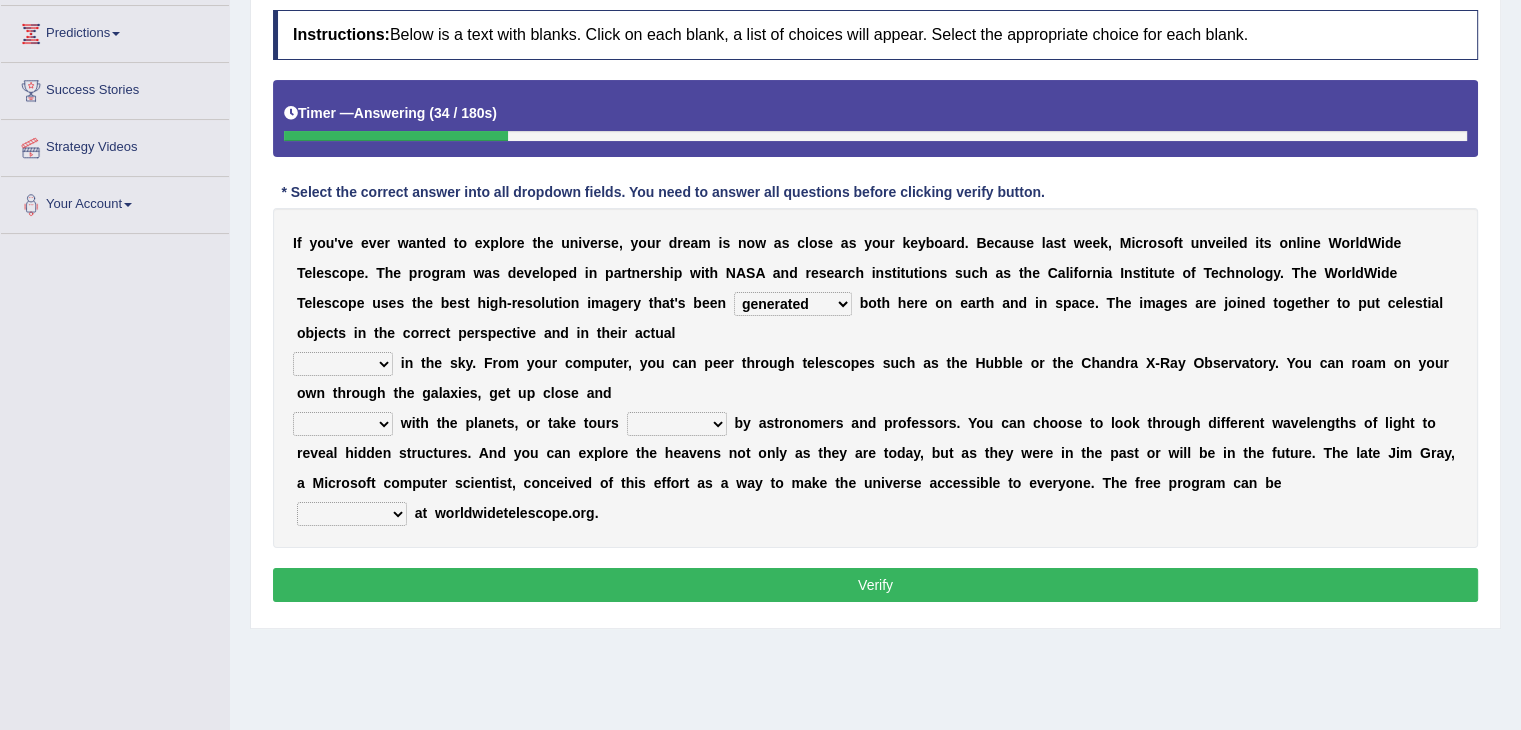 select on "positions" 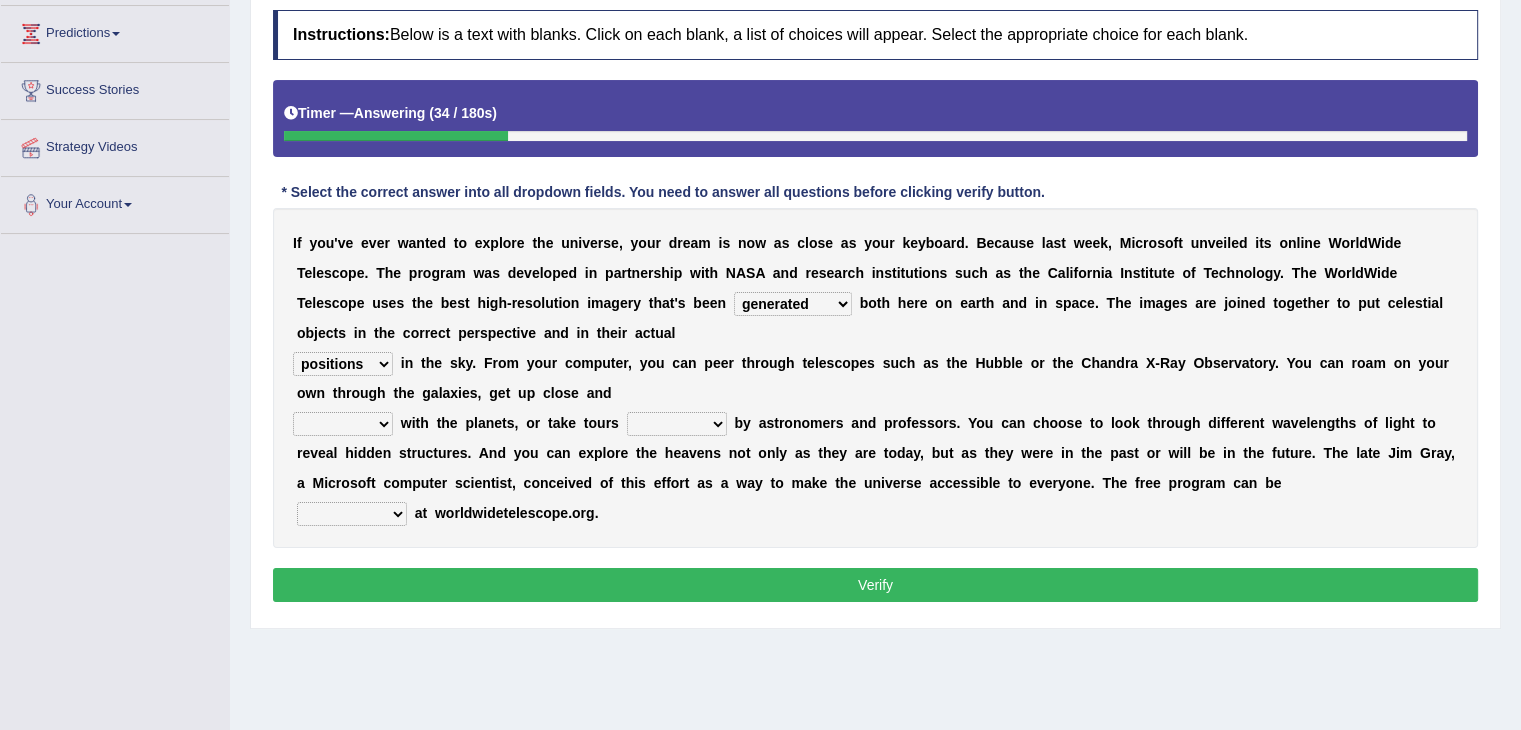 click on "aspects parts conditions positions" at bounding box center (343, 364) 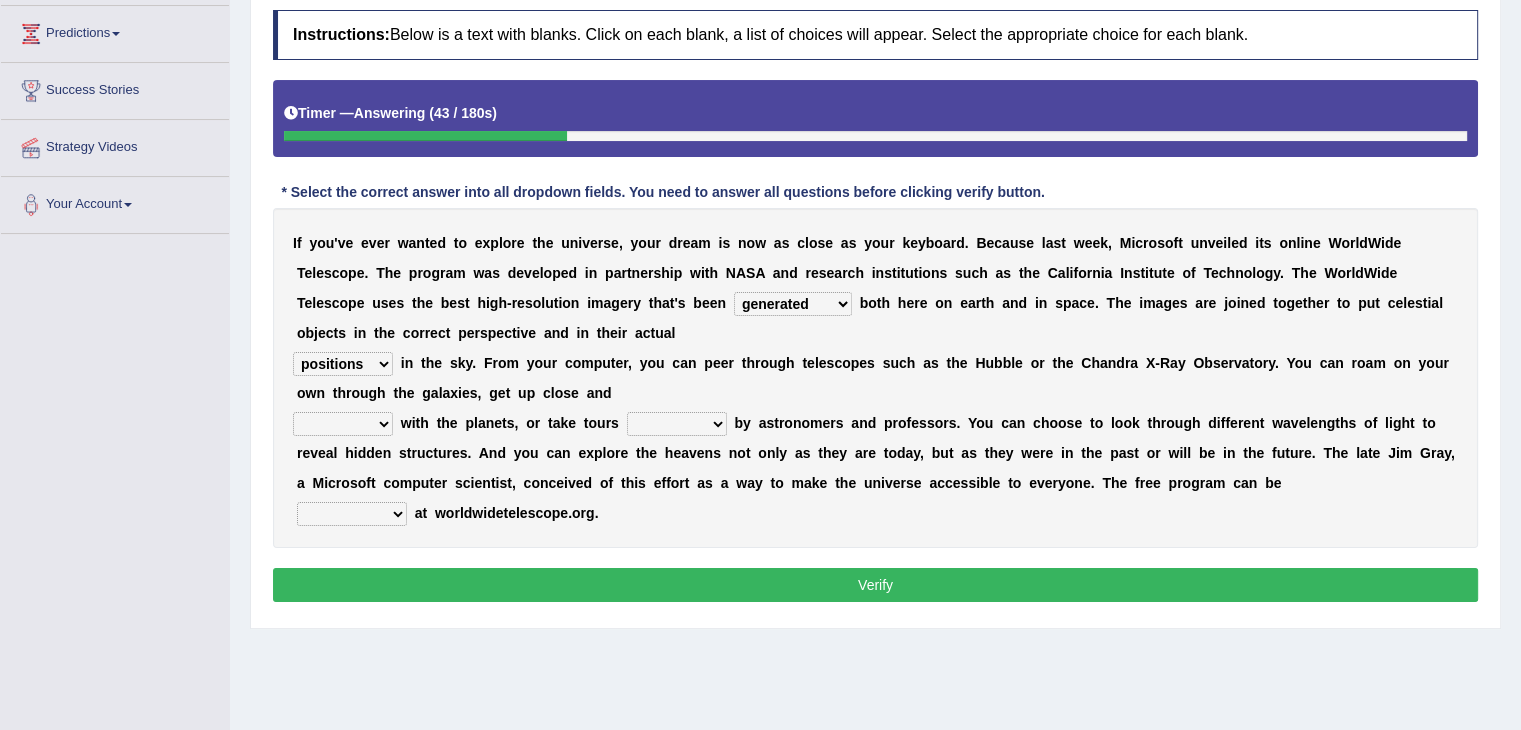 click on "I f    y o u ' v e    e v e r    w a n t e d    t o    e x p l o r e    t h e    u n i v e r s e ,    y o u r    d r e a m    i s    n o w    a s    c l o s e    a s    y o u r    k e y b o a r d .    B e c a u s e    l a s t    w e e k ,    M i c r o s o f t    u n v e i l e d    i t s    o n l i n e    W o r l d W i d e    T e l e s c o p e .    T h e    p r o g r a m    w a s    d e v e l o p e d    i n    p a r t n e r s h i p    w i t h    N A S A    a n d    r e s e a r c h    i n s t i t u t i o n s    s u c h    a s    t h e    C a l i f o r n i a    I n s t i t u t e    o f    T e c h n o l o g y .    T h e    W o r l d W i d e    T e l e s c o p e    u s e s    t h e    b e s t    h i g h - r e s o l u t i o n    i m a g e r y    t h a t ' s    b e e n    degraded ascended remonstrated generated    b o t h    h e r e    o n    e a r t h    a n d    i n    s p a c e .    T h e    i m a g e s    a r e    j o i n e d    t o g e t h e r t" at bounding box center [875, 378] 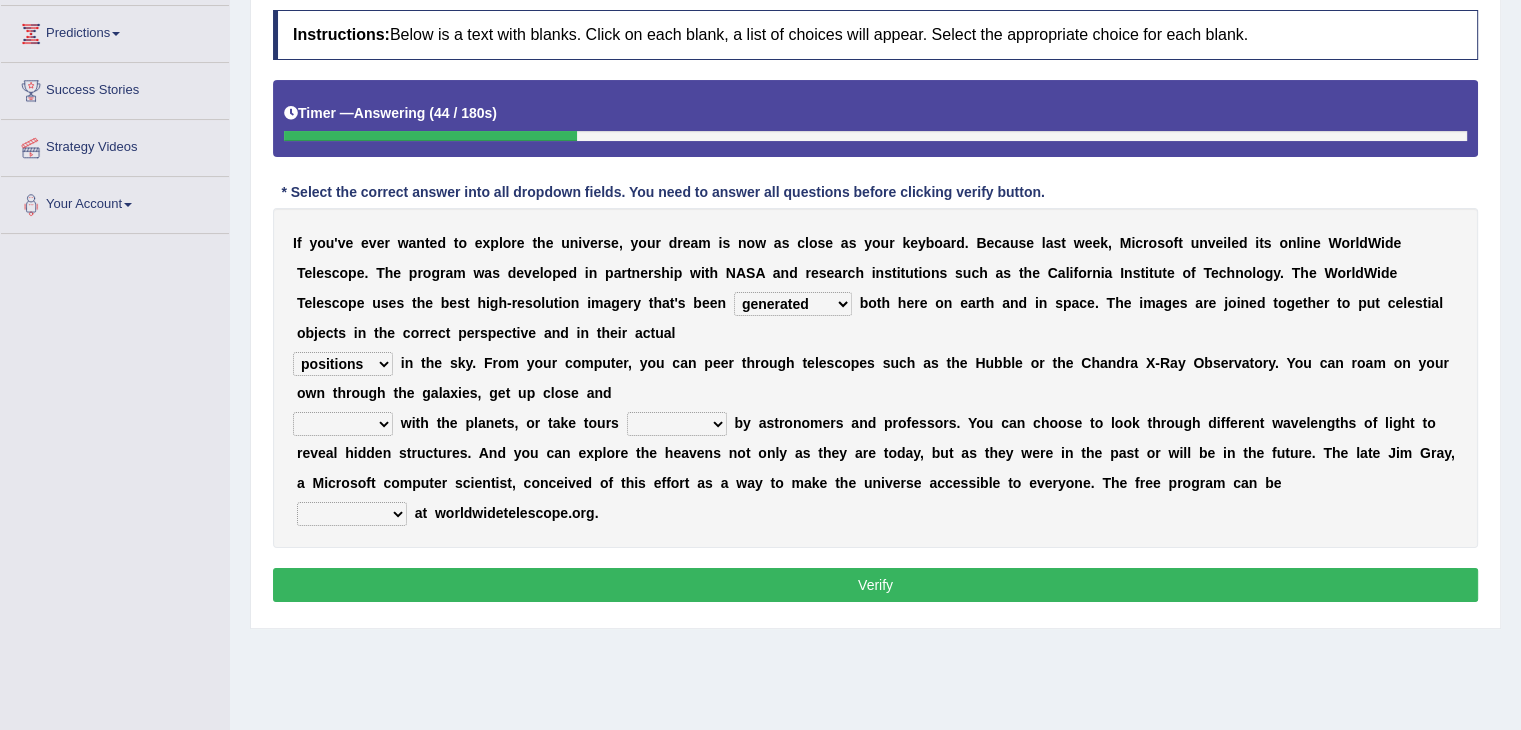click on "personal individual apart polite" at bounding box center [343, 424] 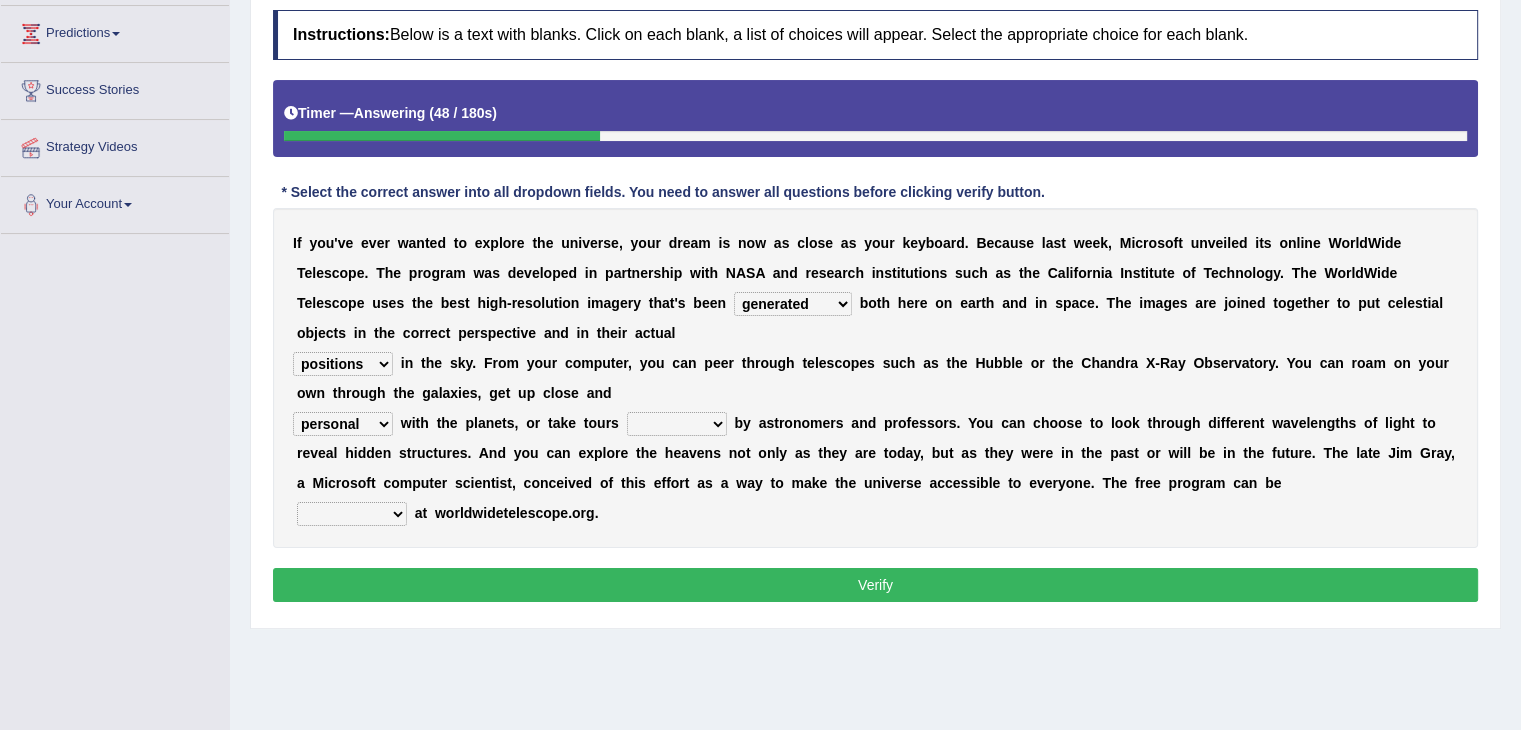 click on "personal individual apart polite" at bounding box center [343, 424] 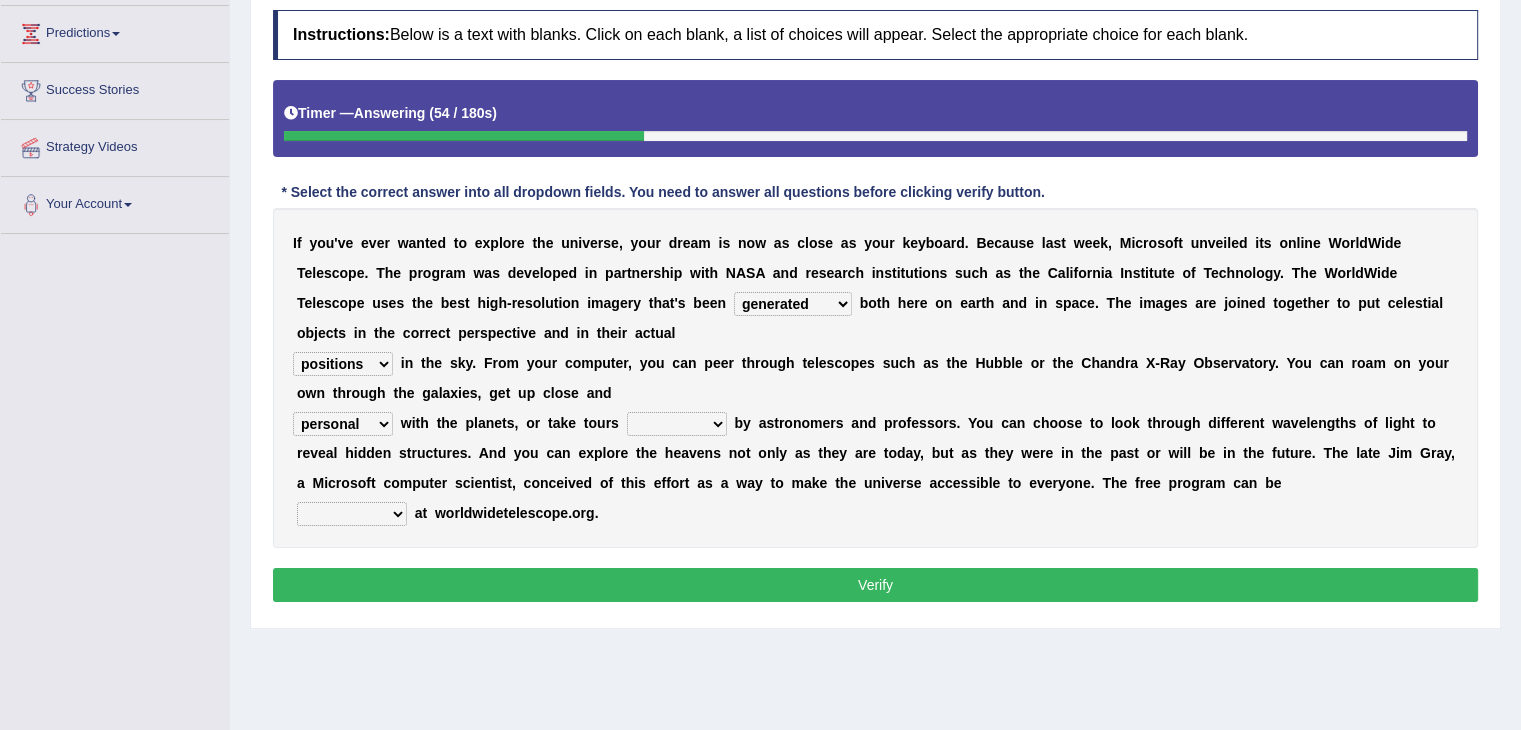 click on "personal individual apart polite" at bounding box center [343, 424] 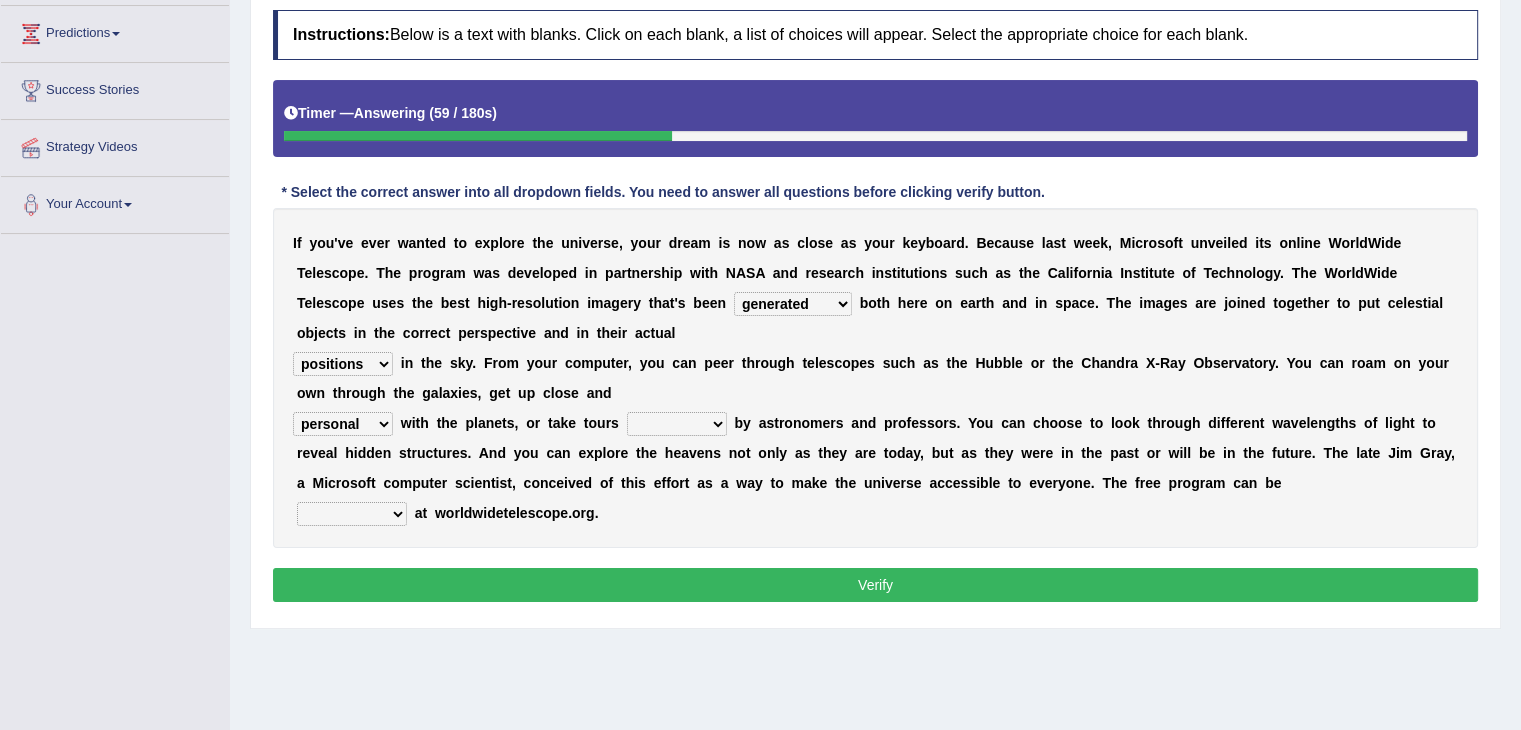 select on "apart" 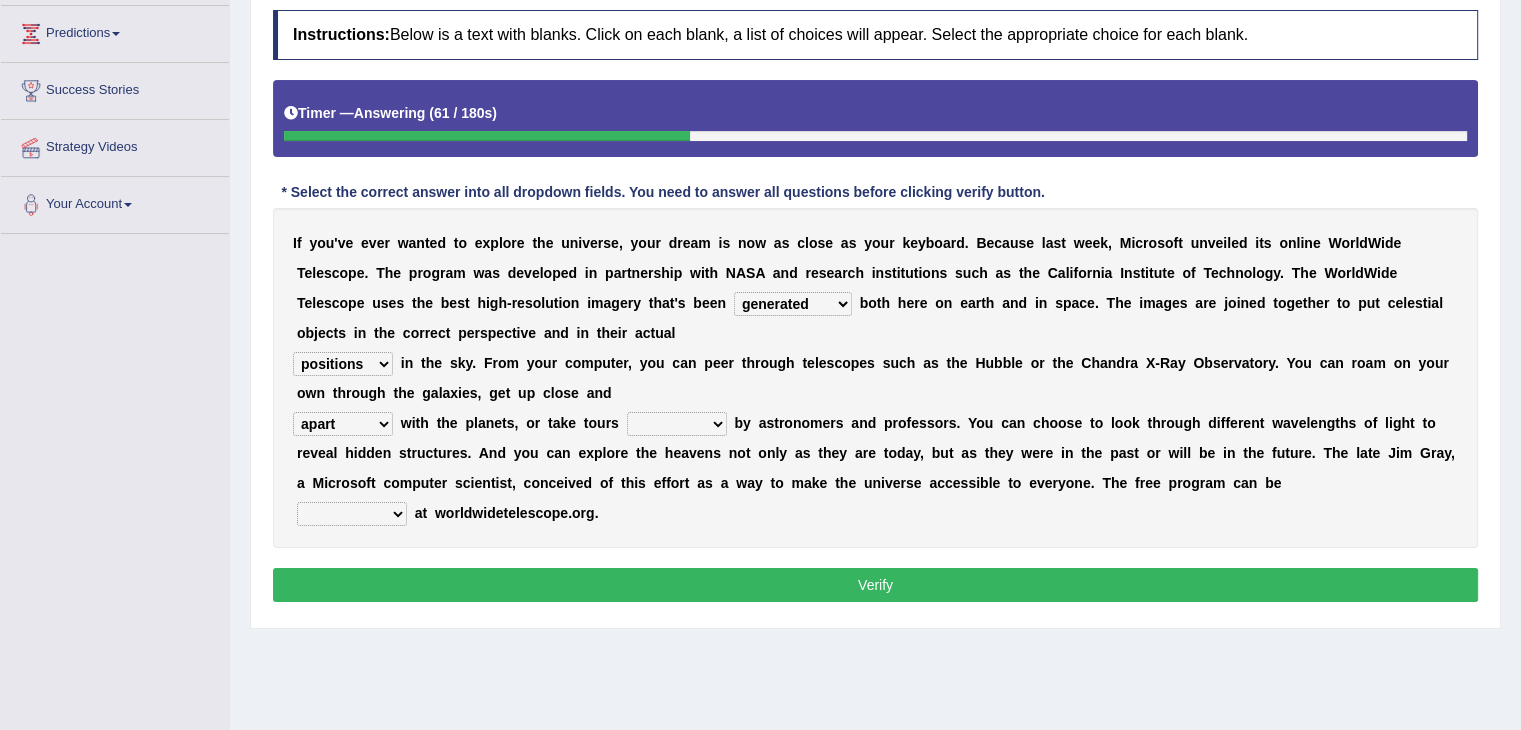 click on "guide guided guiding to guide" at bounding box center (677, 424) 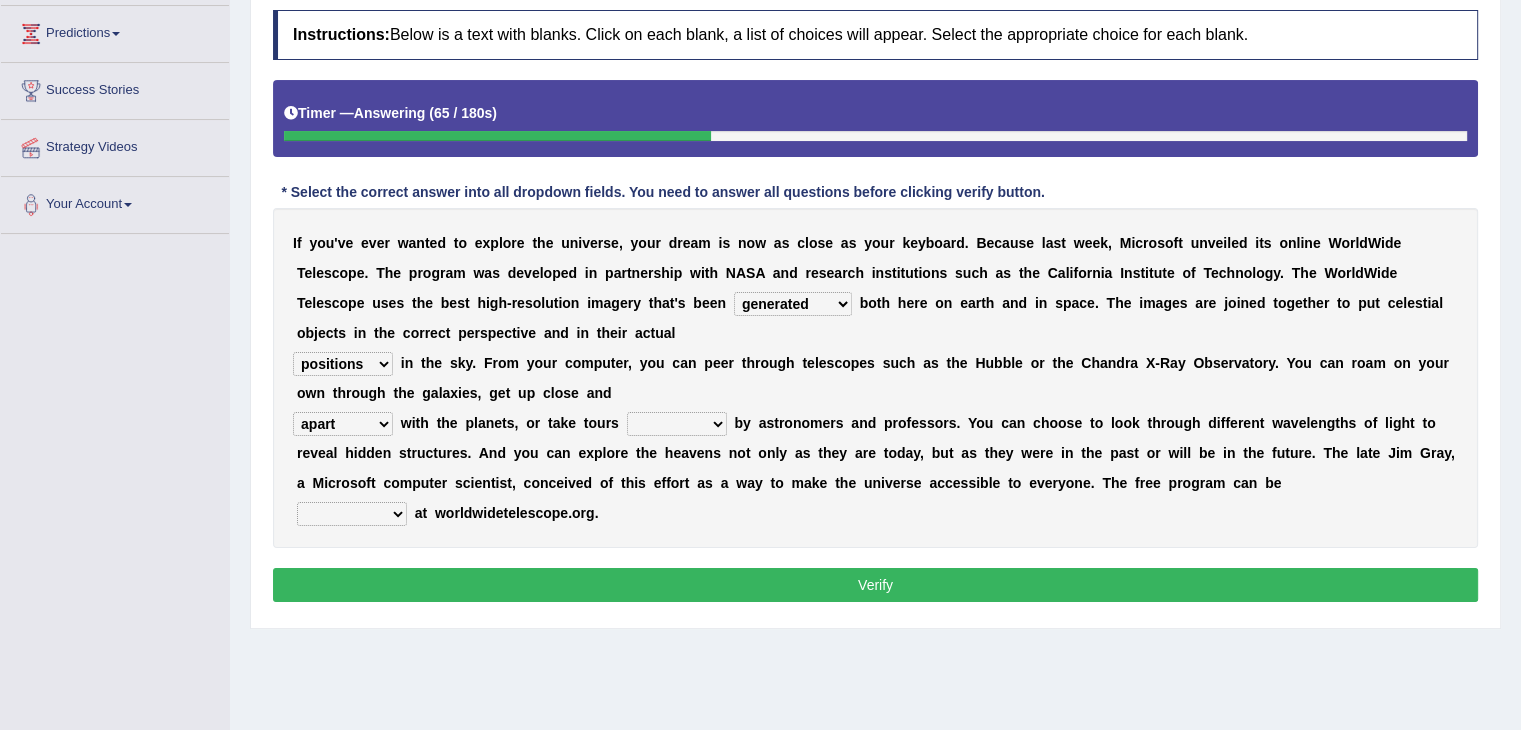 select on "guided" 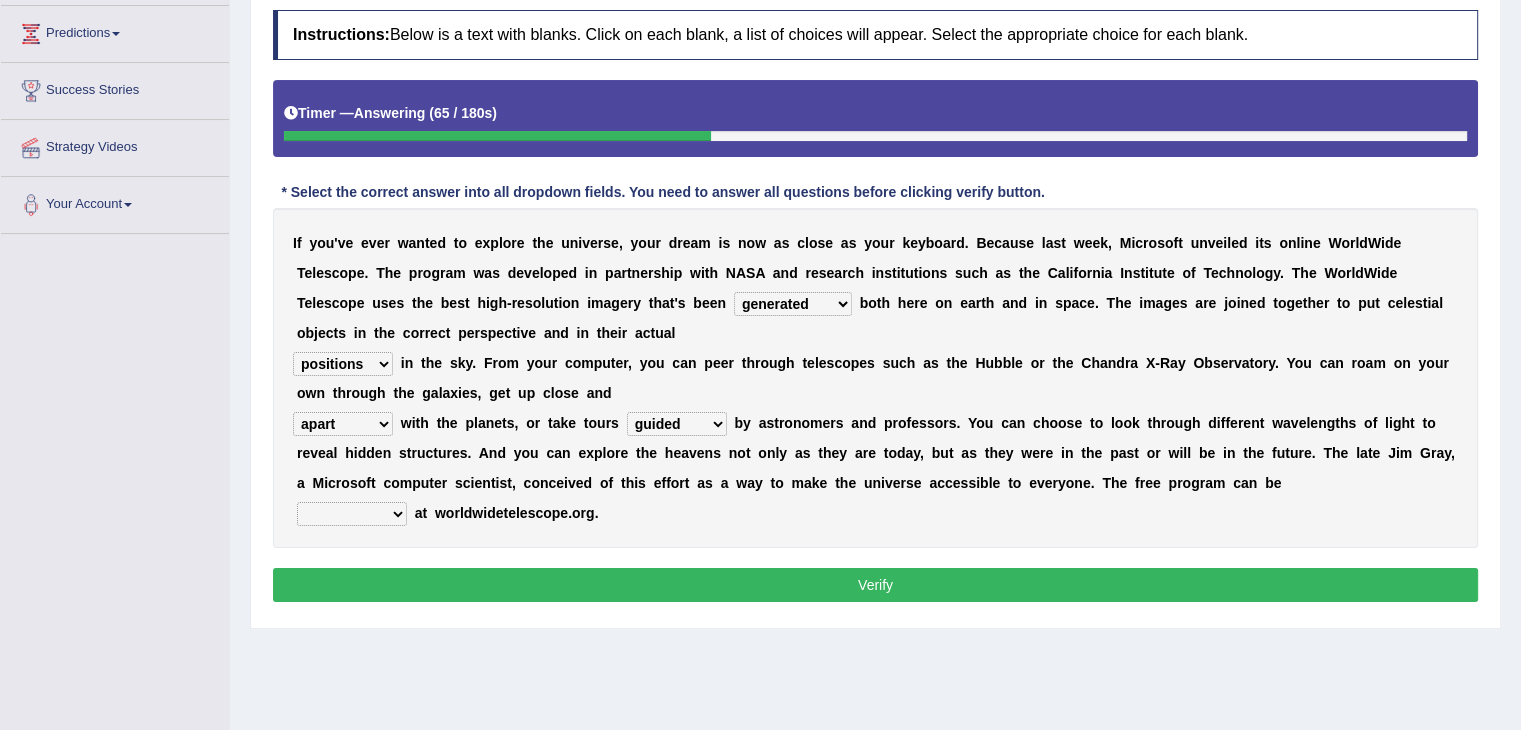 click on "guide guided guiding to guide" at bounding box center (677, 424) 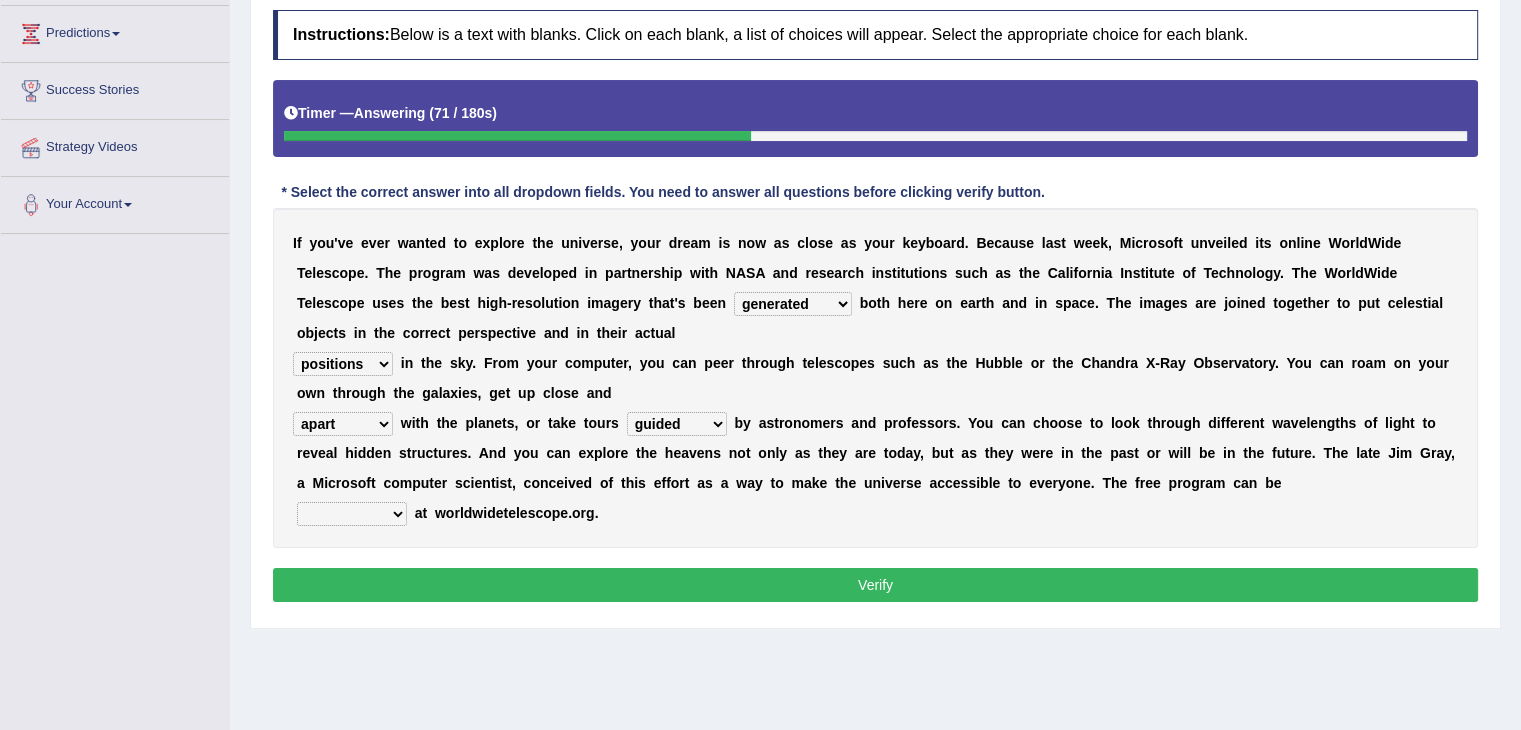 click on "upheld downloaded loaded posted" at bounding box center [352, 514] 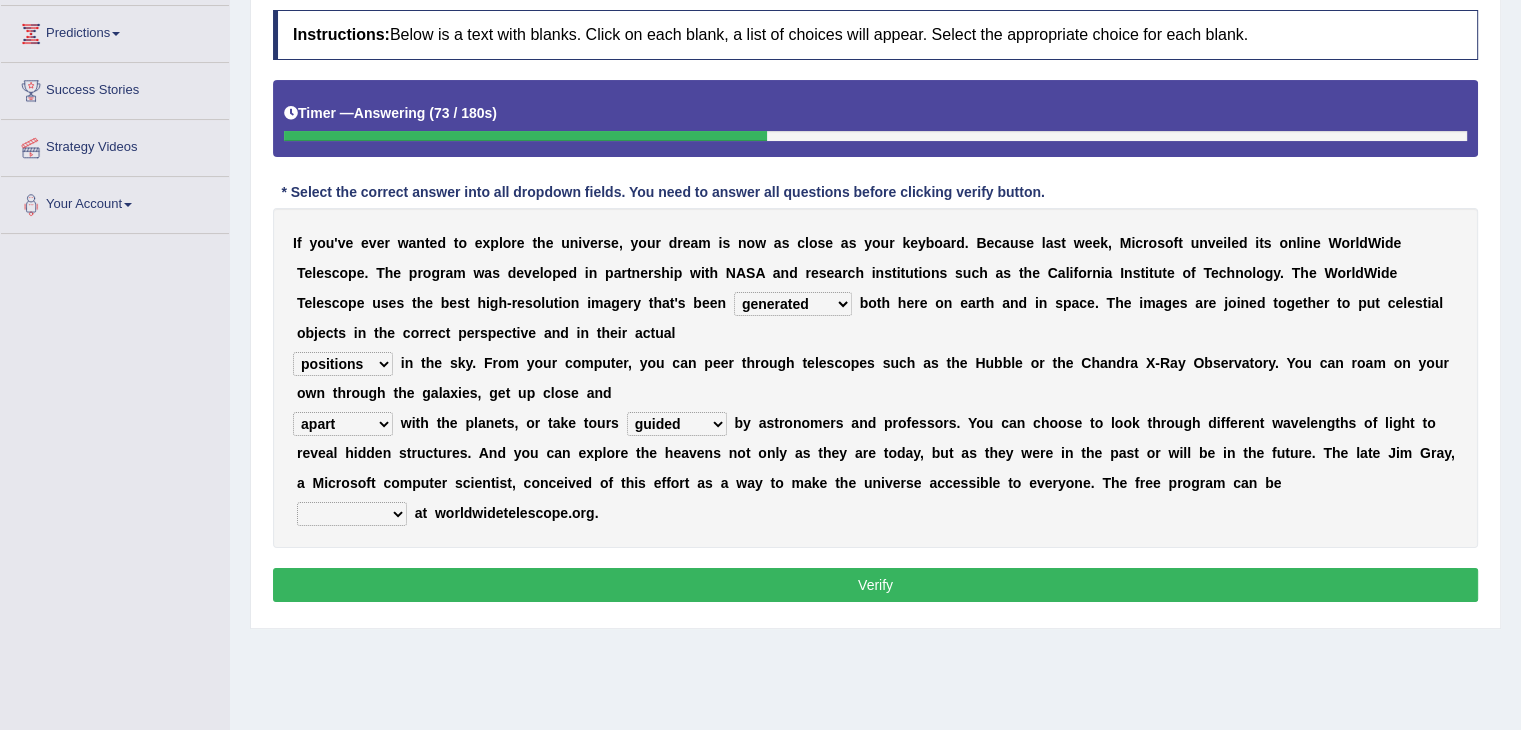 select on "downloaded" 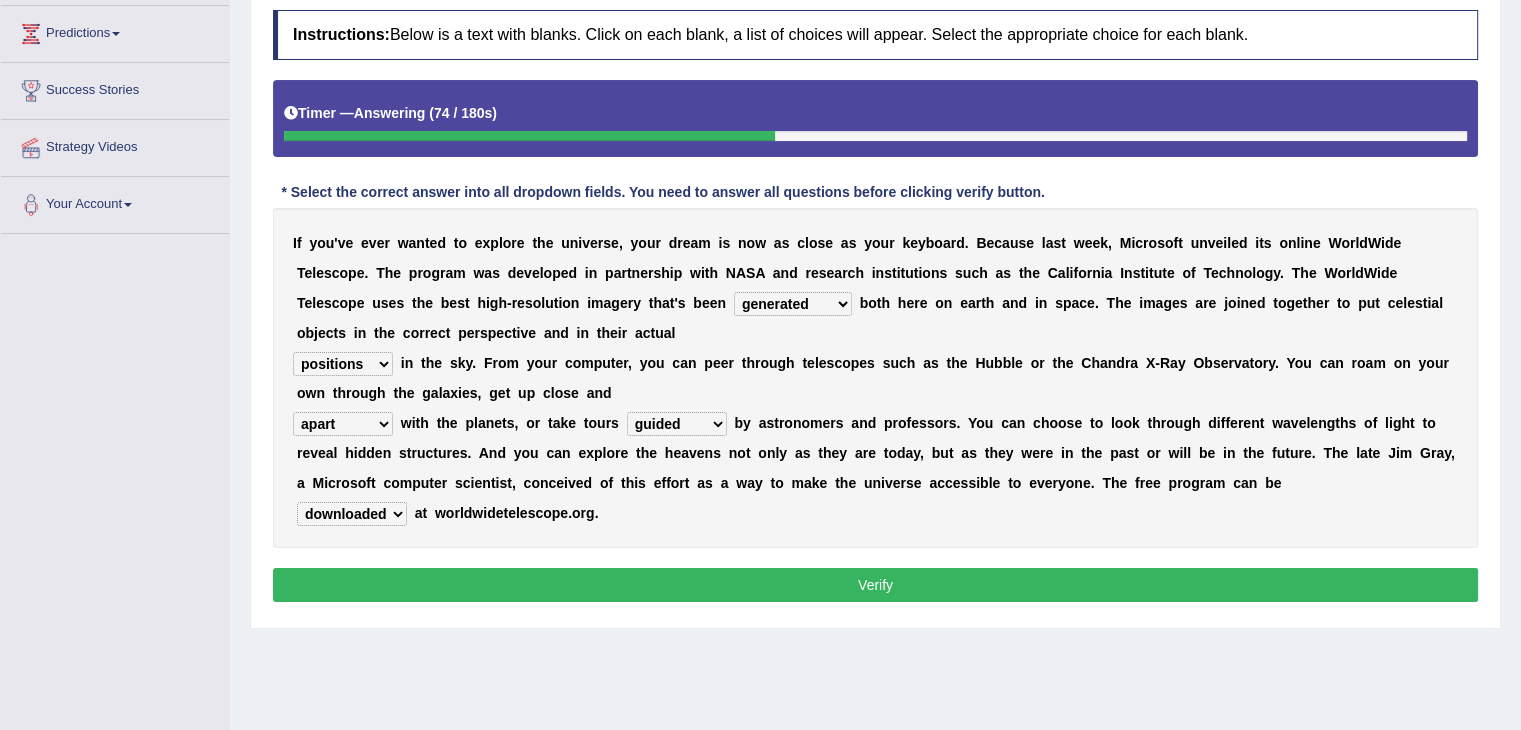 click on "Verify" at bounding box center (875, 585) 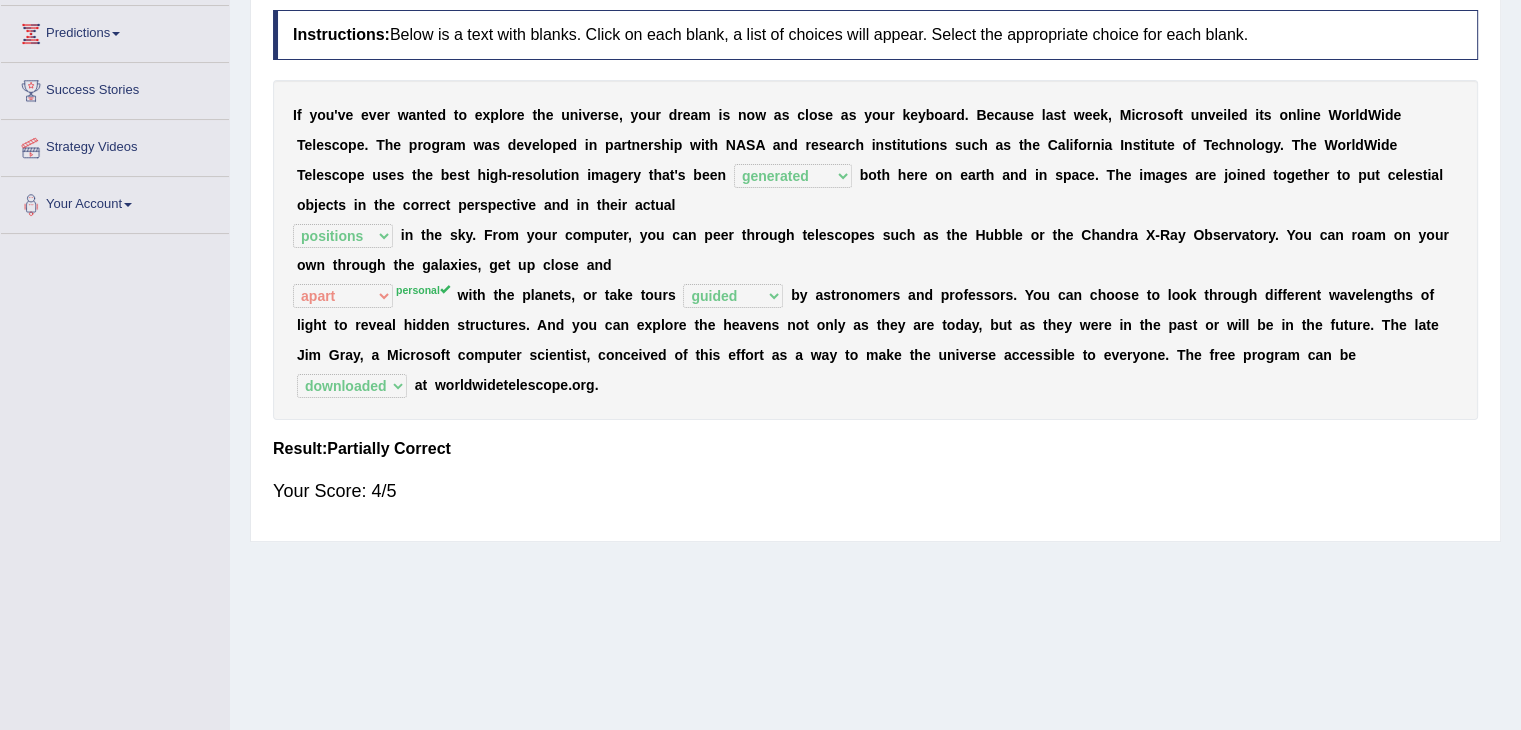 scroll, scrollTop: 0, scrollLeft: 0, axis: both 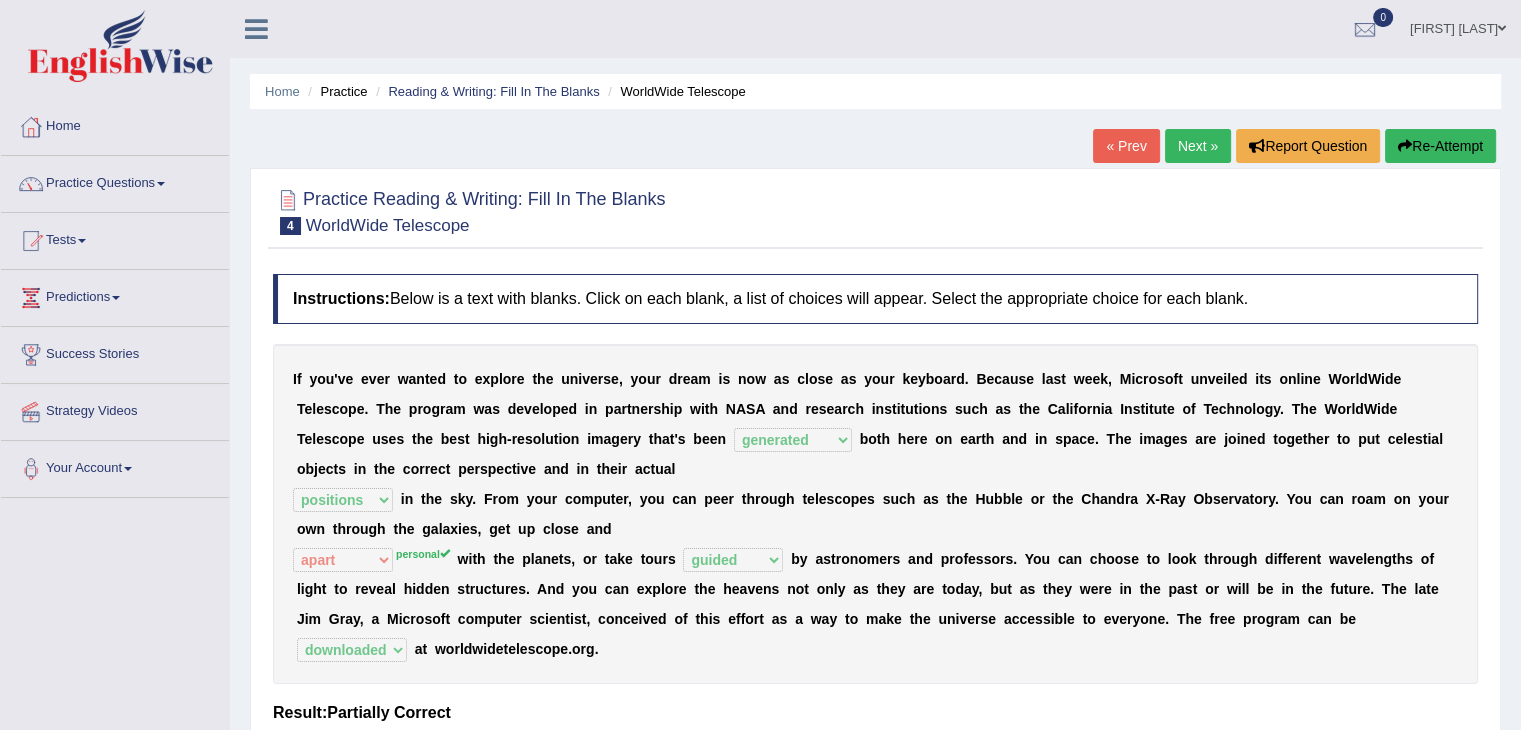 click on "Next »" at bounding box center (1198, 146) 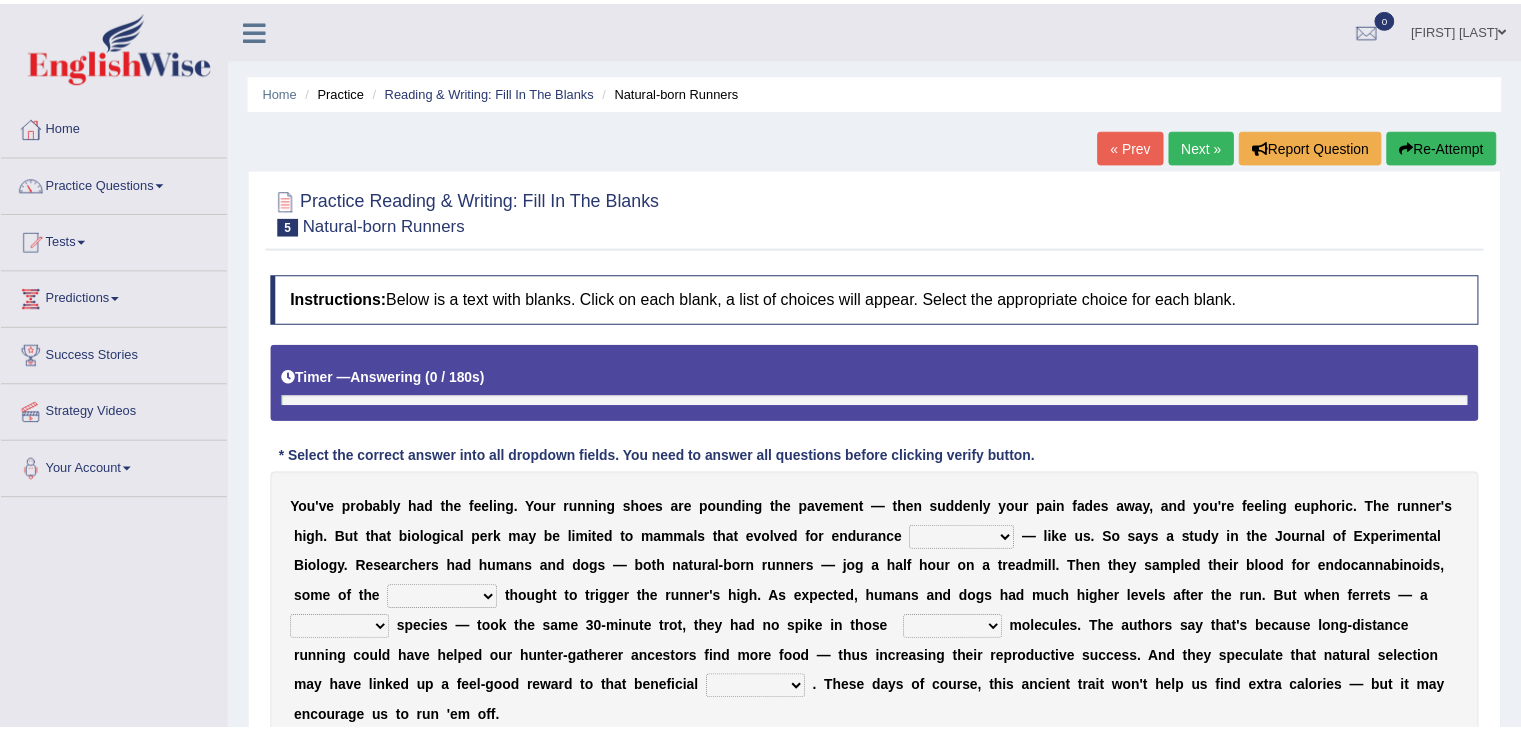 scroll, scrollTop: 0, scrollLeft: 0, axis: both 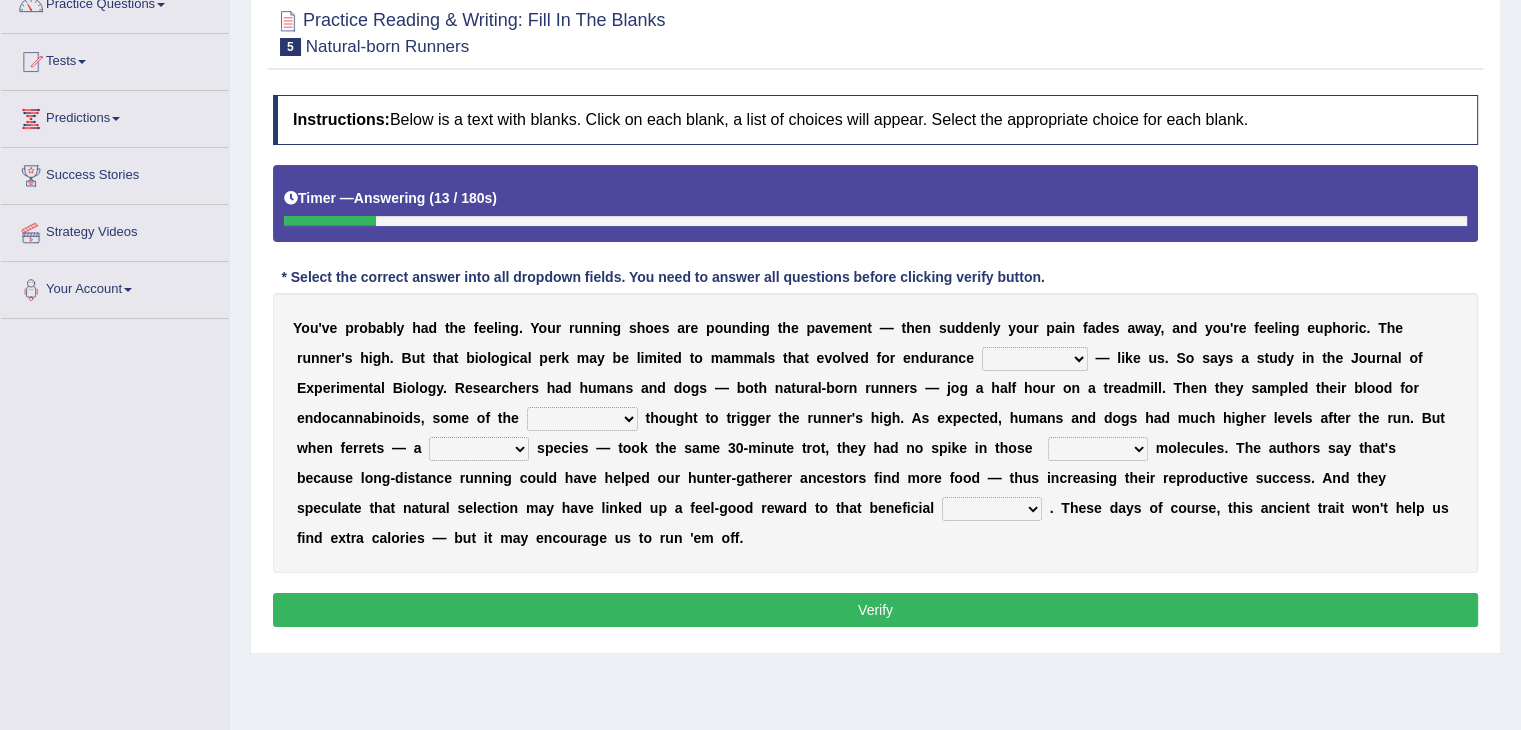 click on "dykes personalize classifies exercise" at bounding box center [1035, 359] 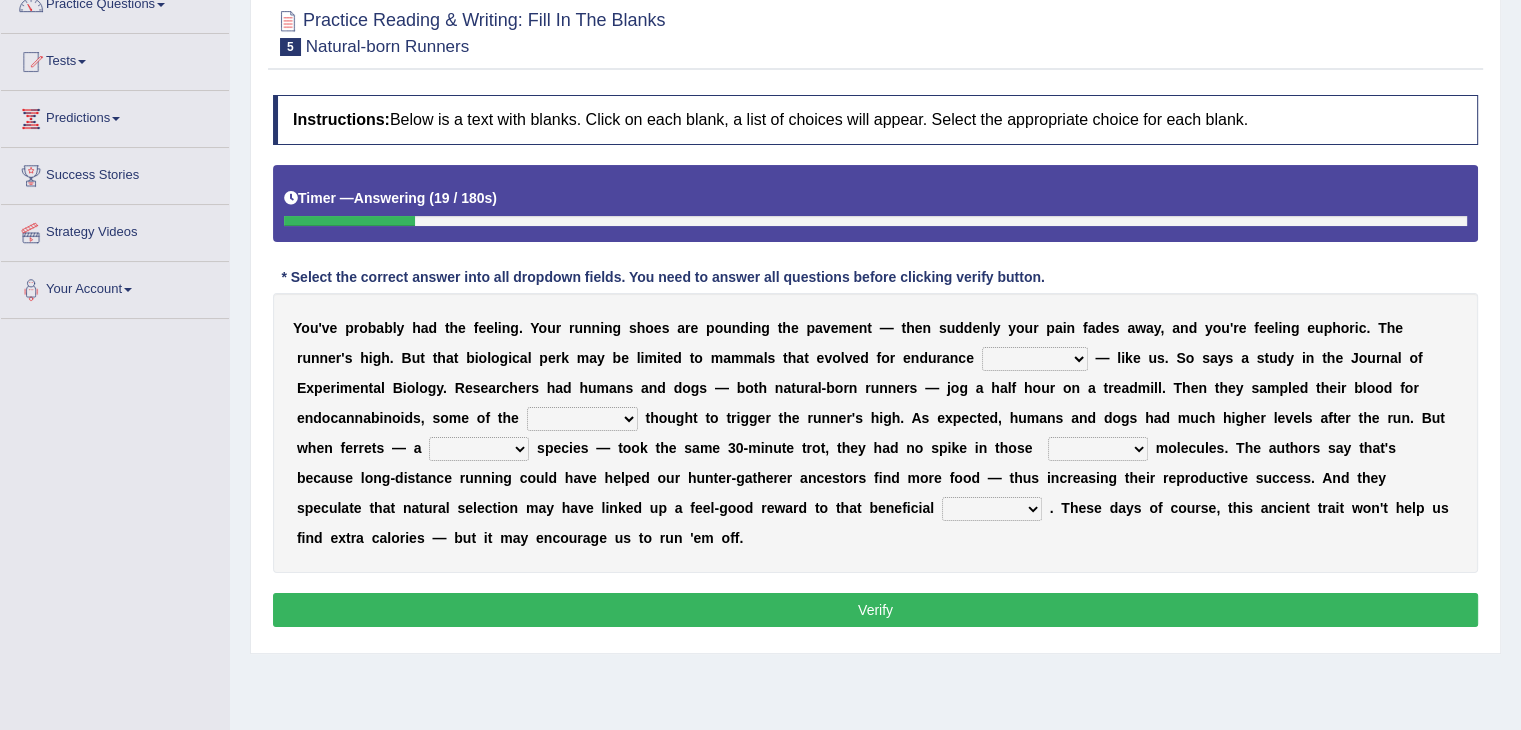 select on "classifies" 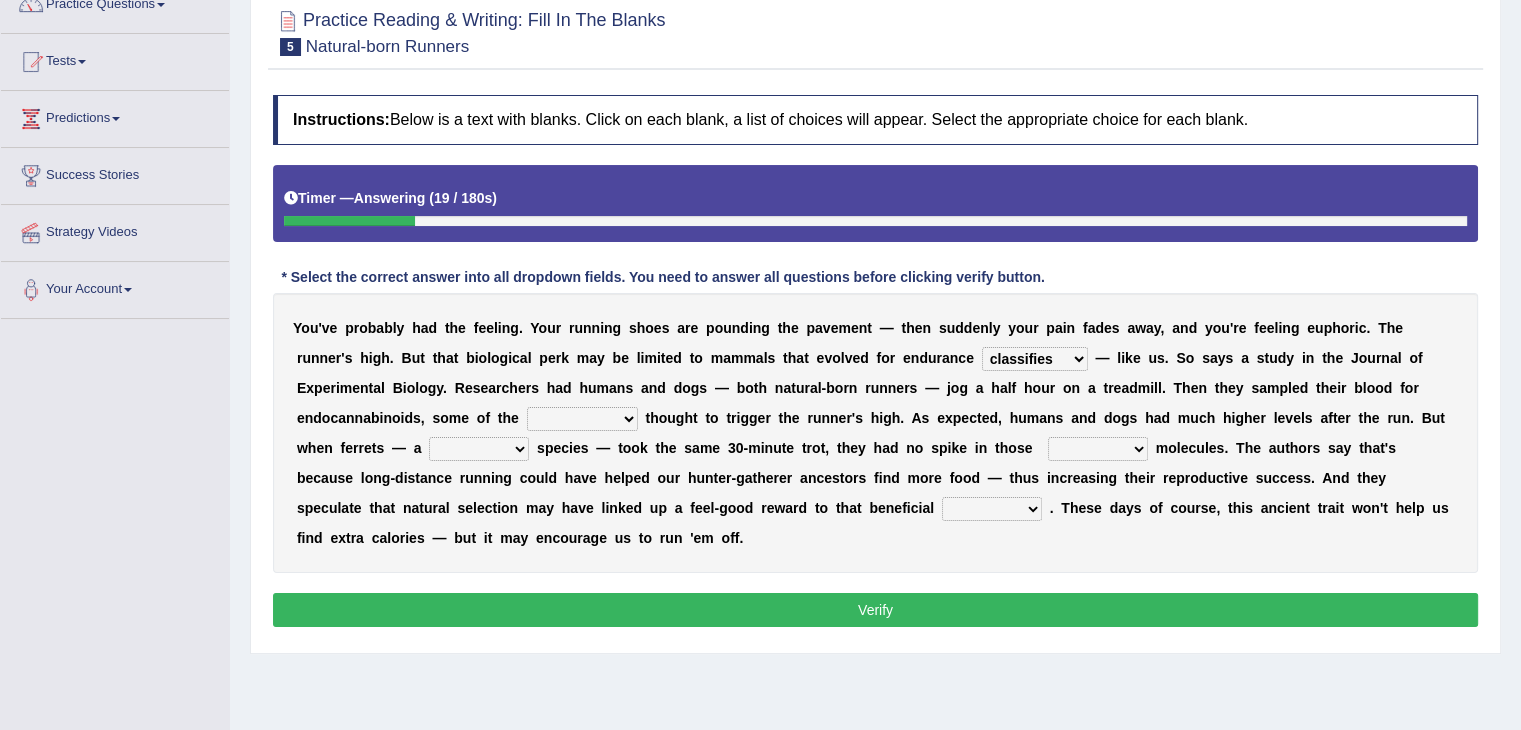 click on "dykes personalize classifies exercise" at bounding box center [1035, 359] 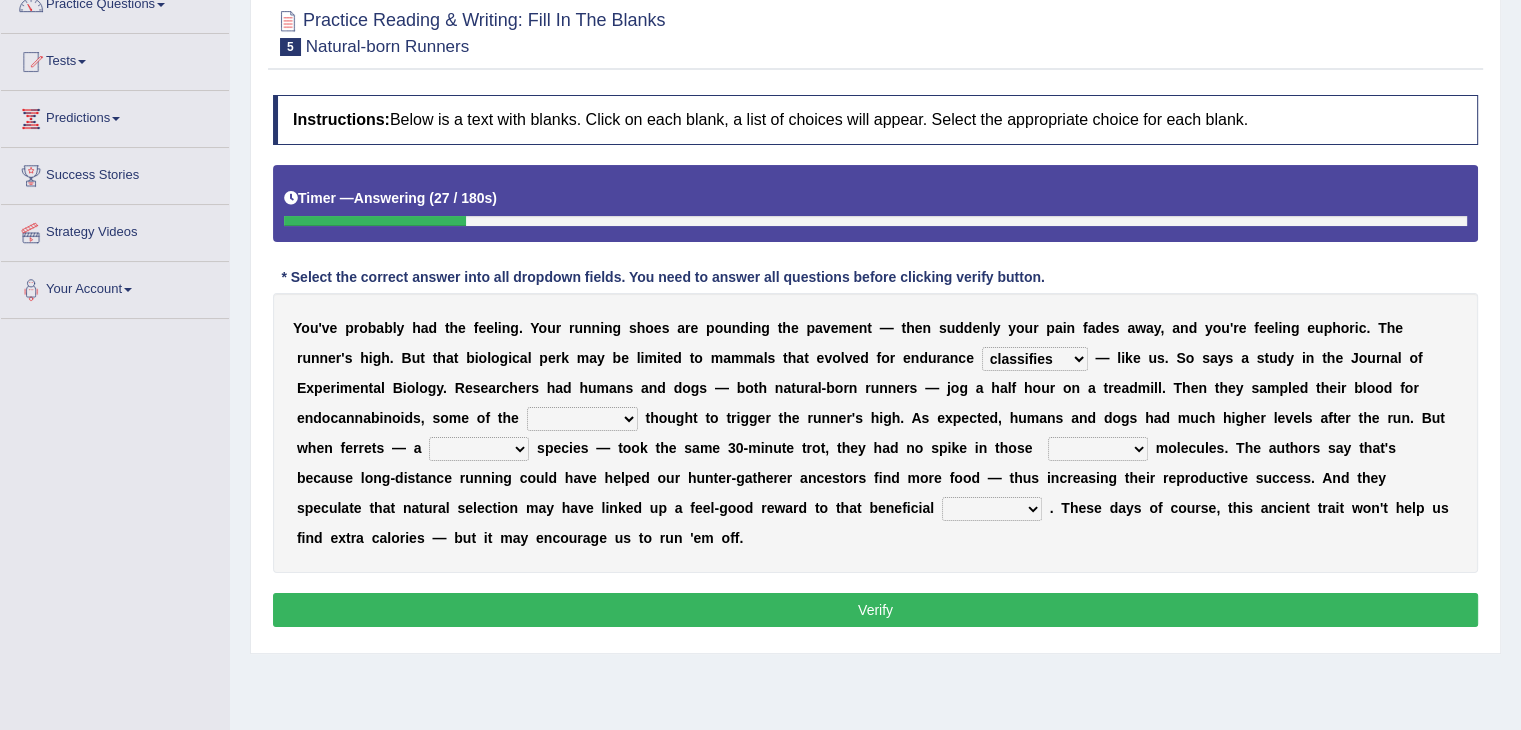 click on "almshouse turnarounds compounds foxhounds" at bounding box center (582, 419) 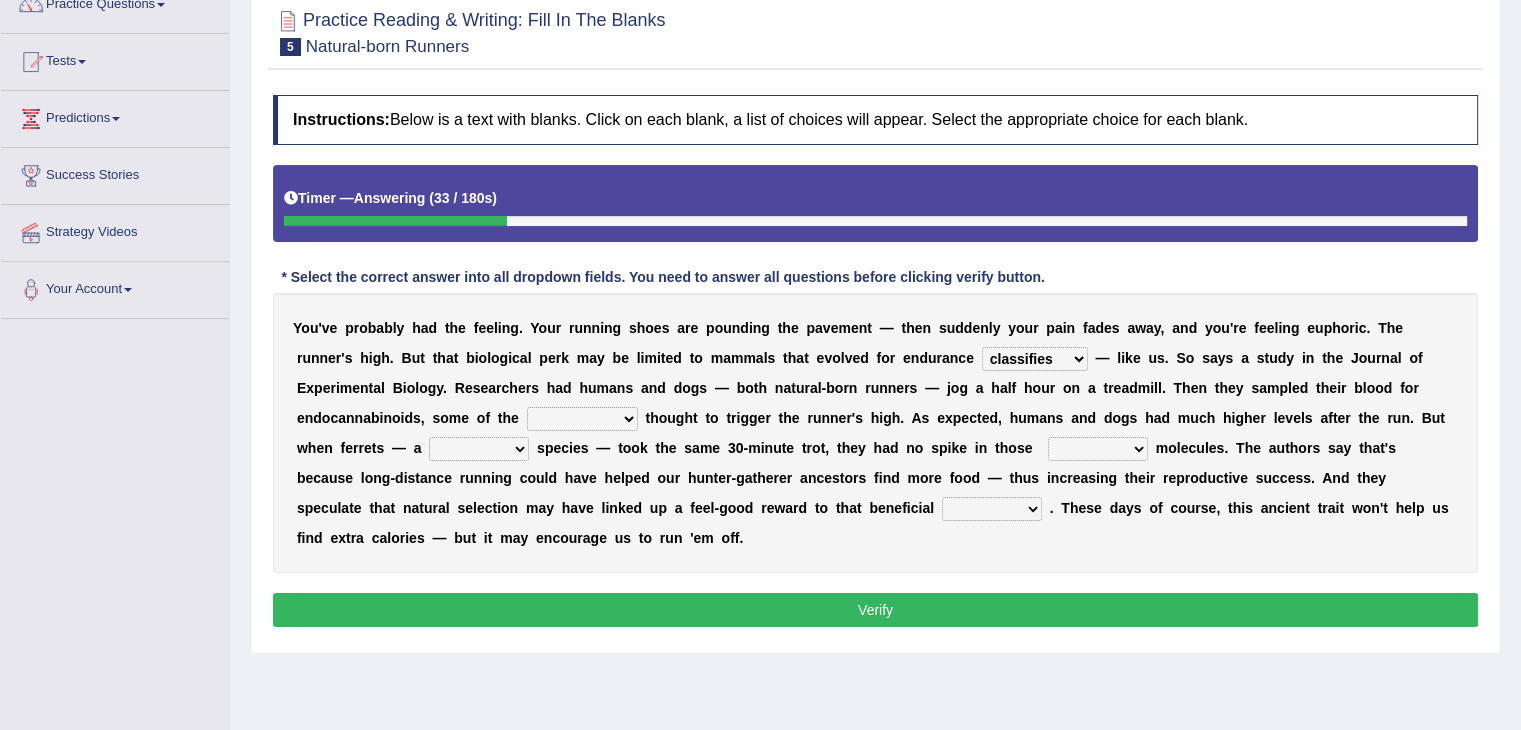 select on "compounds" 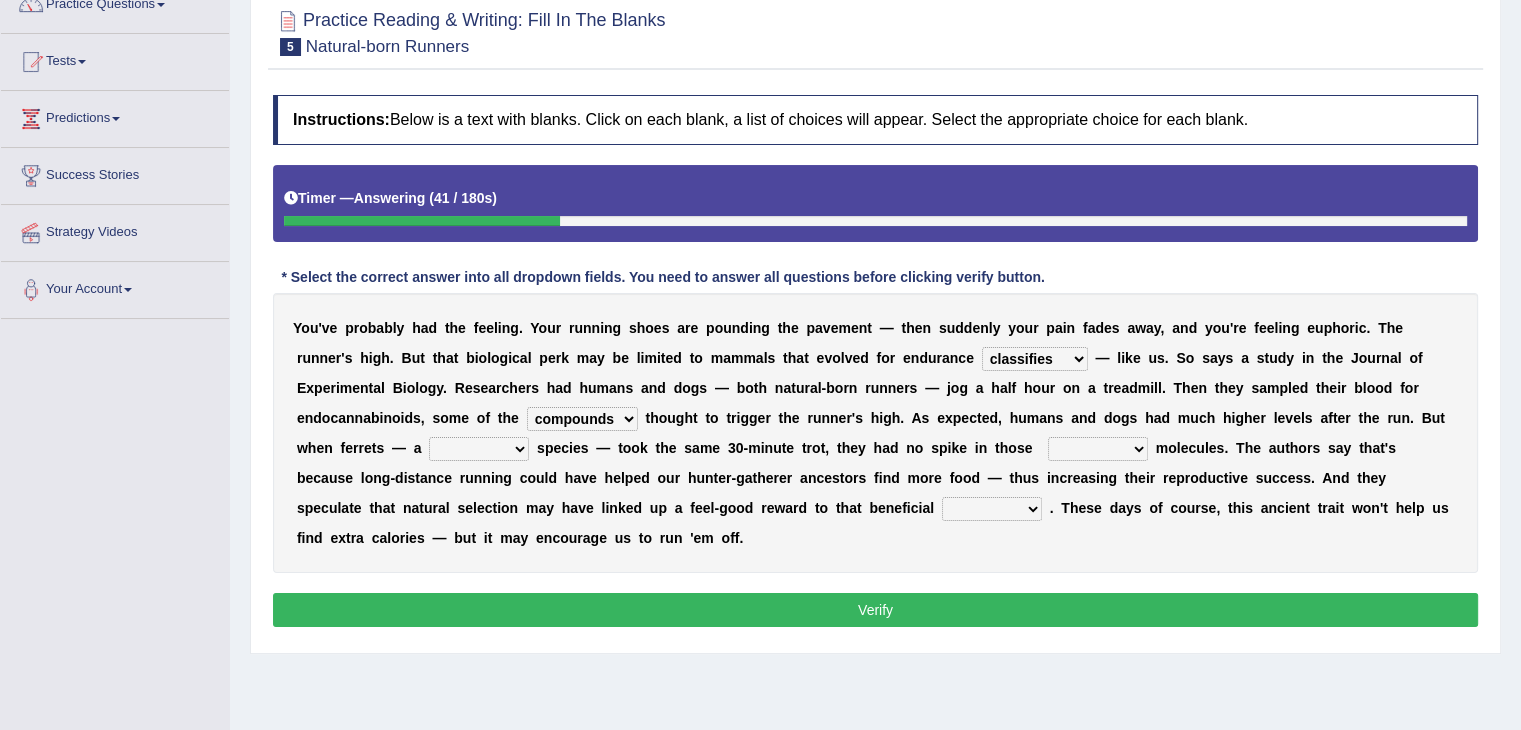 click on "excellency merely faerie sedentary" at bounding box center (479, 449) 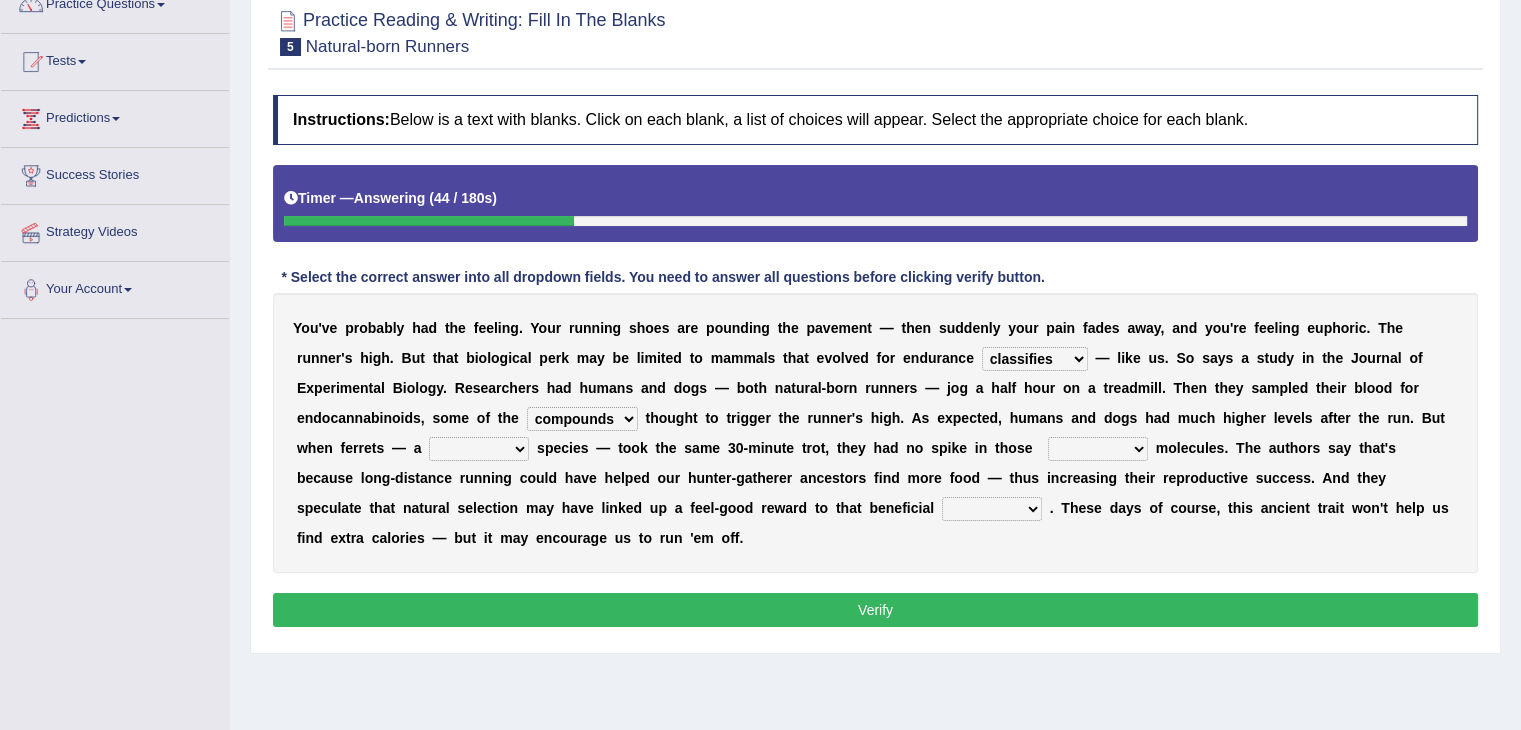 select on "merely" 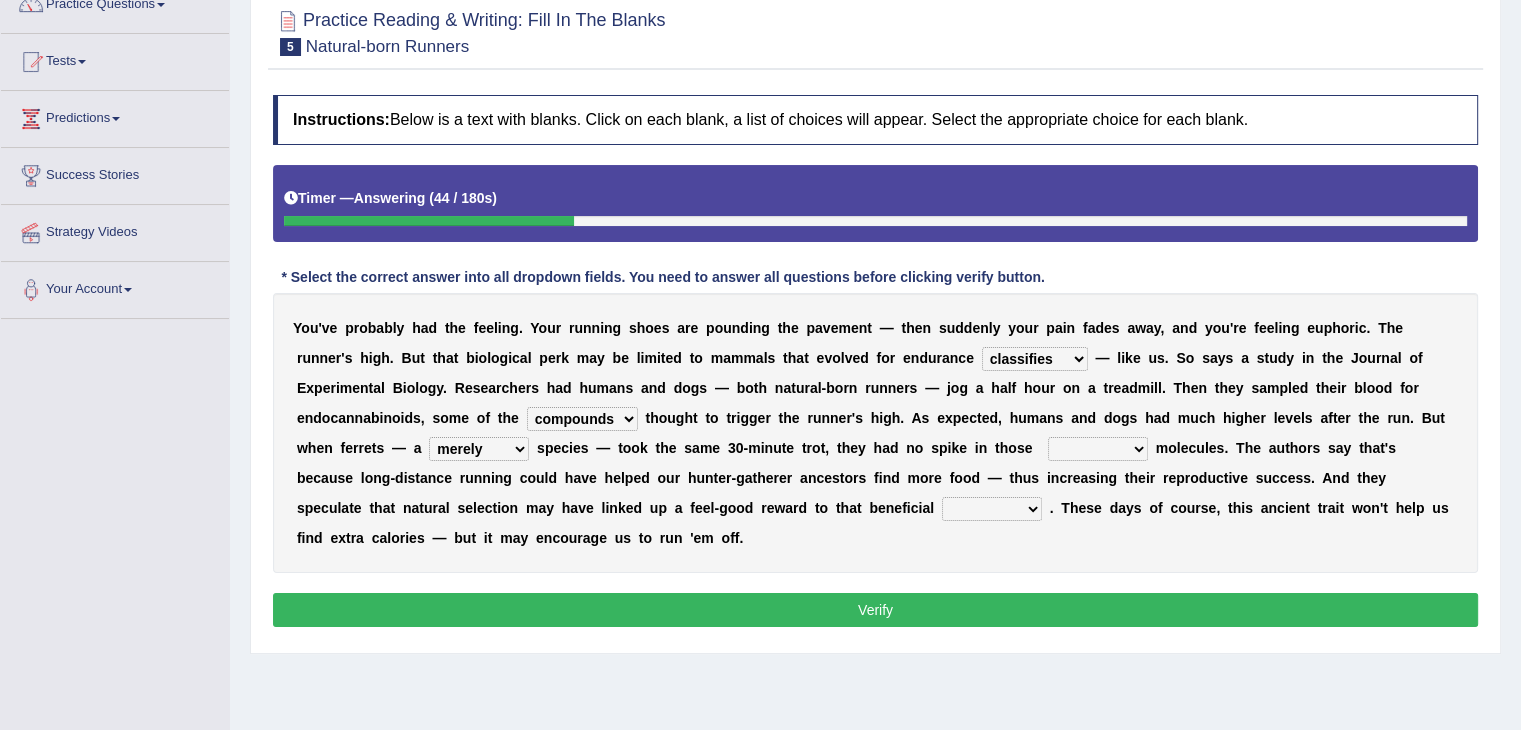 click on "excellency merely faerie sedentary" at bounding box center (479, 449) 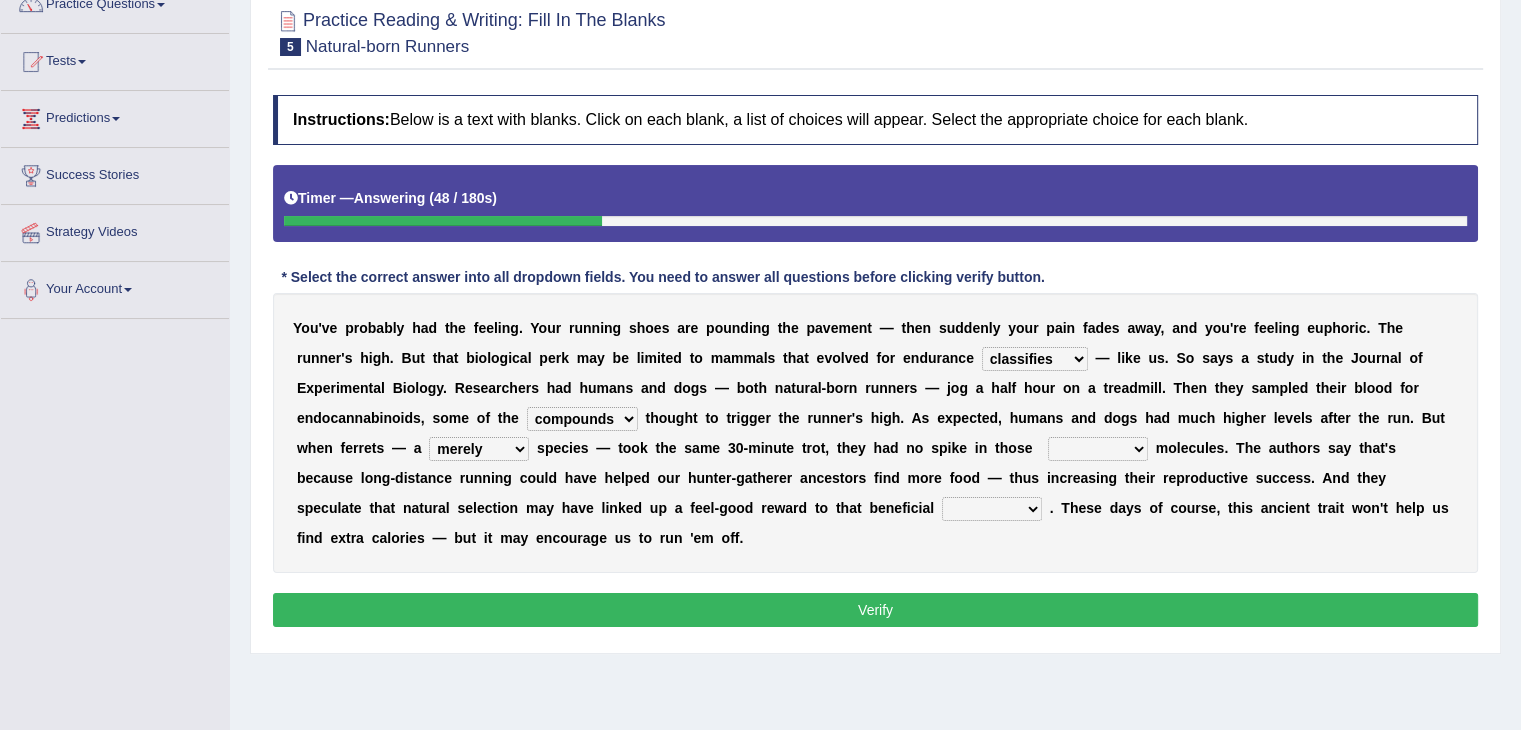 click on "groaned feel-good inchoate loaned" at bounding box center [1098, 449] 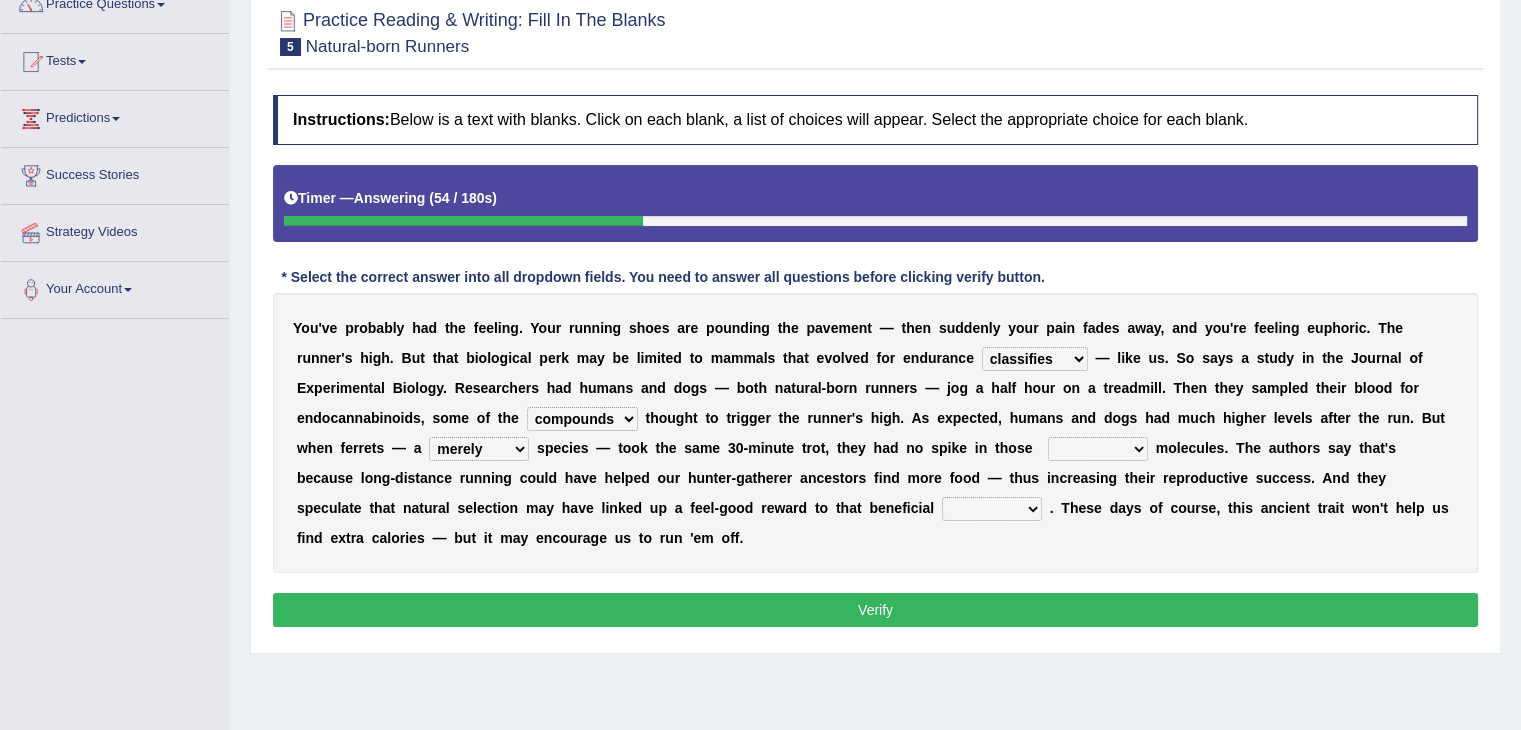 select on "groaned" 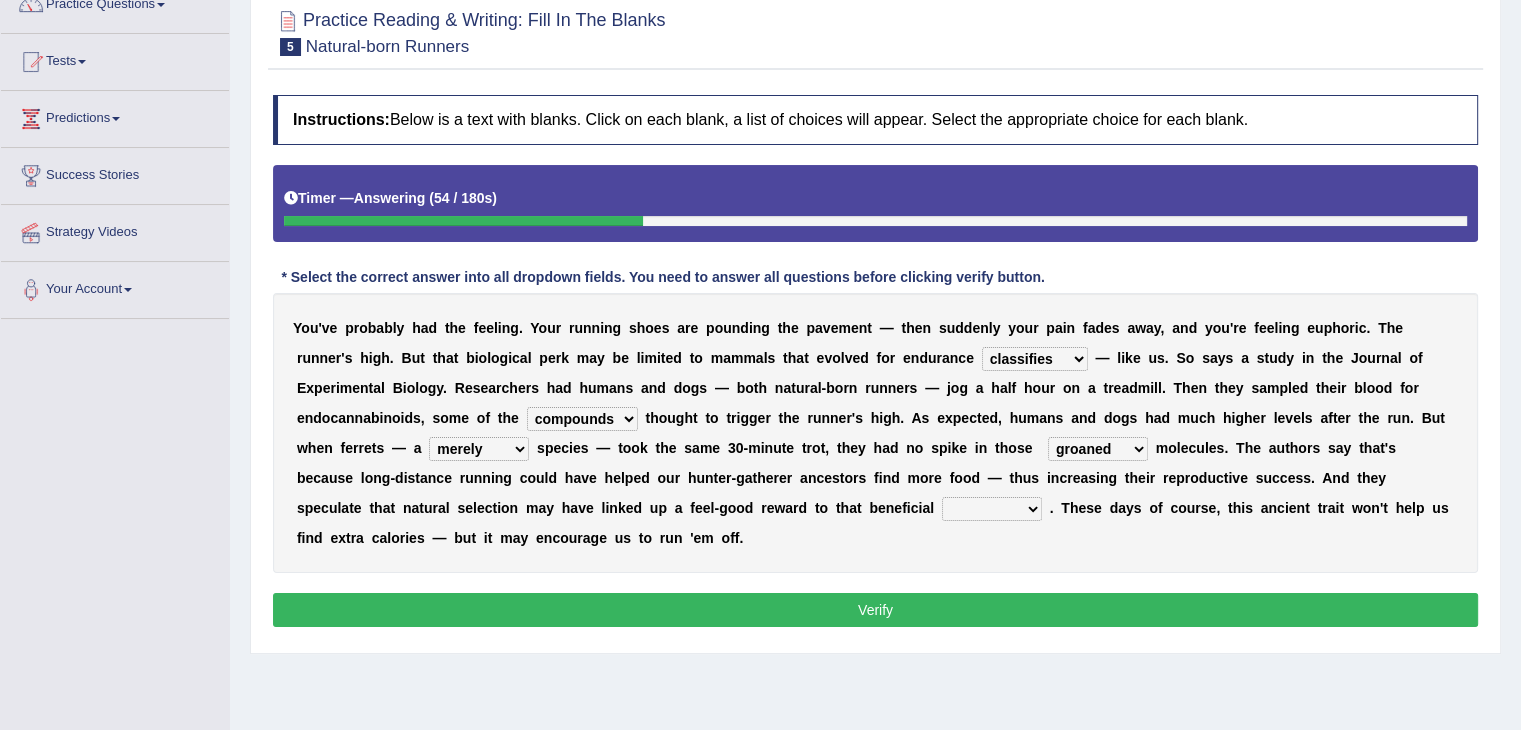 click on "groaned feel-good inchoate loaned" at bounding box center [1098, 449] 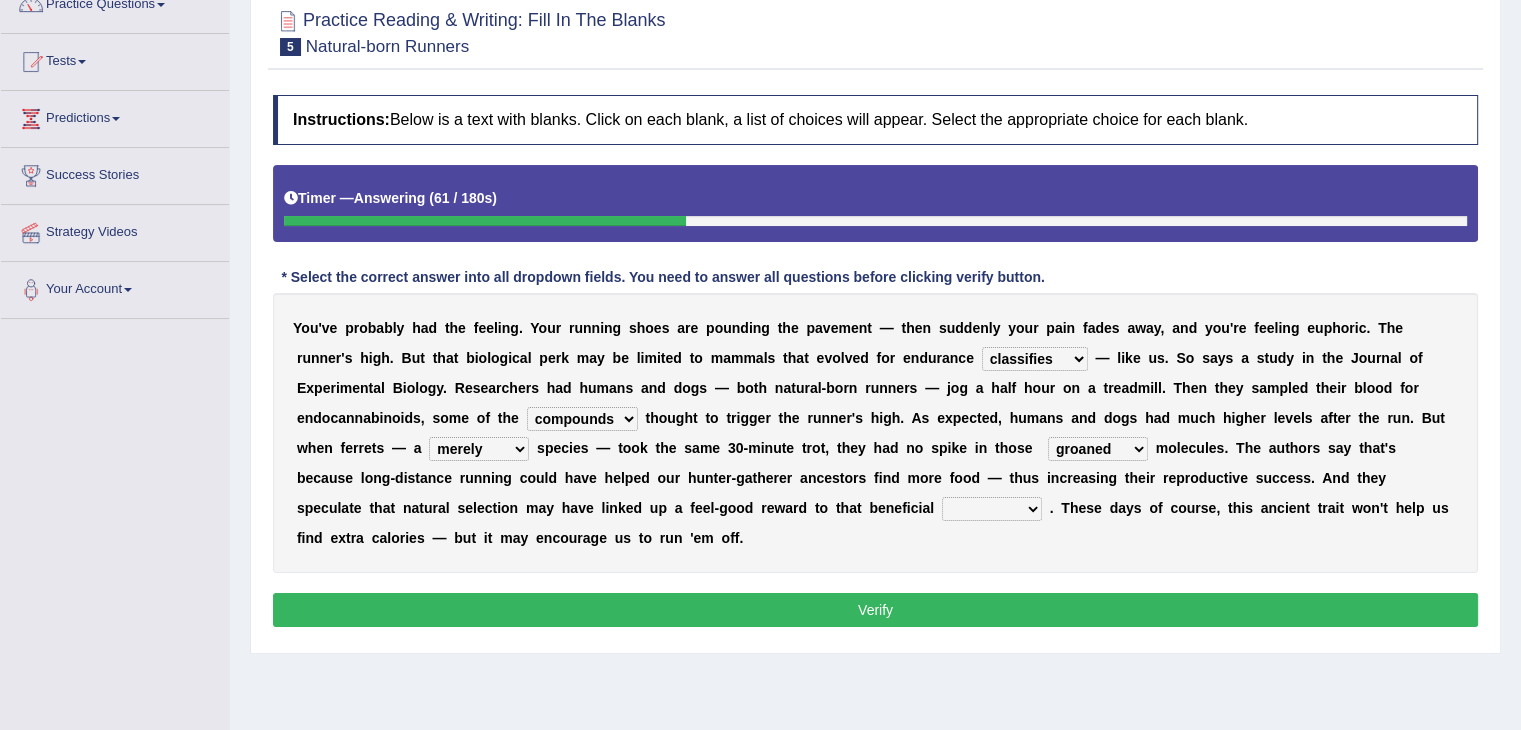 click on "wager exchanger behavior regulator" at bounding box center [992, 509] 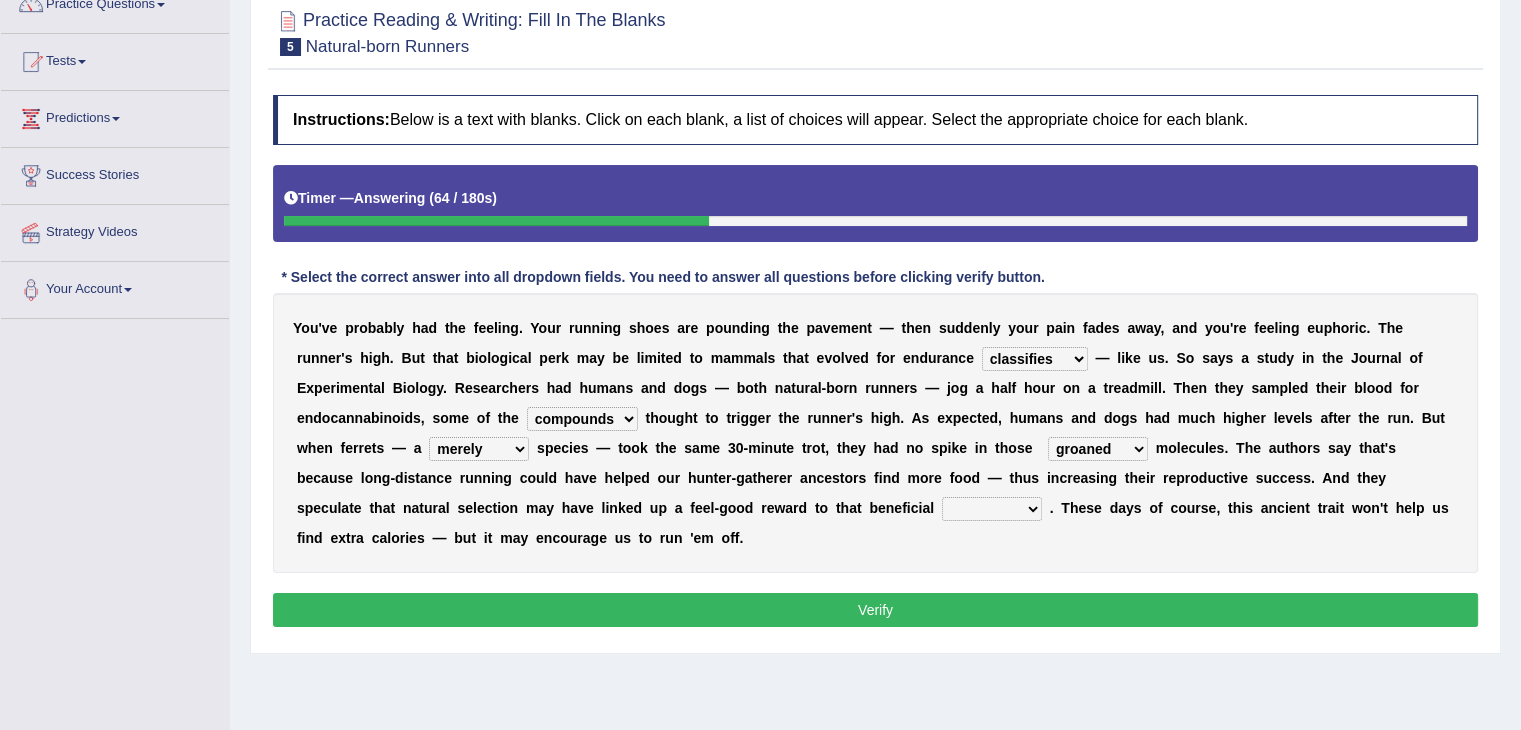 select on "exchanger" 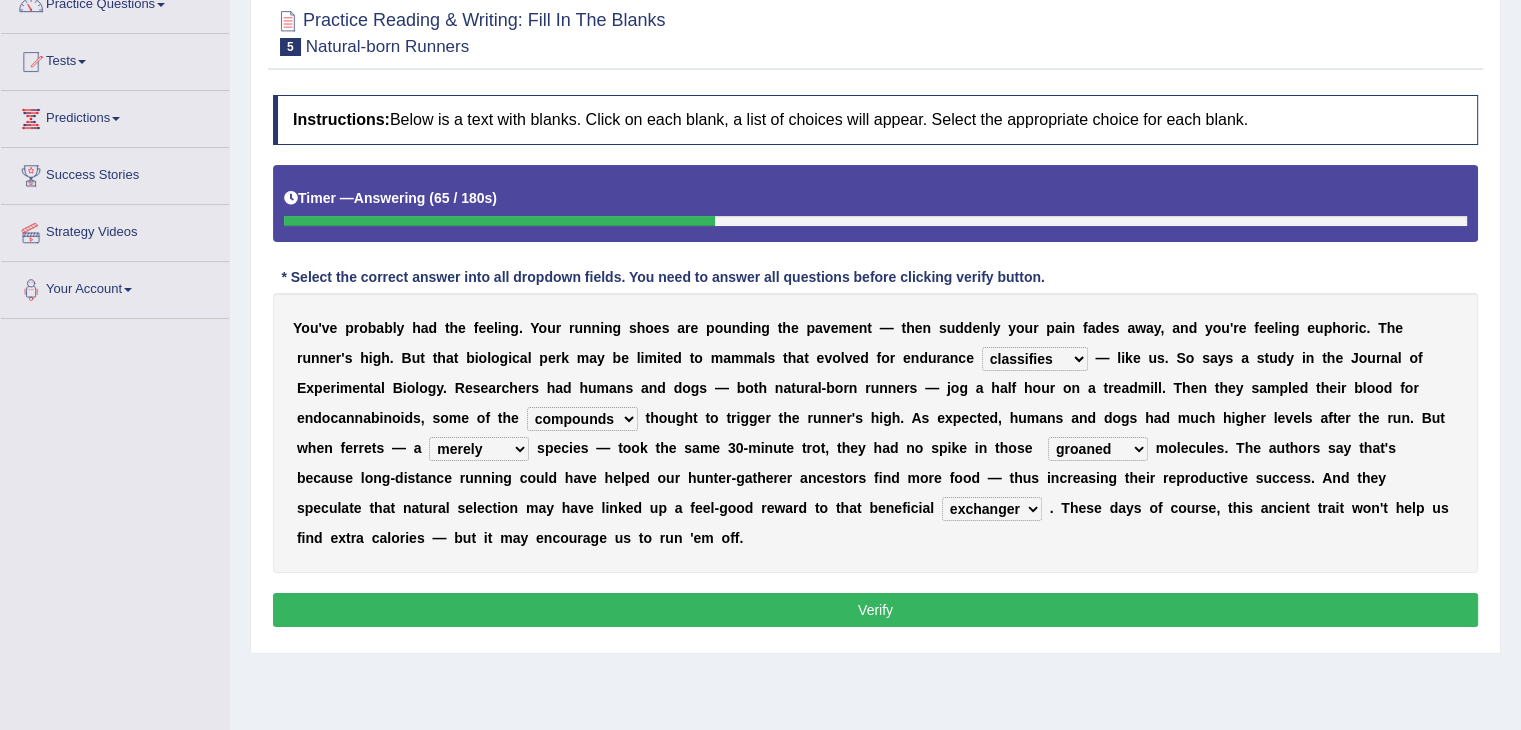 click on "Verify" at bounding box center (875, 610) 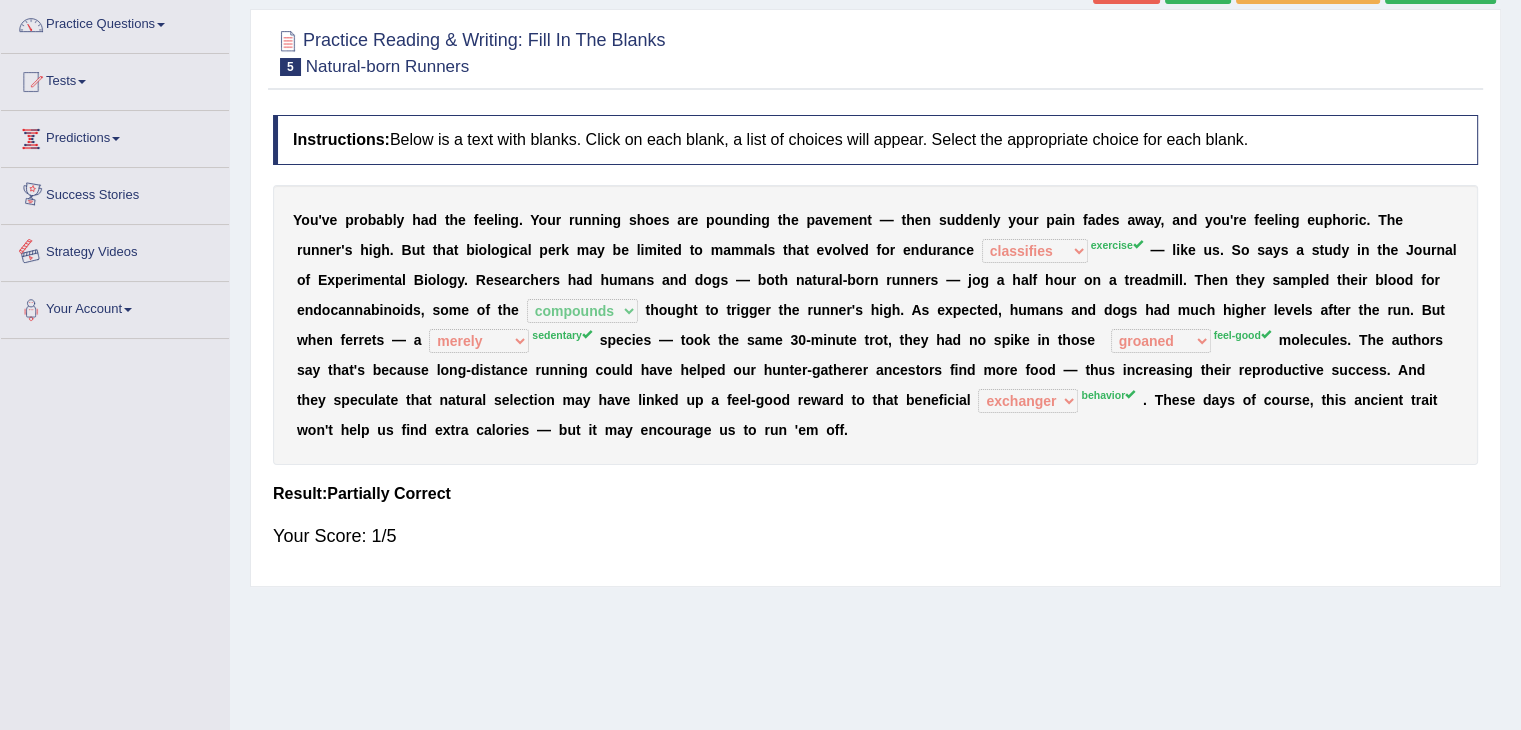 scroll, scrollTop: 0, scrollLeft: 0, axis: both 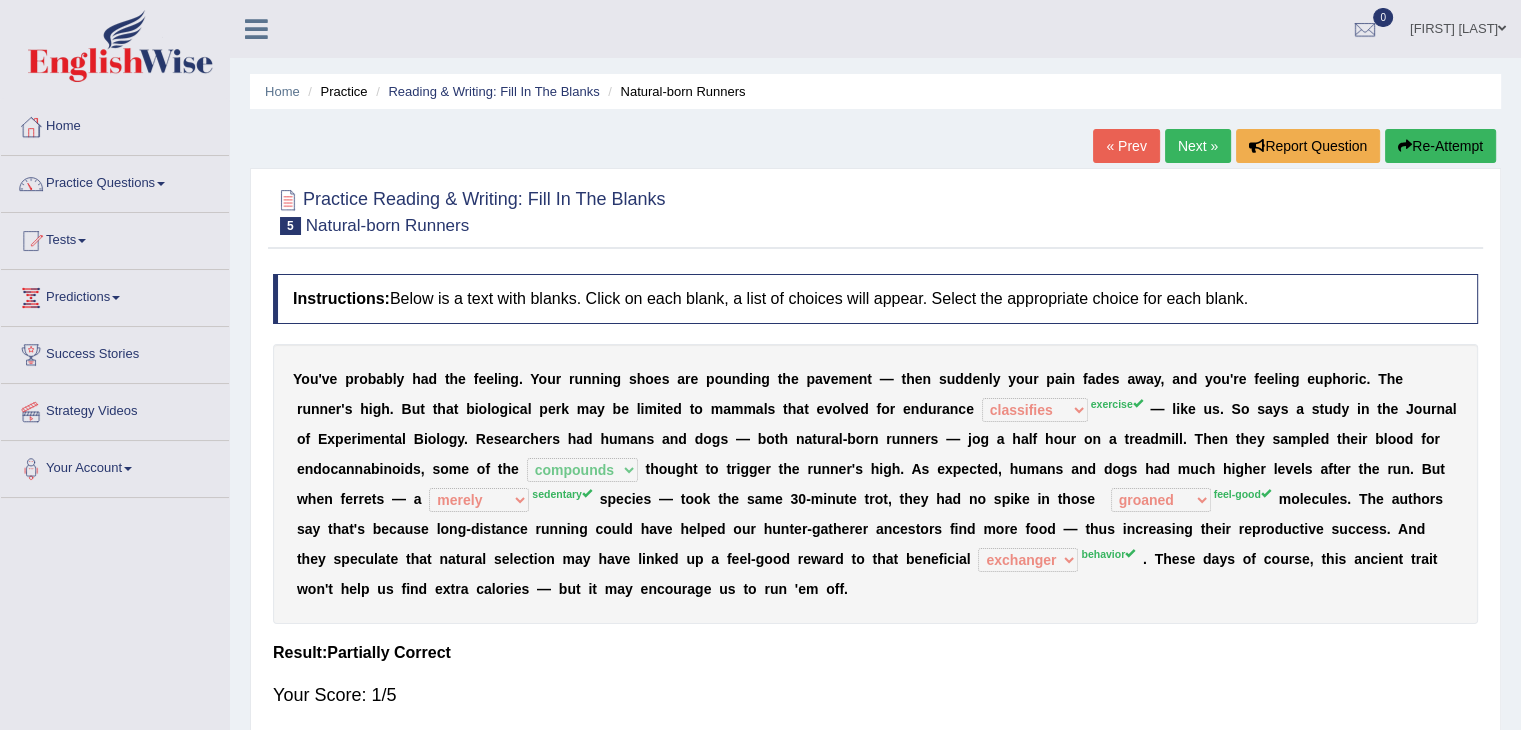 click on "Next »" at bounding box center (1198, 146) 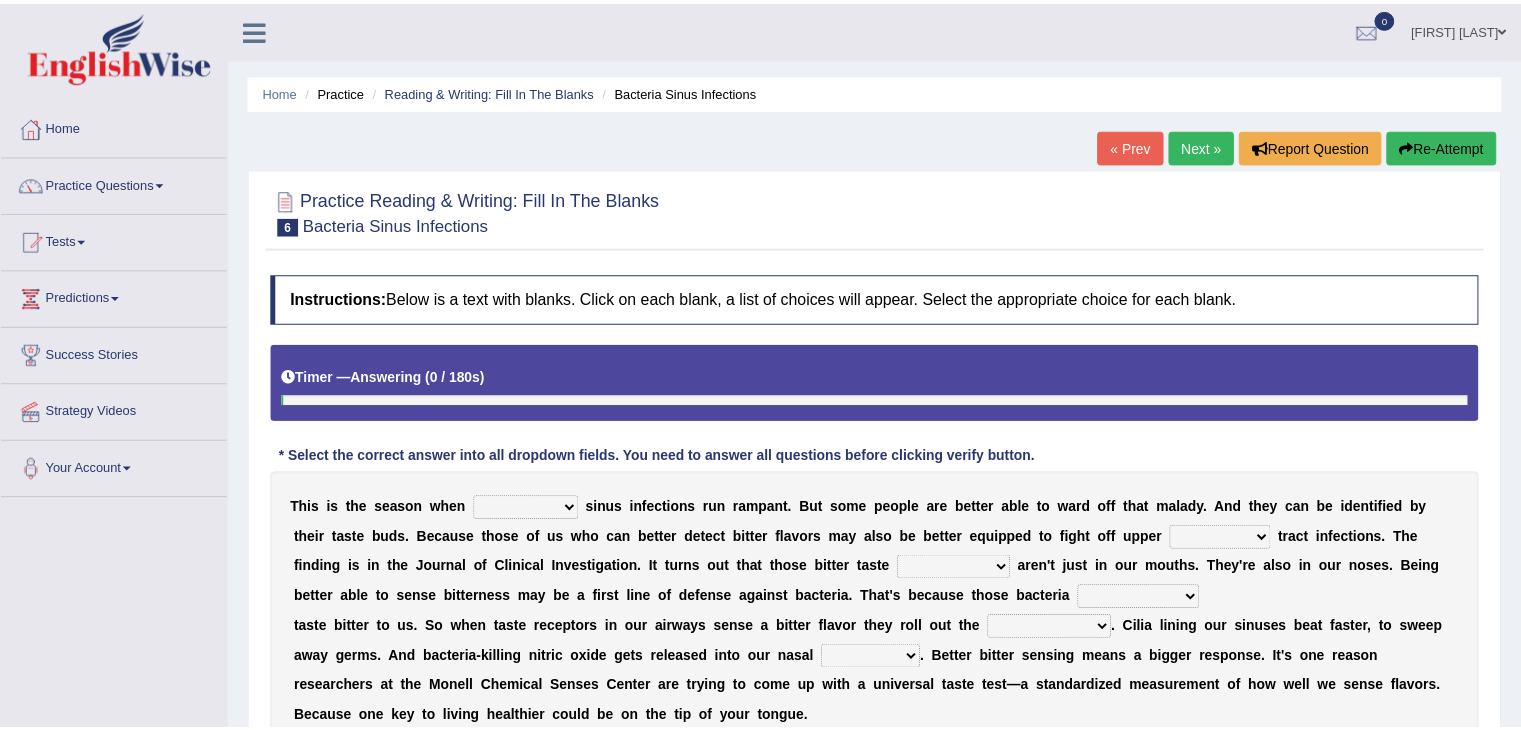scroll, scrollTop: 0, scrollLeft: 0, axis: both 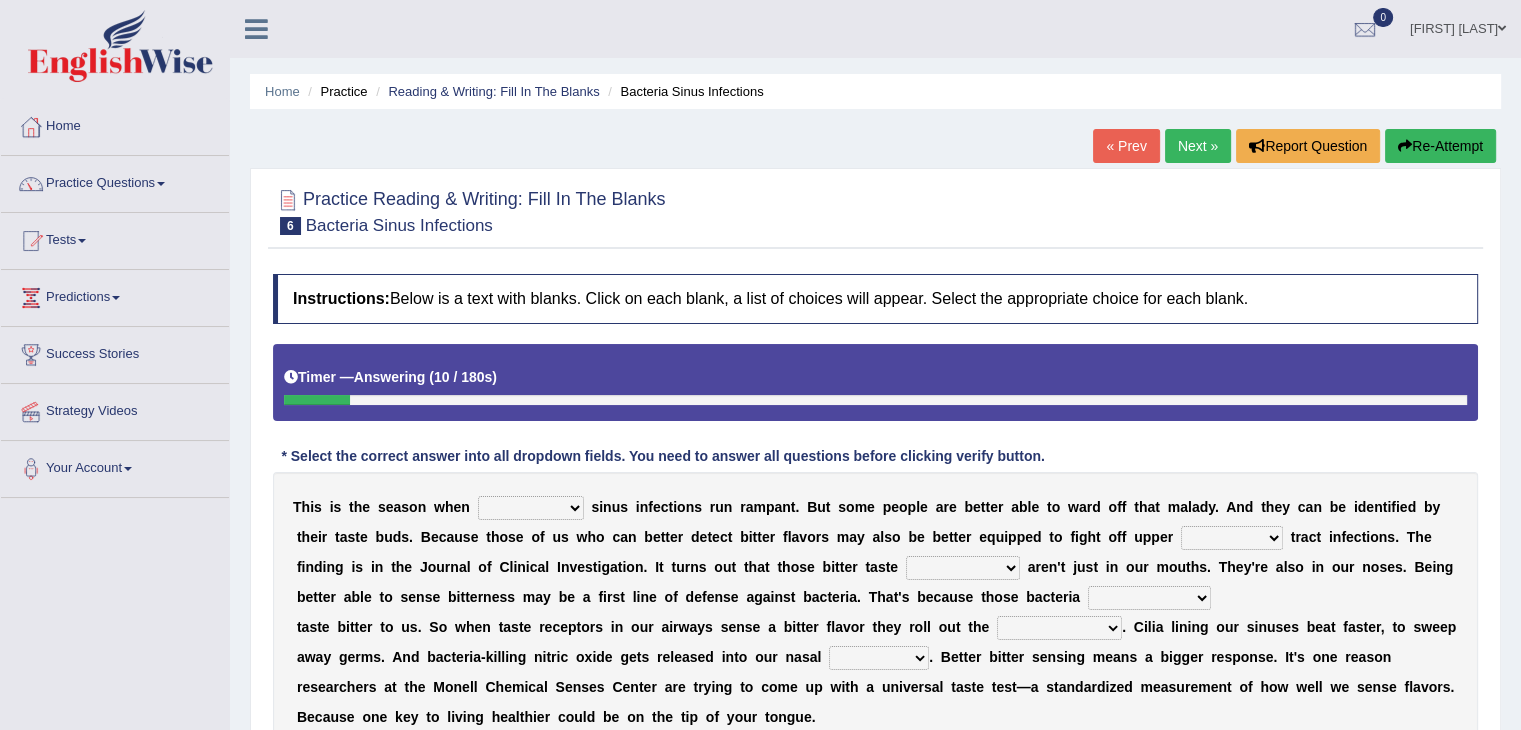 click on "conventicle atheist bacterial prissier" at bounding box center [531, 508] 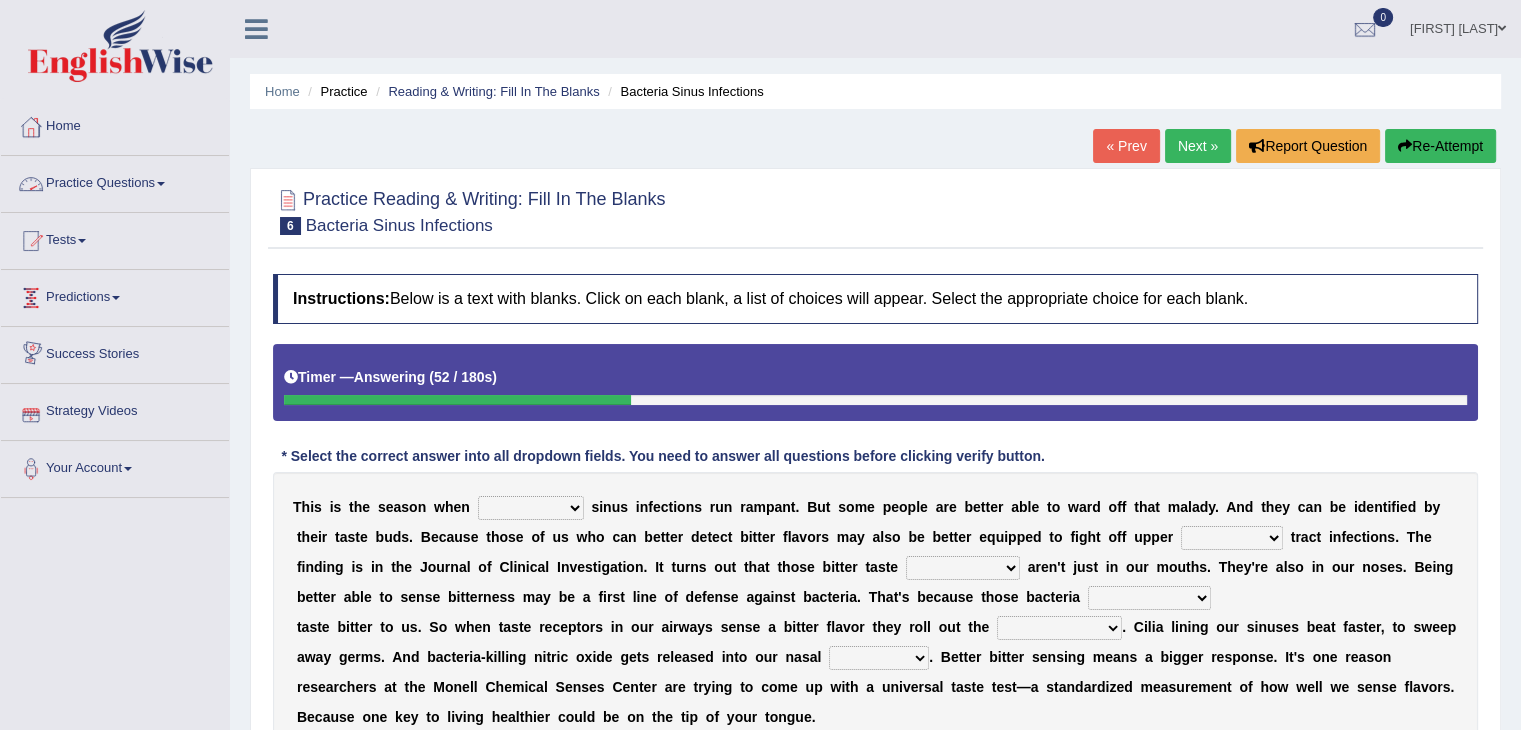 click on "Practice Questions" at bounding box center [115, 181] 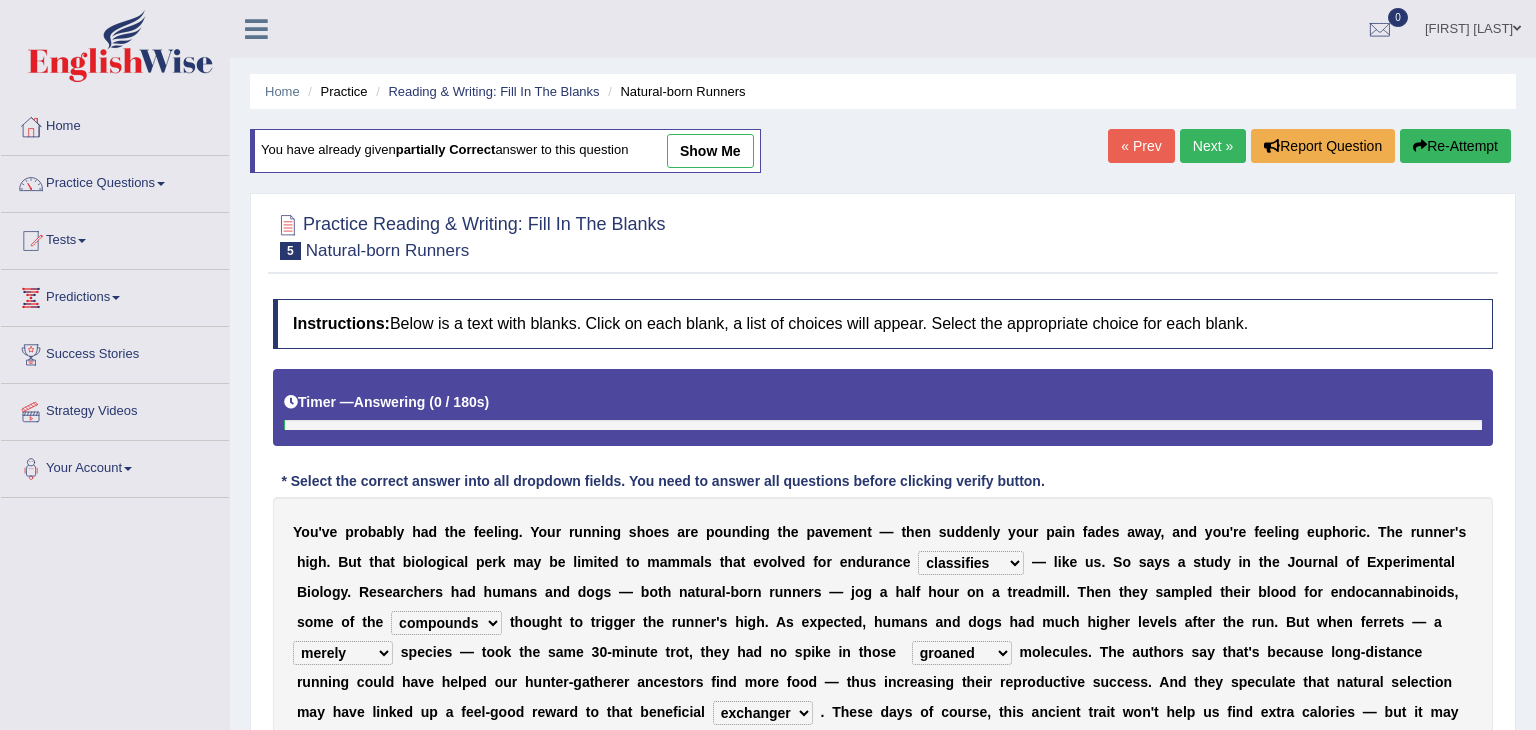 select on "classifies" 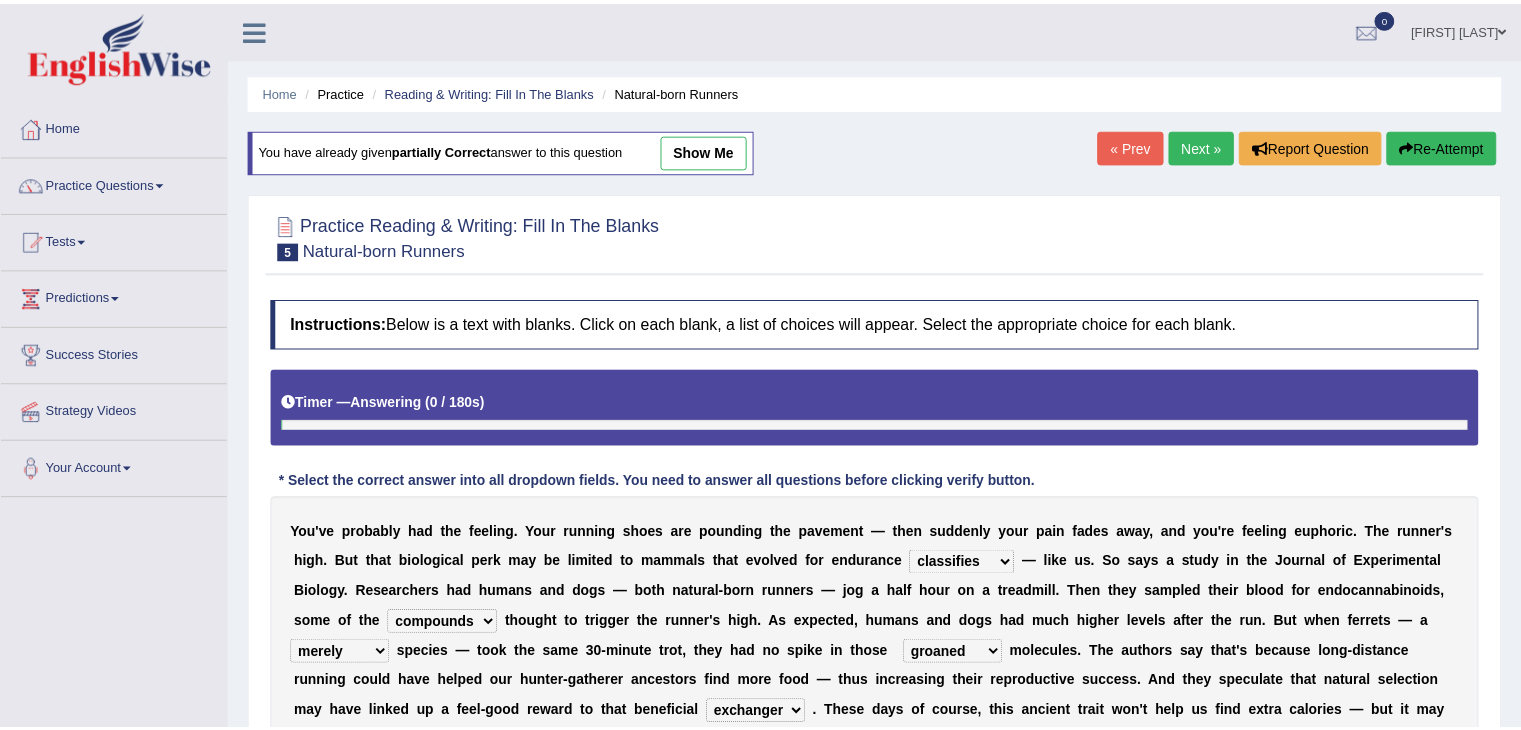 scroll, scrollTop: 0, scrollLeft: 0, axis: both 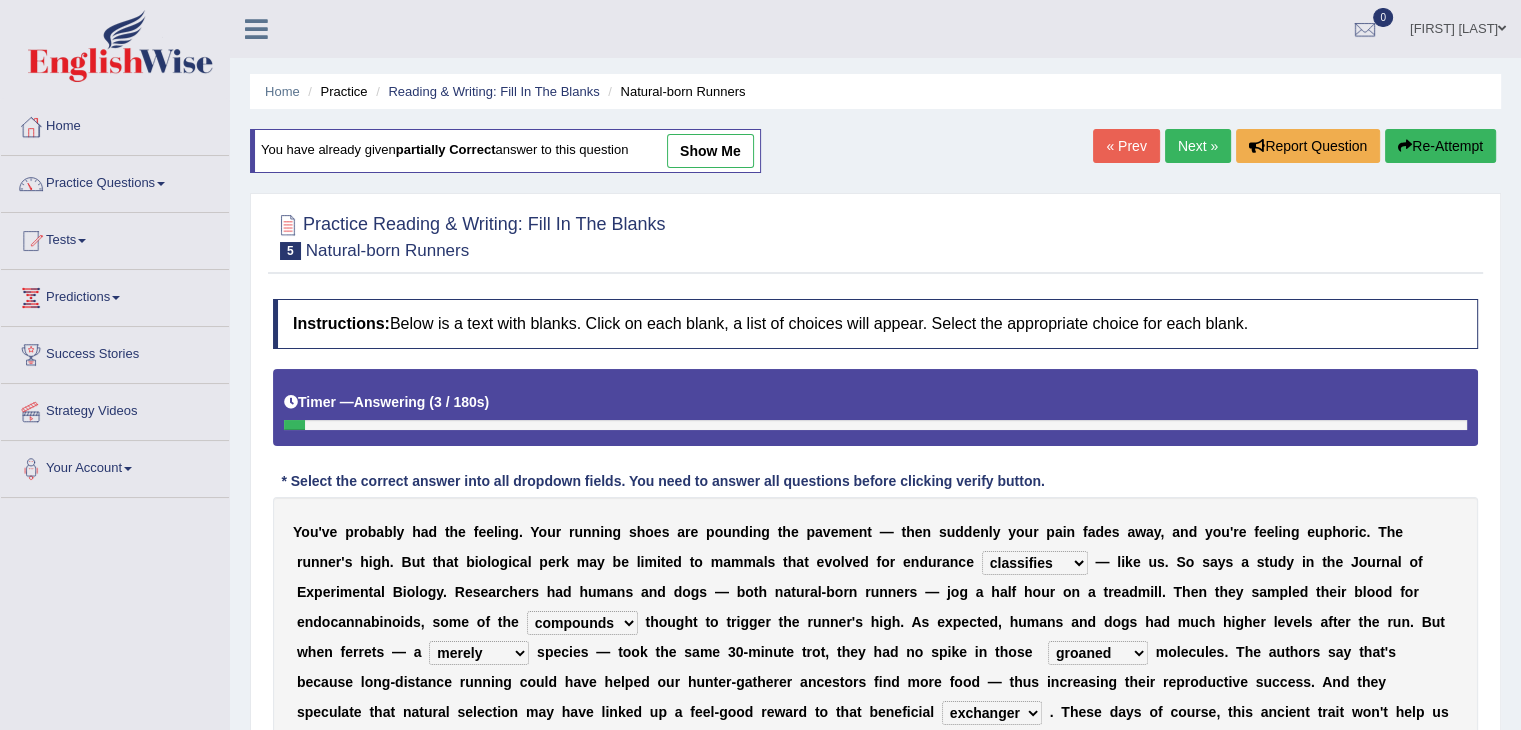 click on "Home" at bounding box center (115, 124) 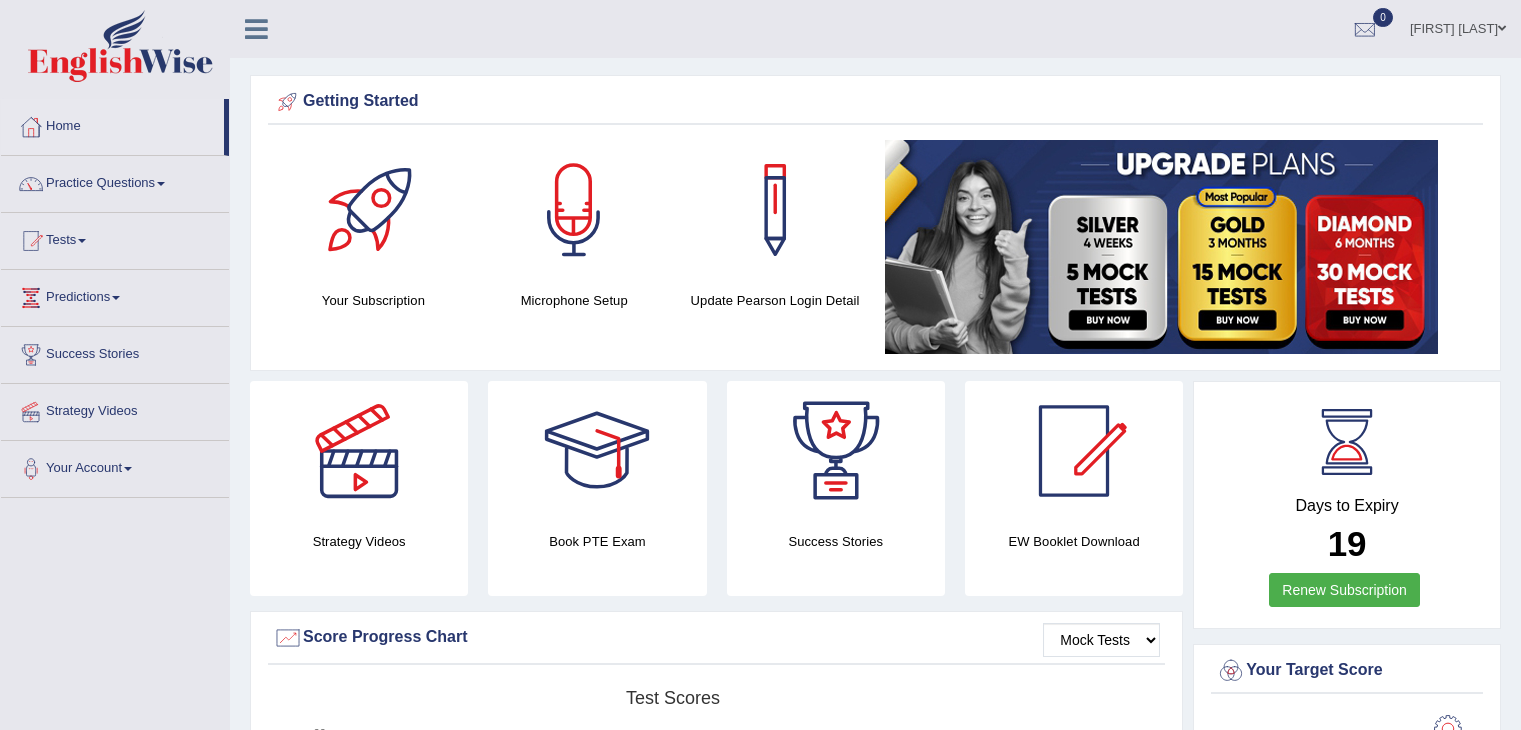 scroll, scrollTop: 0, scrollLeft: 0, axis: both 